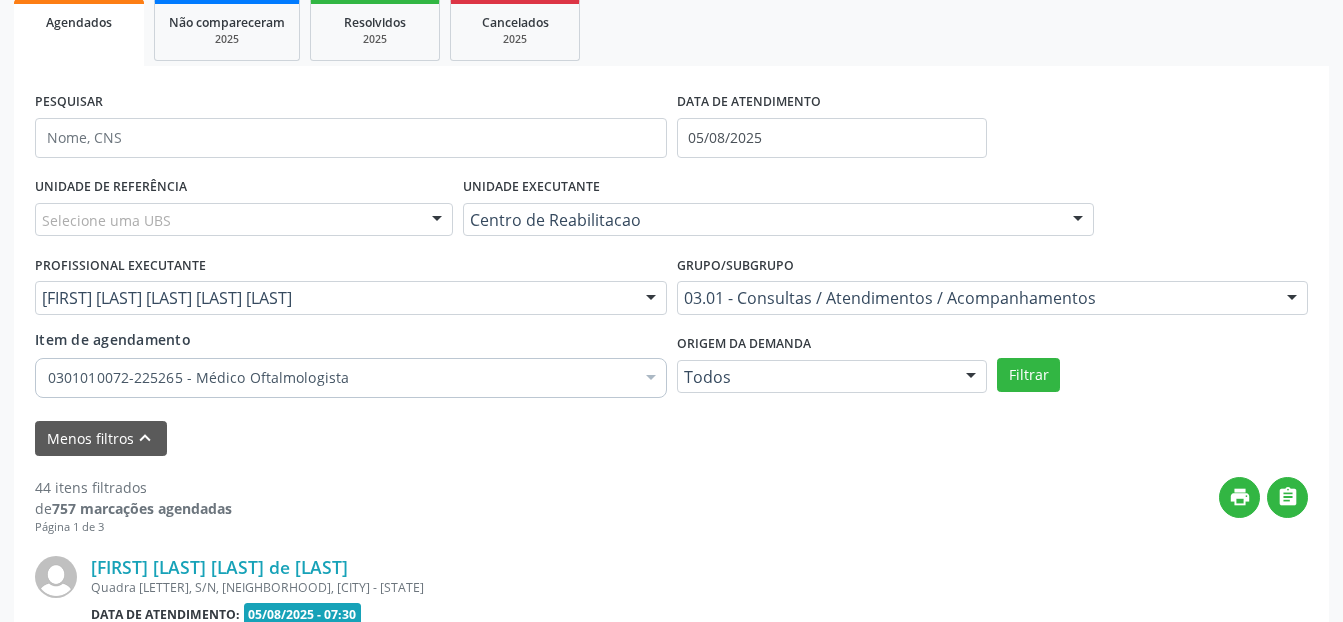 scroll, scrollTop: 300, scrollLeft: 0, axis: vertical 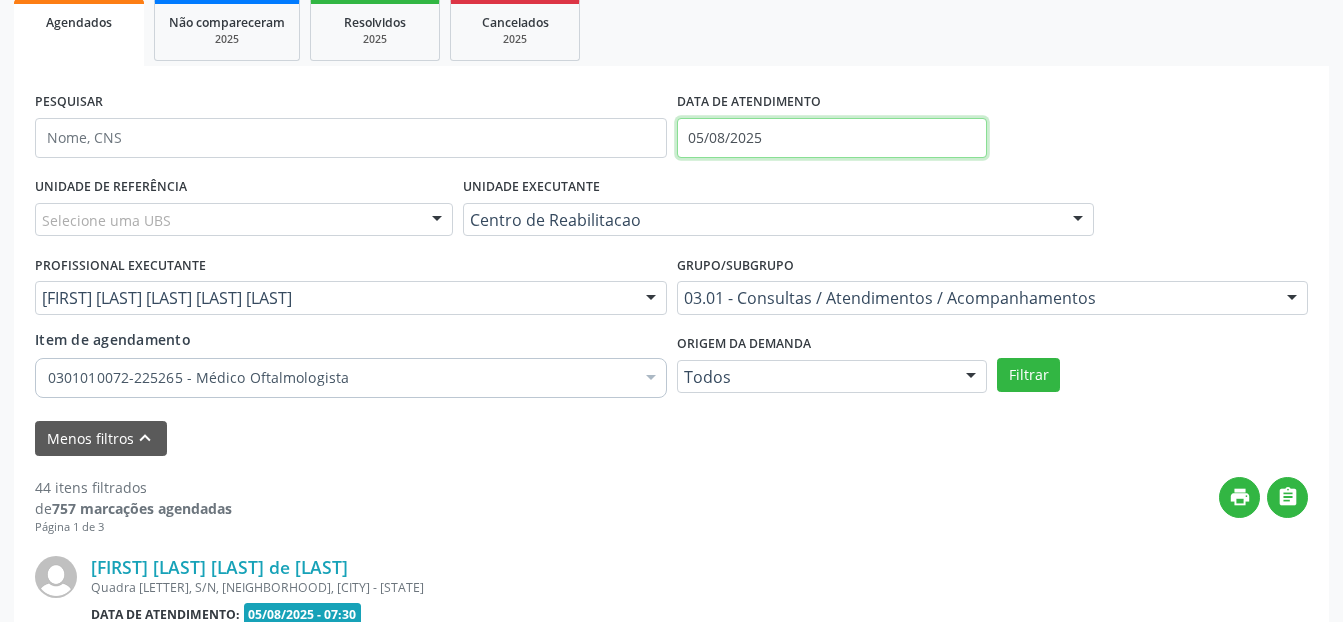 click on "05/08/2025" at bounding box center [832, 138] 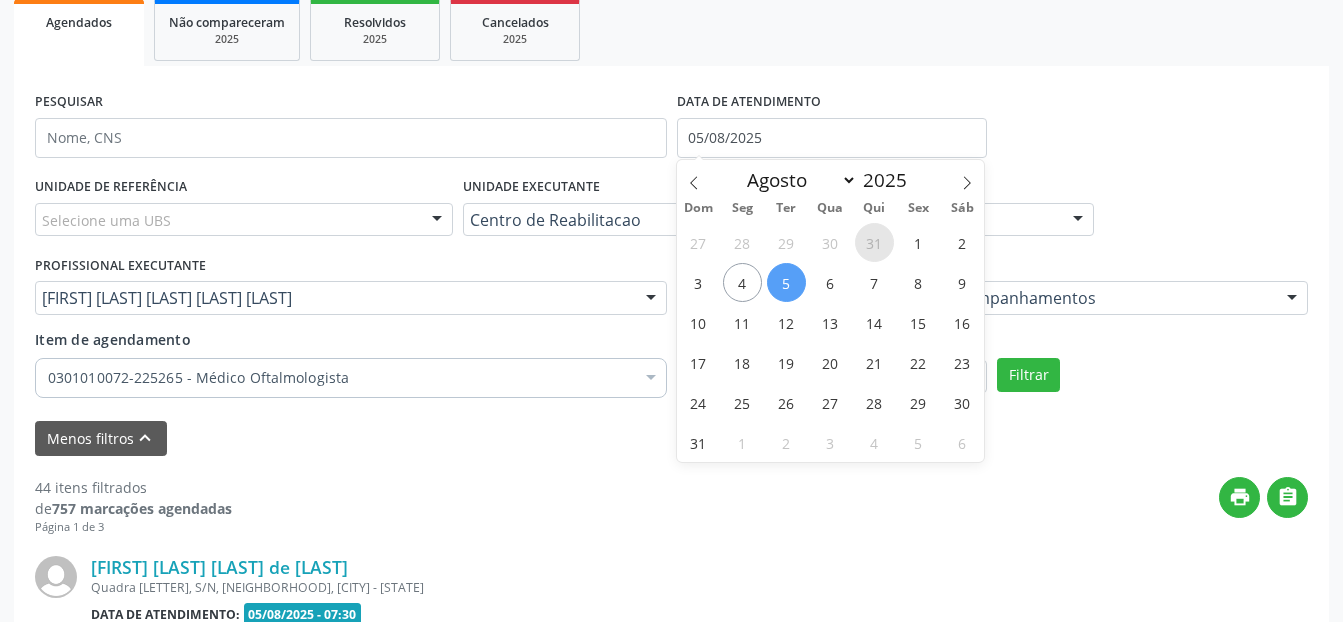 click on "31" at bounding box center [874, 242] 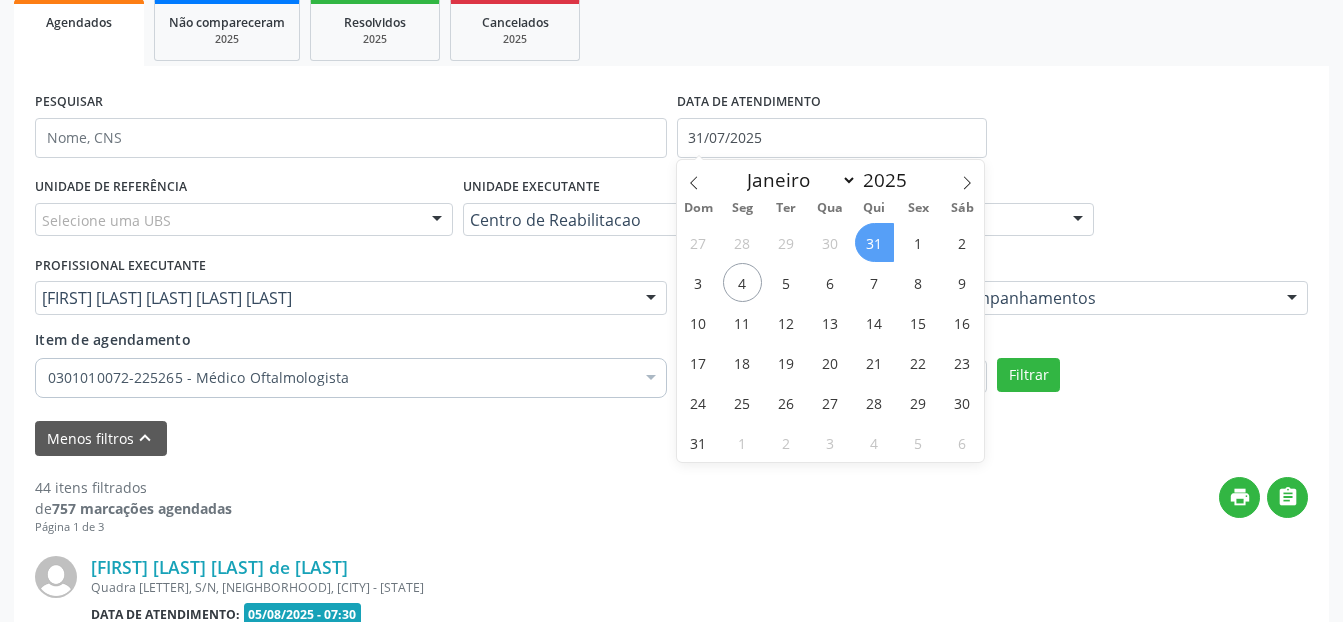 click on "31" at bounding box center [874, 242] 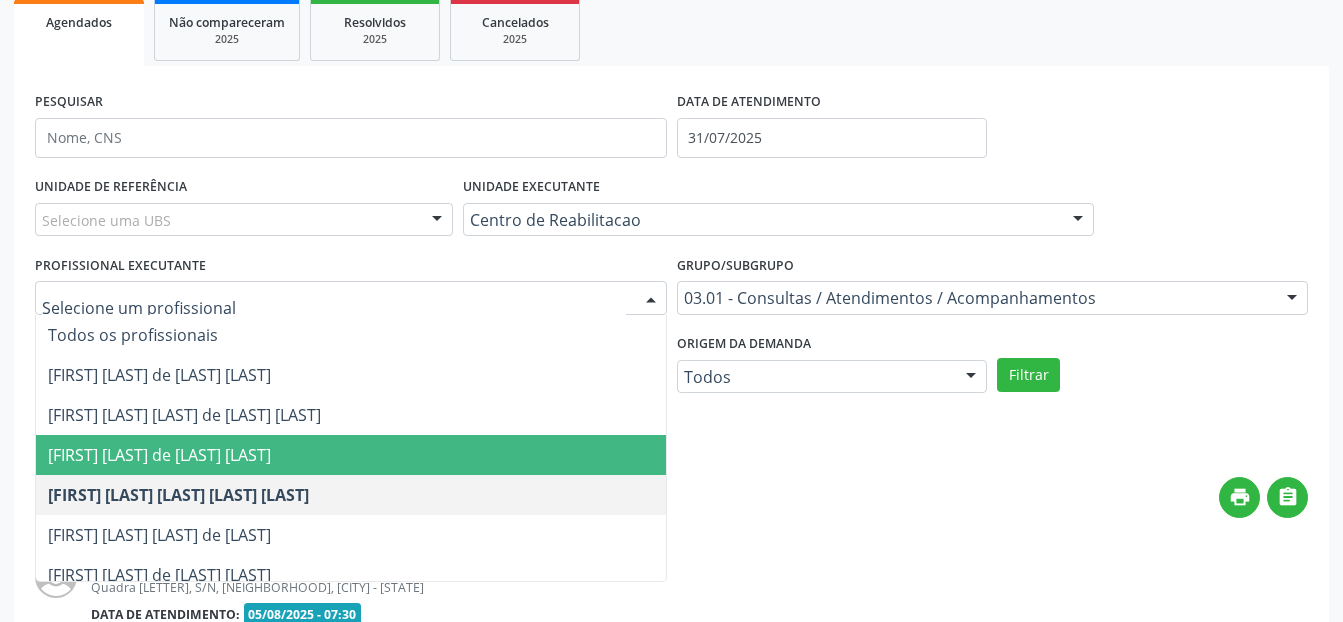 click on "[FIRST] [LAST]" at bounding box center (159, 455) 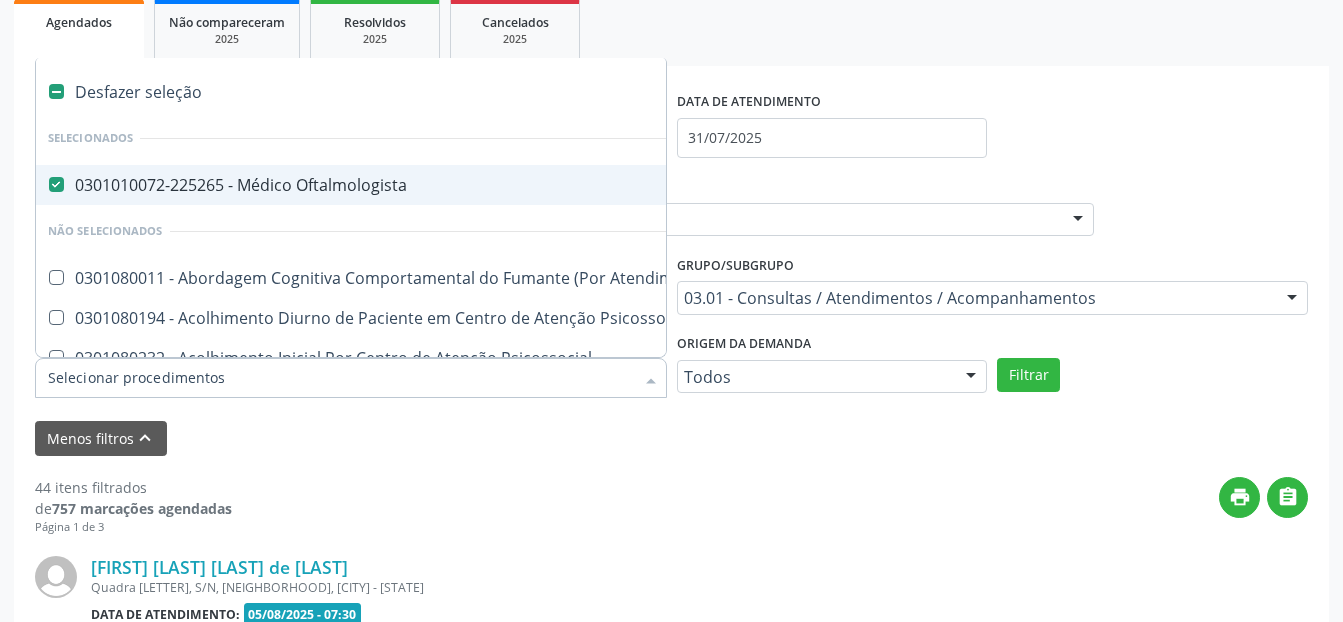 click at bounding box center [56, 184] 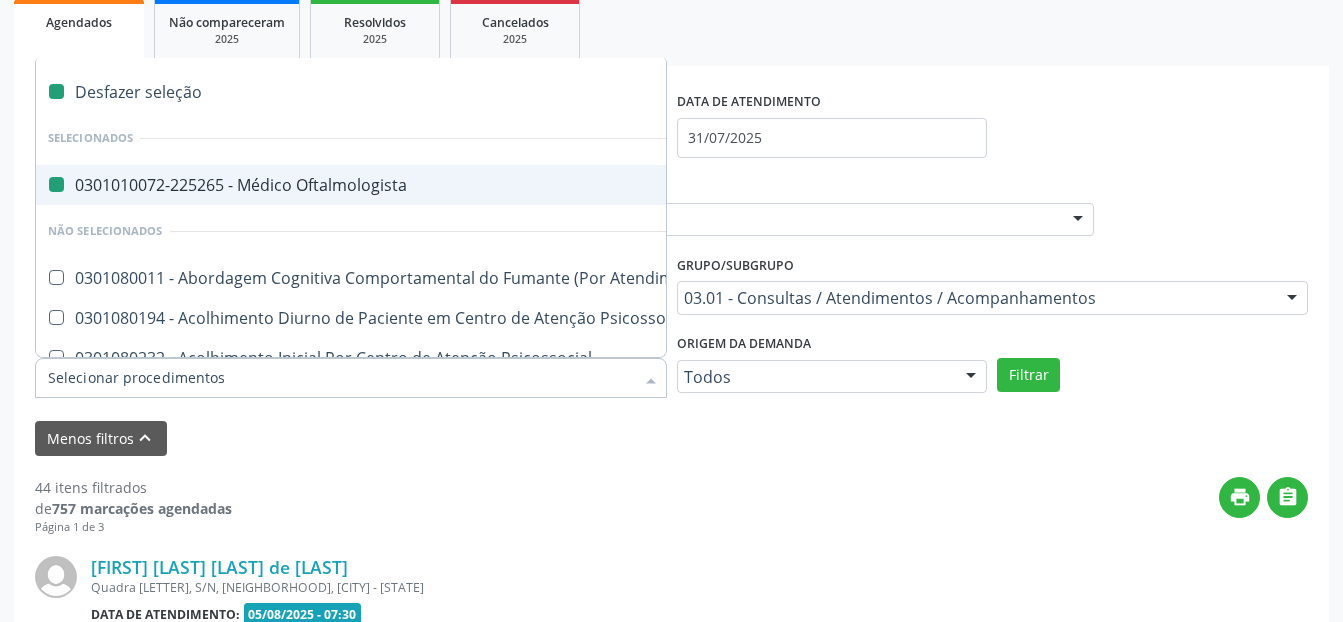 checkbox on "false" 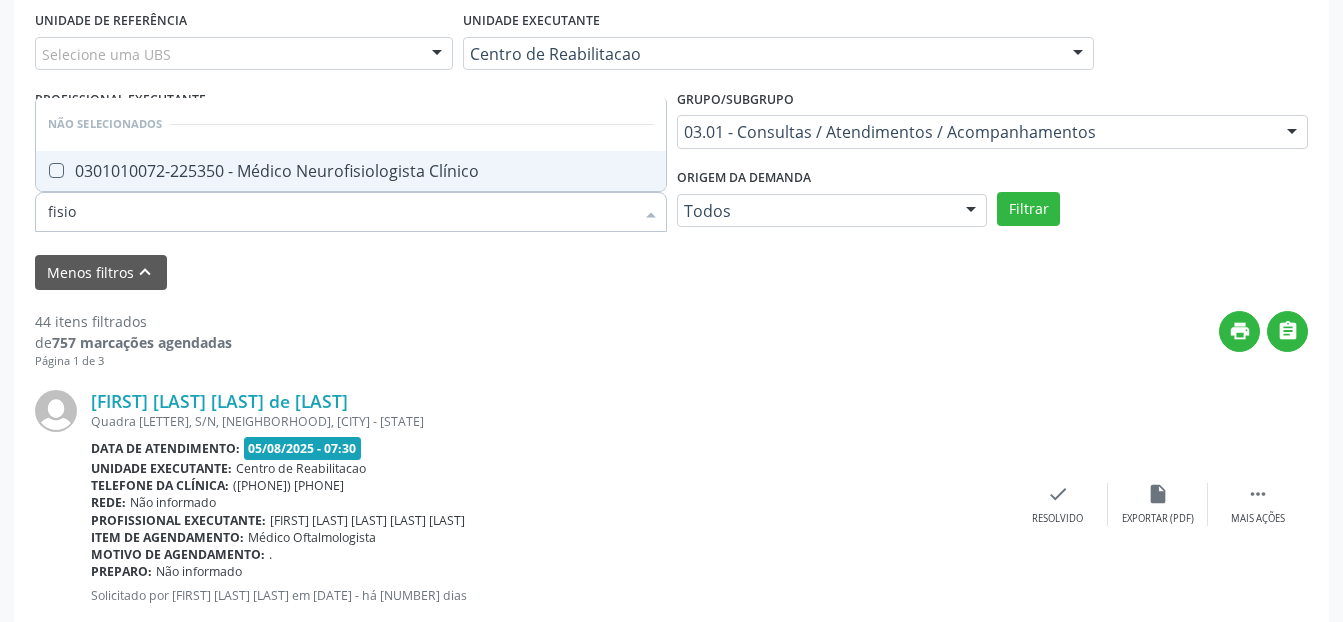 scroll, scrollTop: 500, scrollLeft: 0, axis: vertical 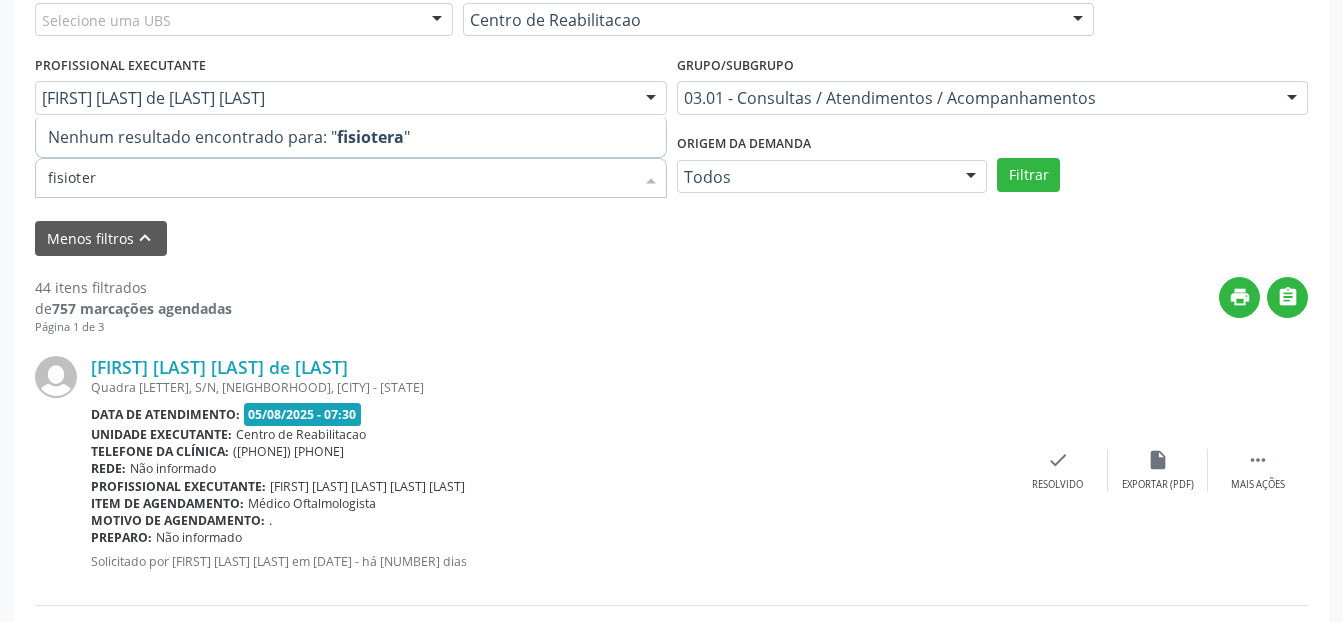 type on "fisiotera" 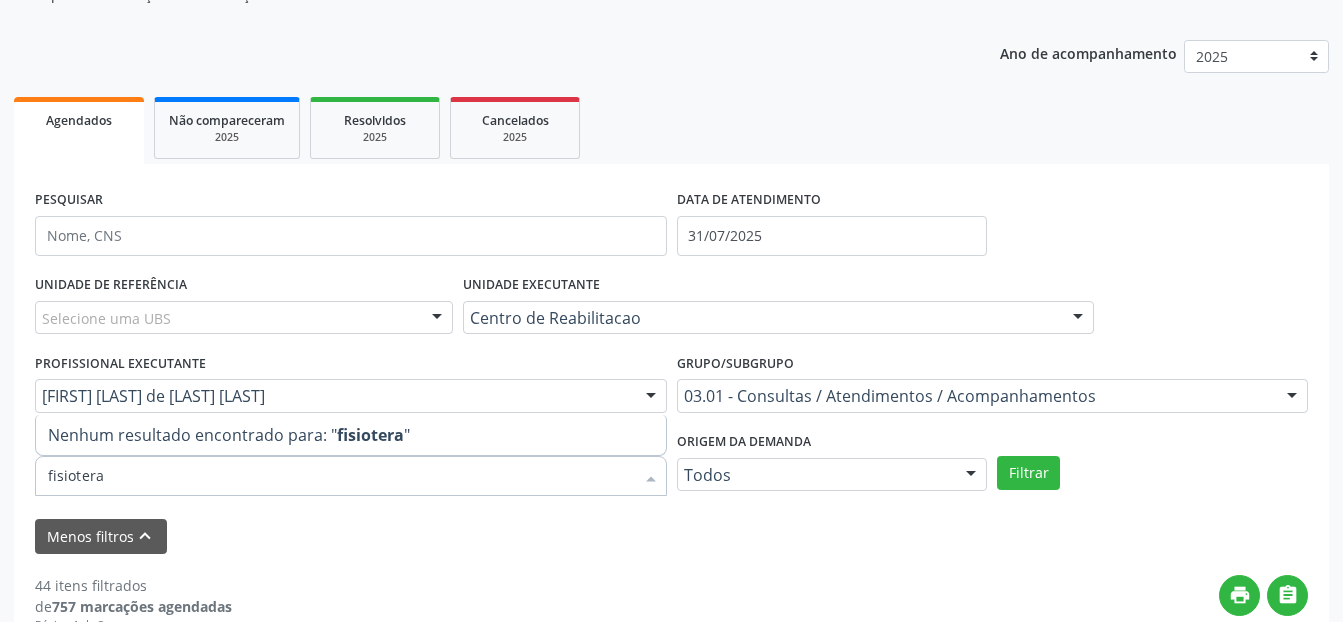 scroll, scrollTop: 200, scrollLeft: 0, axis: vertical 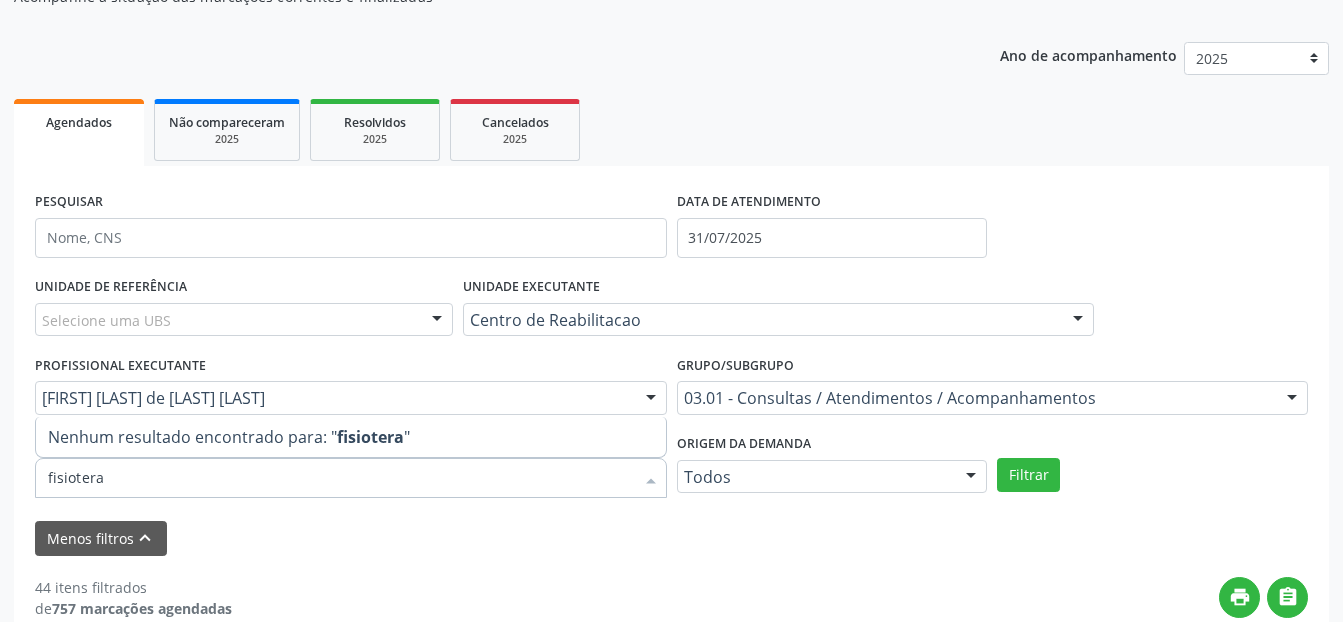 drag, startPoint x: 134, startPoint y: 476, endPoint x: 0, endPoint y: 471, distance: 134.09325 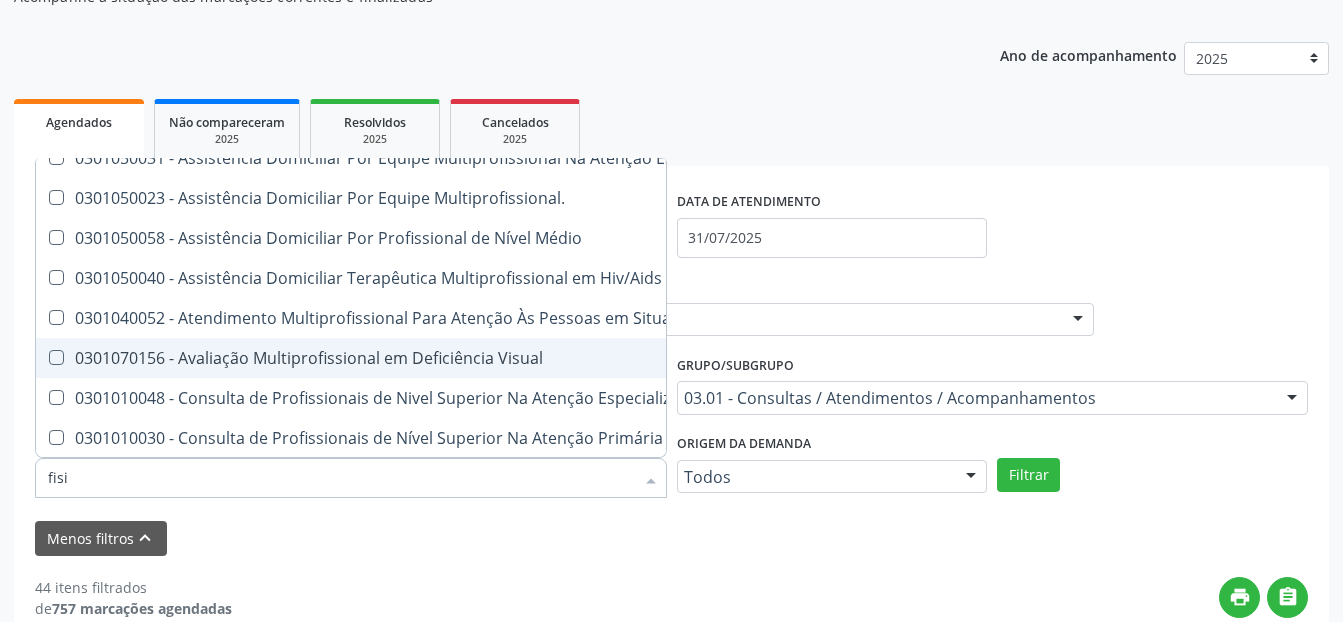 scroll, scrollTop: 0, scrollLeft: 0, axis: both 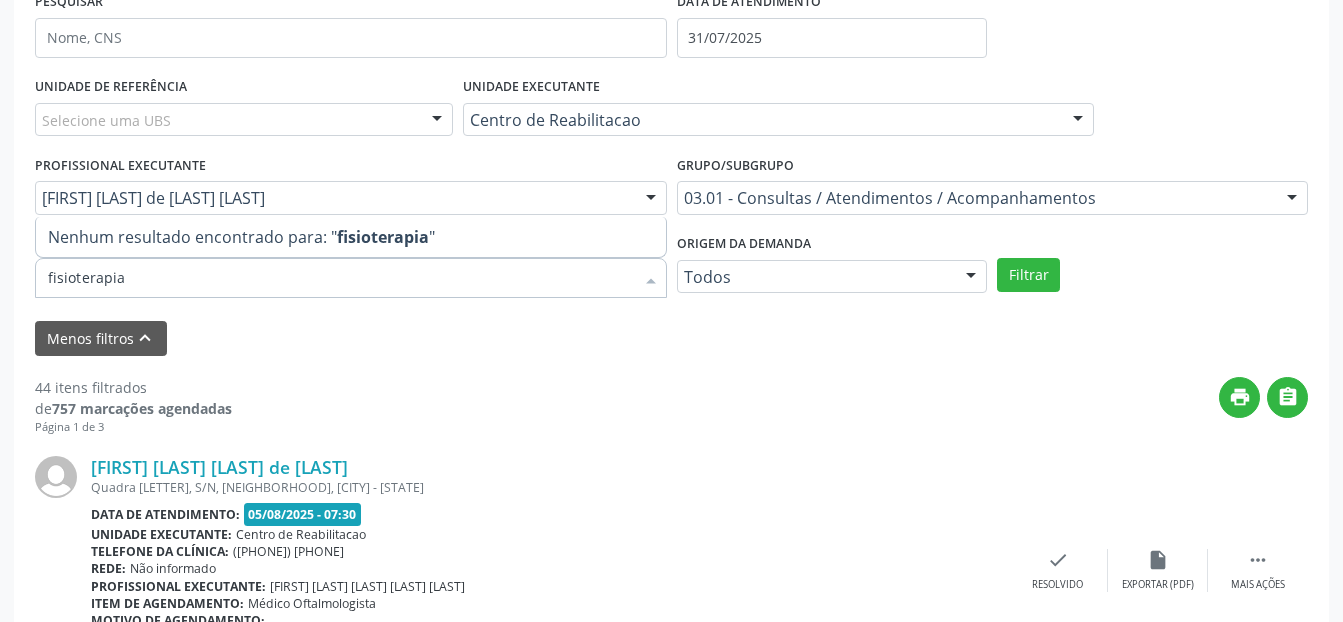 type on "fisioterapia" 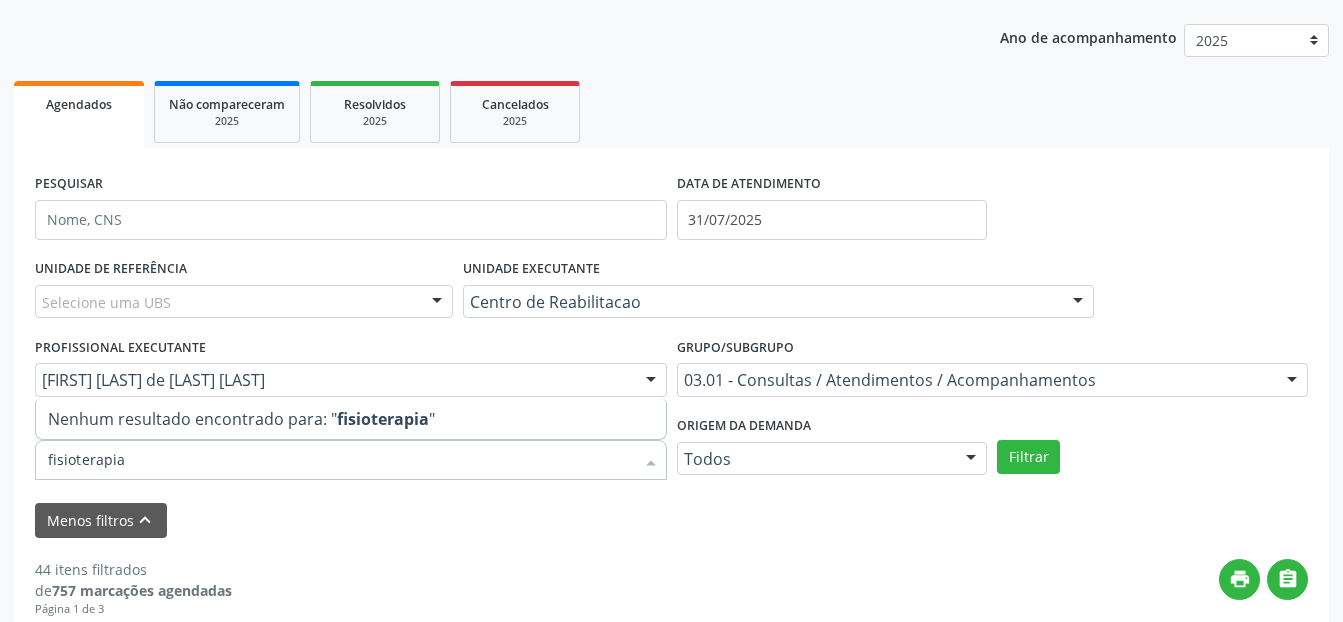 scroll, scrollTop: 200, scrollLeft: 0, axis: vertical 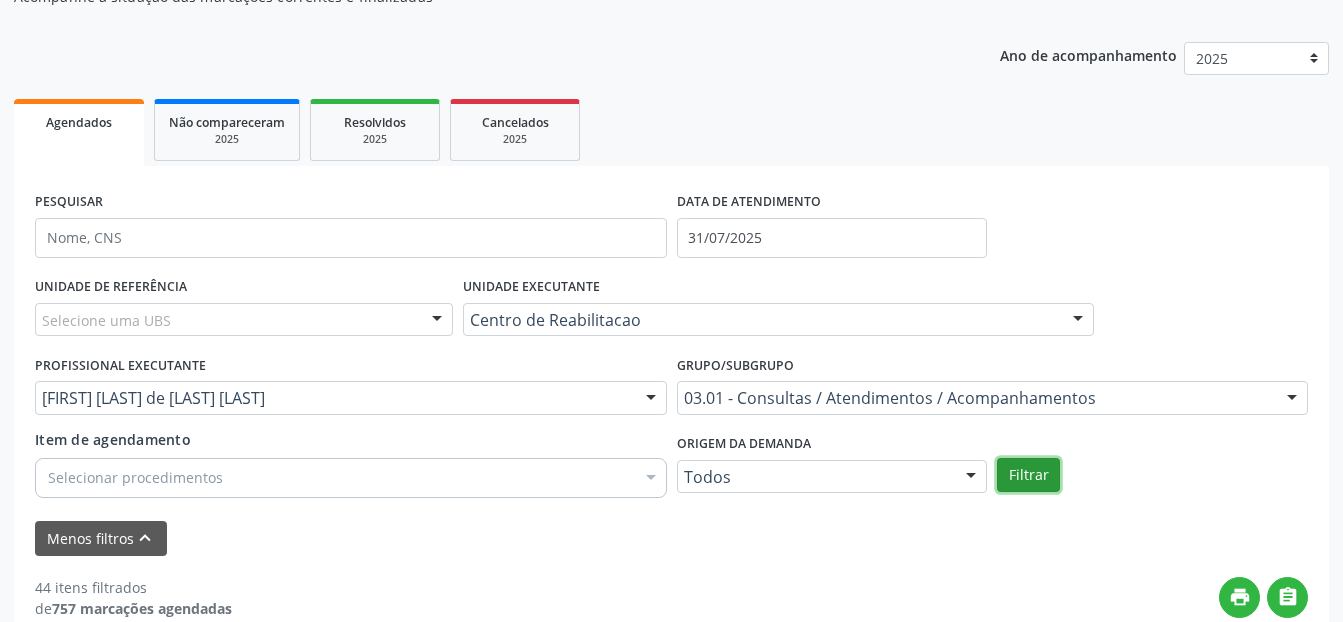 click on "Filtrar" at bounding box center (1028, 475) 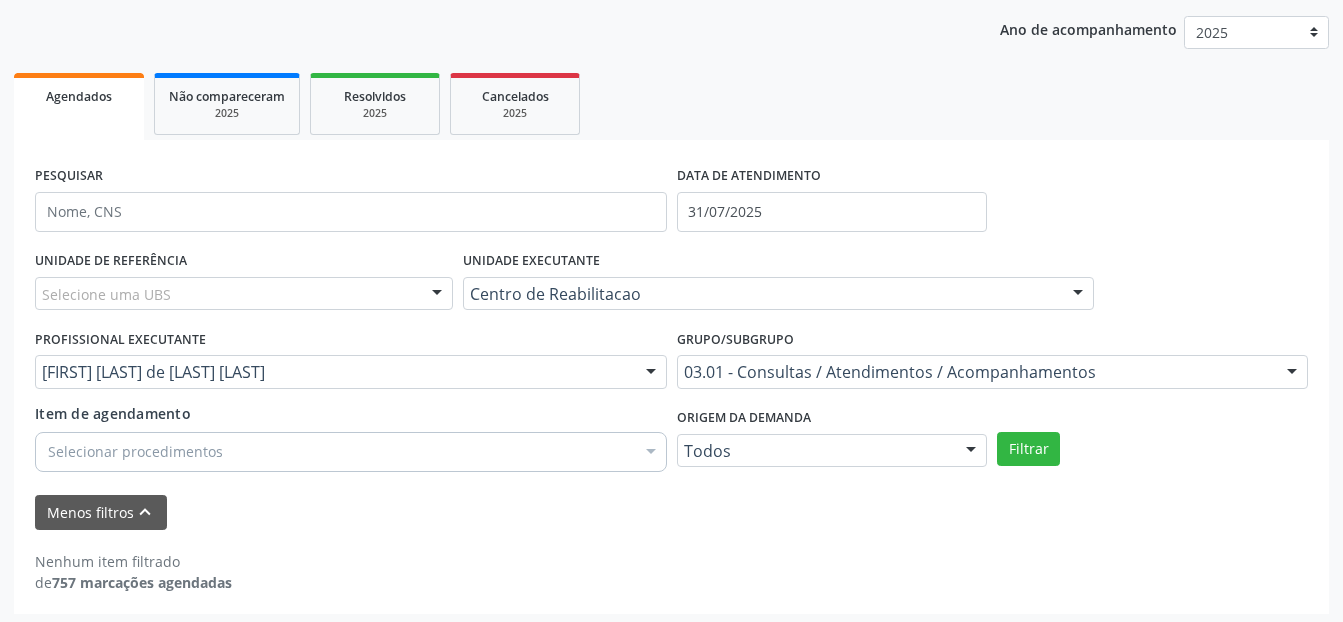 scroll, scrollTop: 232, scrollLeft: 0, axis: vertical 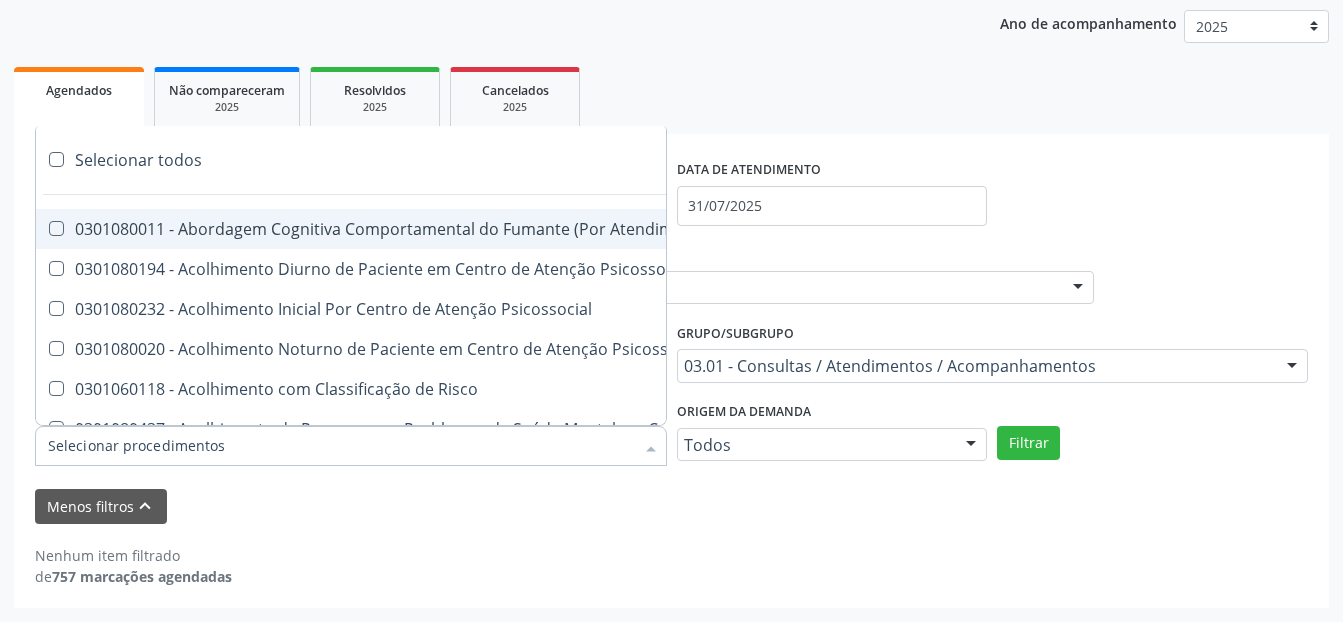 click at bounding box center (351, 446) 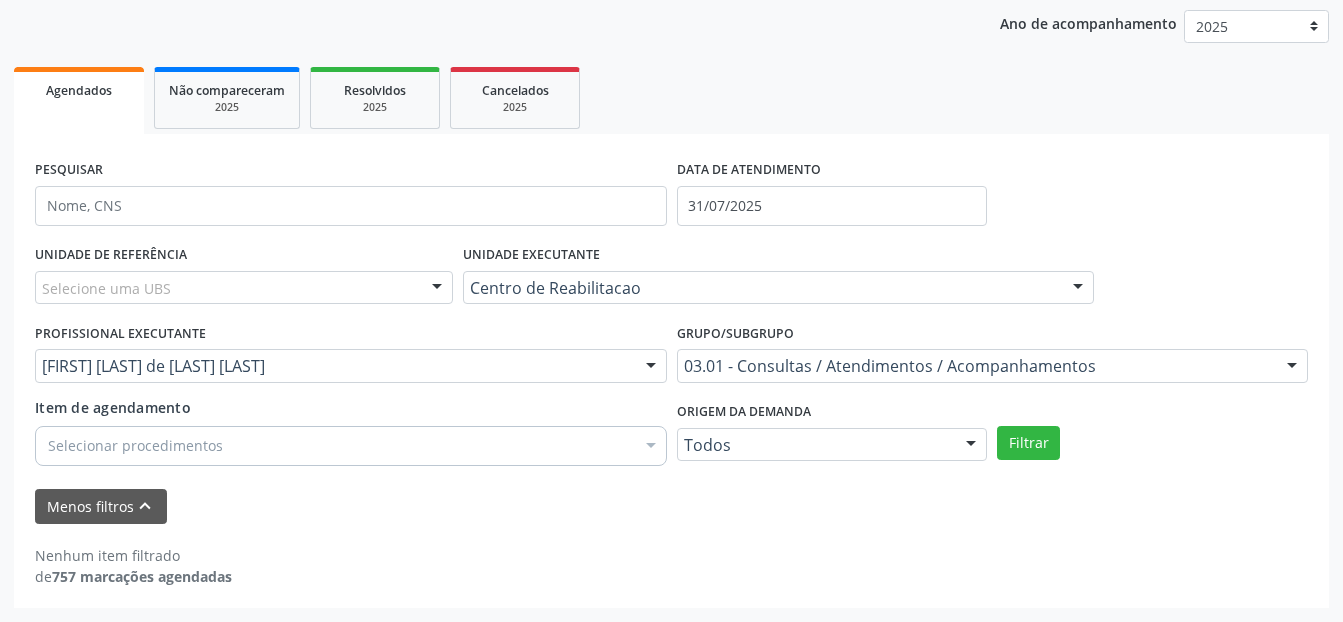 scroll, scrollTop: 0, scrollLeft: 0, axis: both 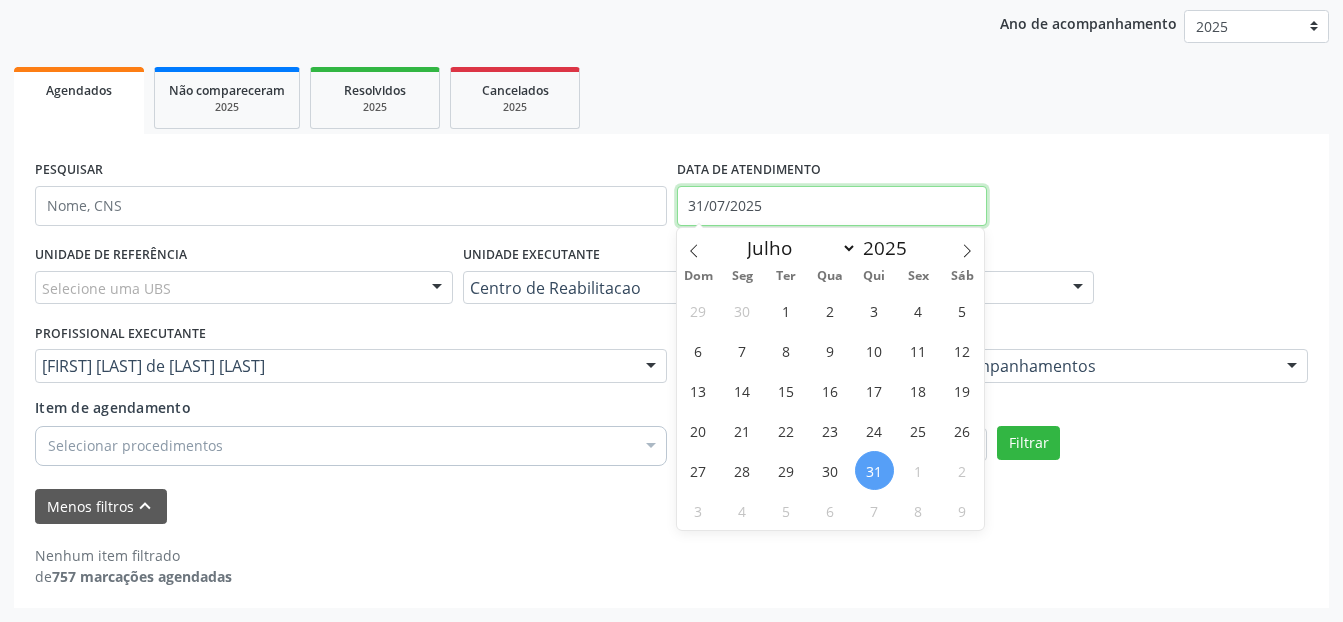 click on "31/07/2025" at bounding box center [832, 206] 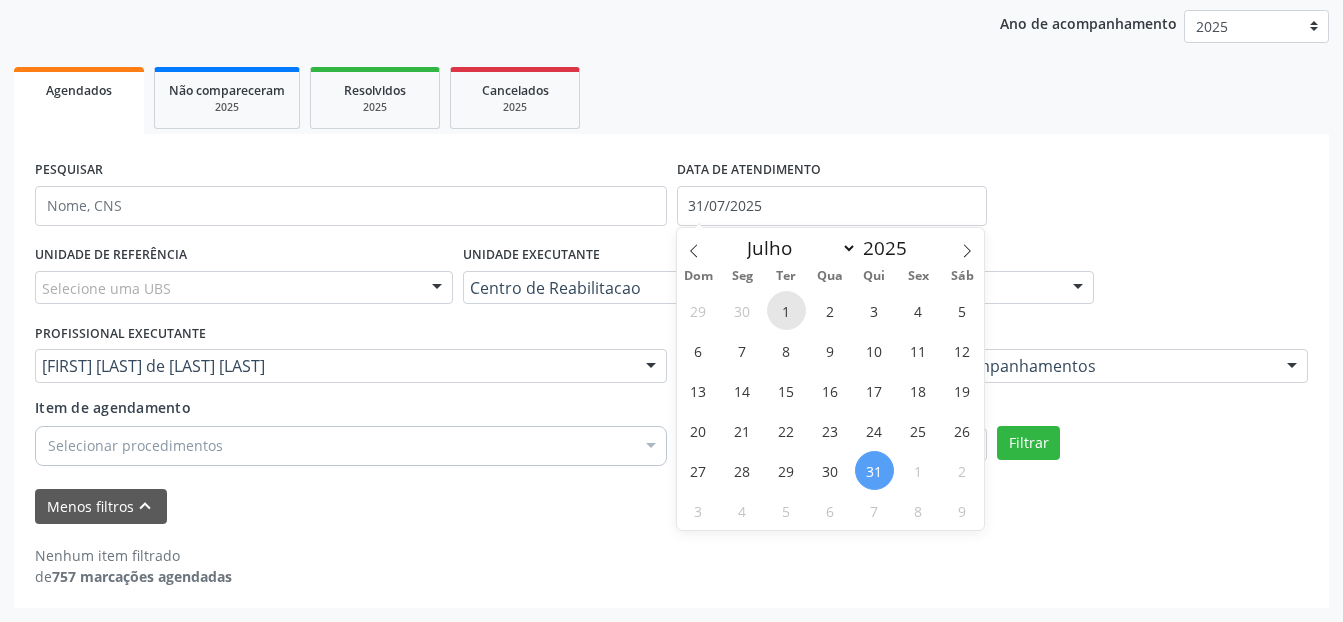 click on "1" at bounding box center [786, 310] 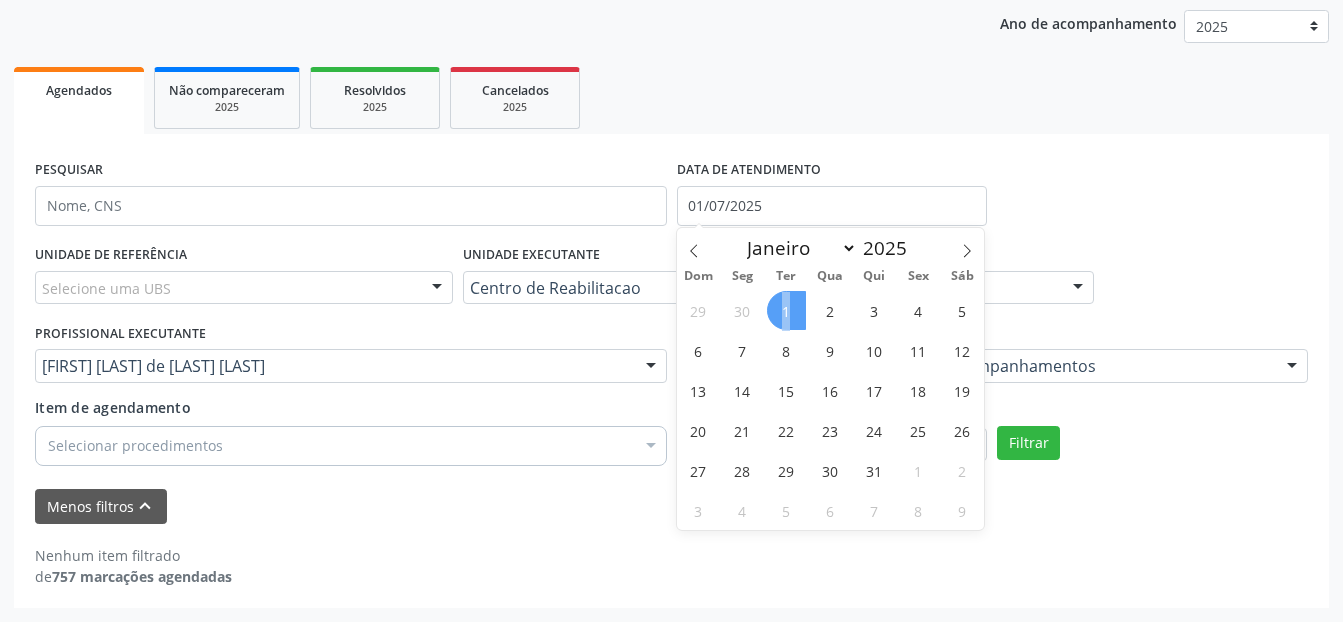 click on "1" at bounding box center [786, 310] 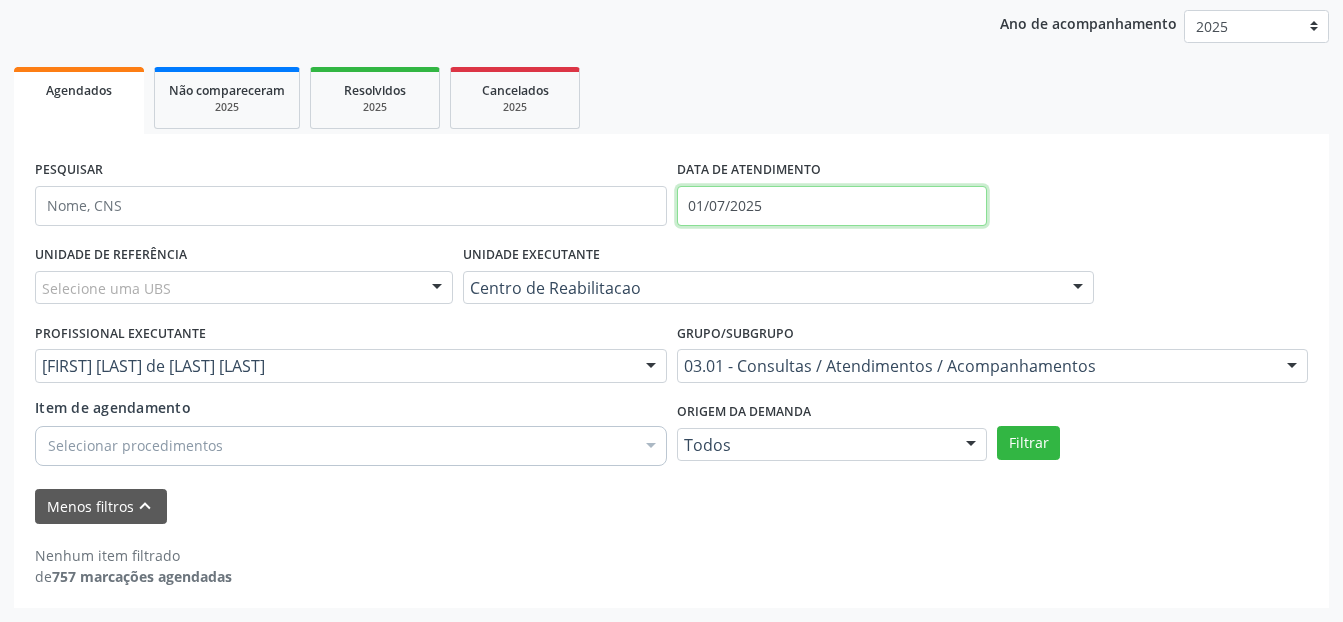 click on "01/07/2025" at bounding box center (832, 206) 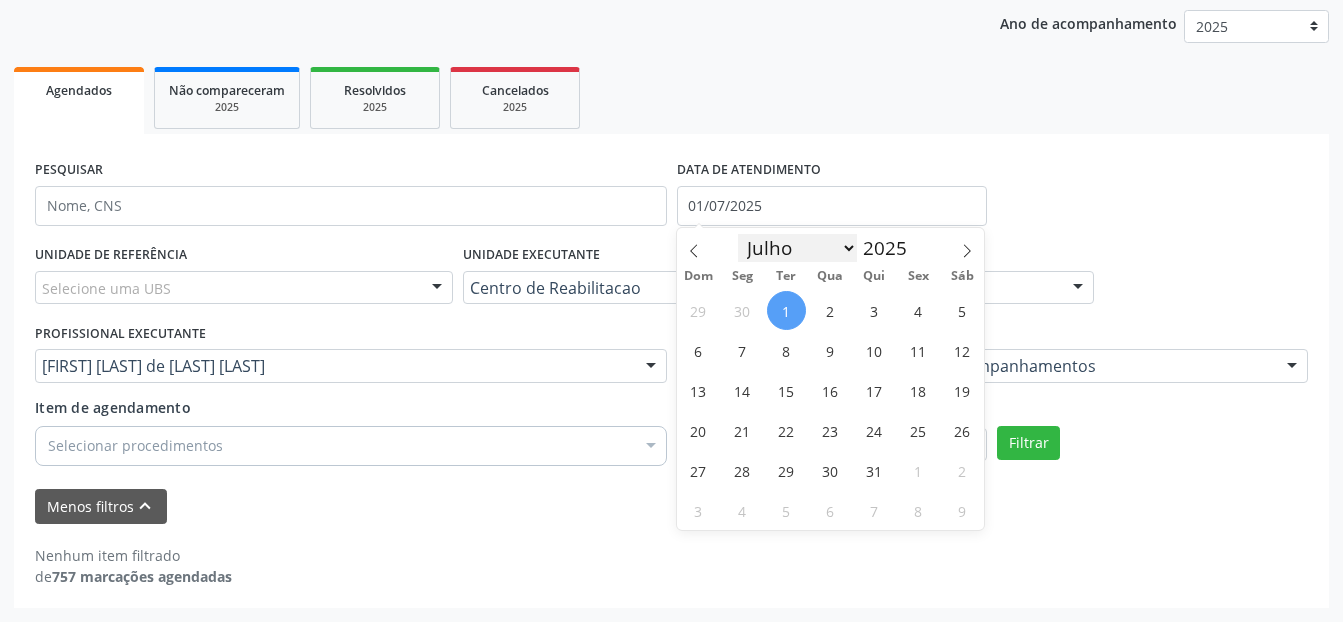 click on "Janeiro Fevereiro Março Abril Maio Junho Julho Agosto Setembro Outubro Novembro Dezembro" at bounding box center (798, 248) 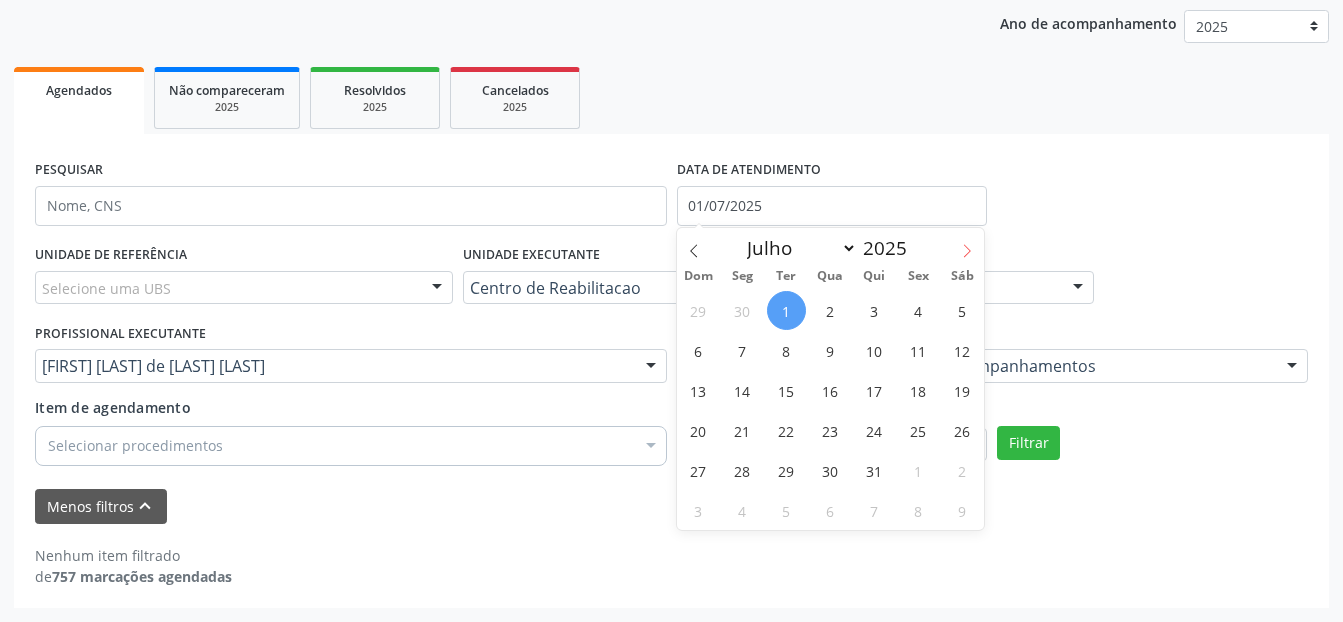 click 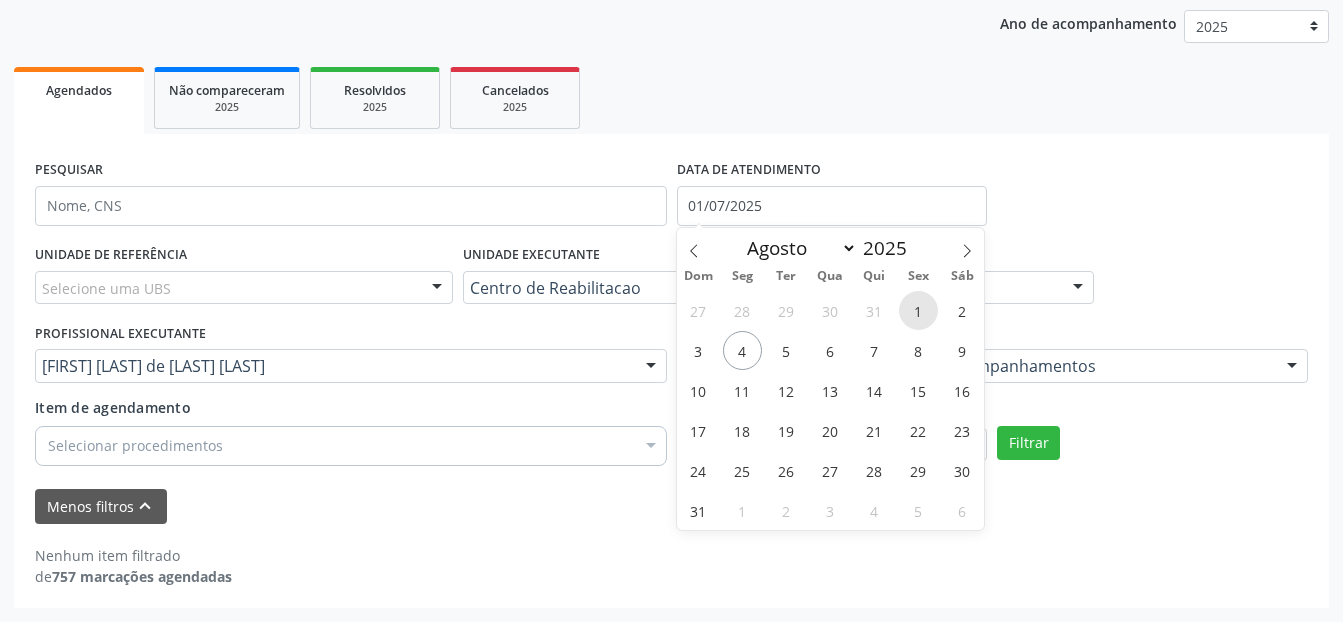 click on "1" at bounding box center [918, 310] 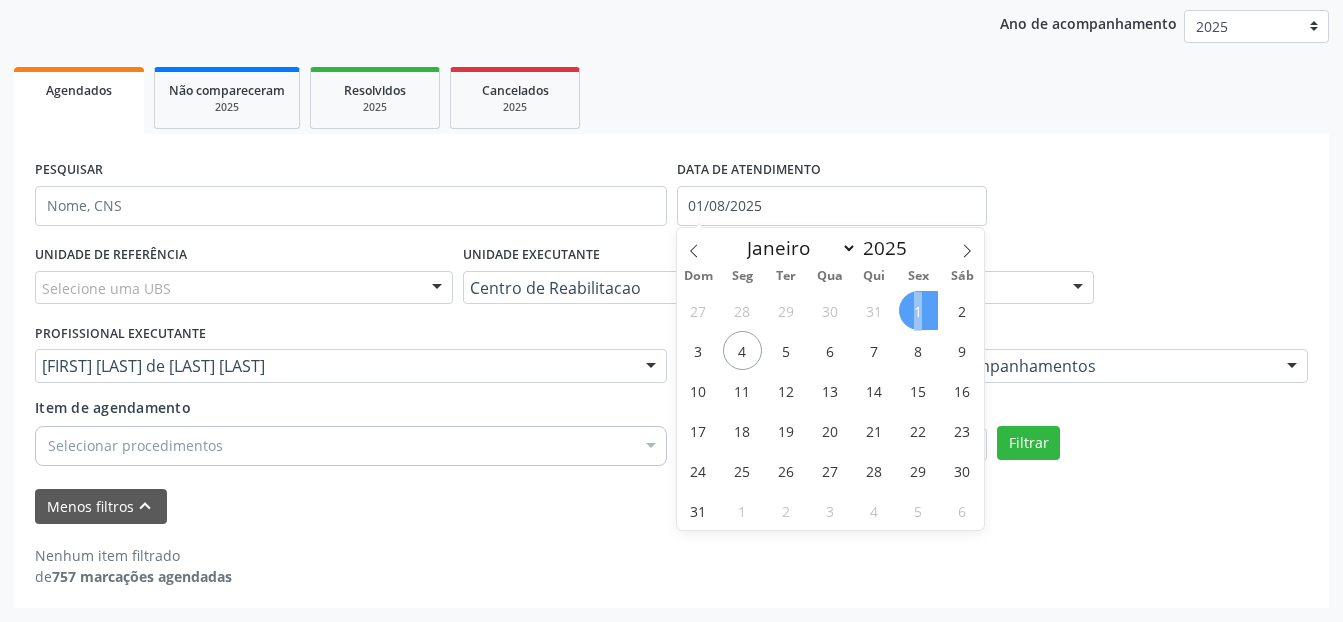 click on "1" at bounding box center (918, 310) 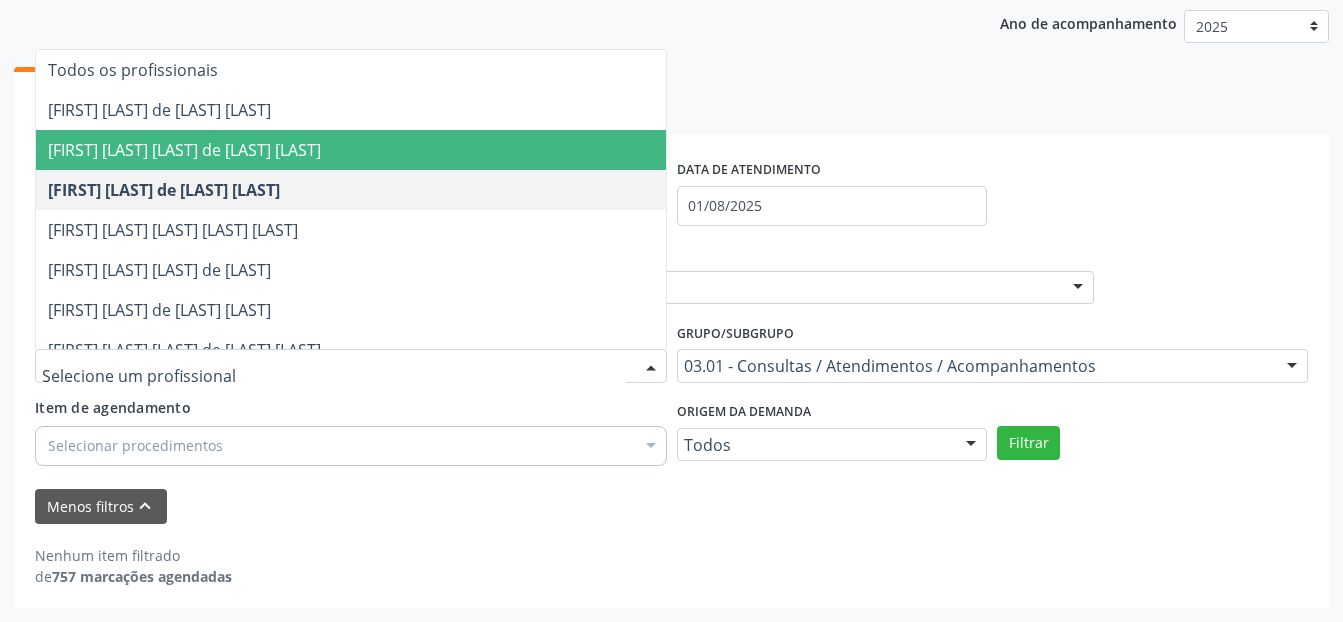 click on "[FIRST] [LAST]" at bounding box center (184, 150) 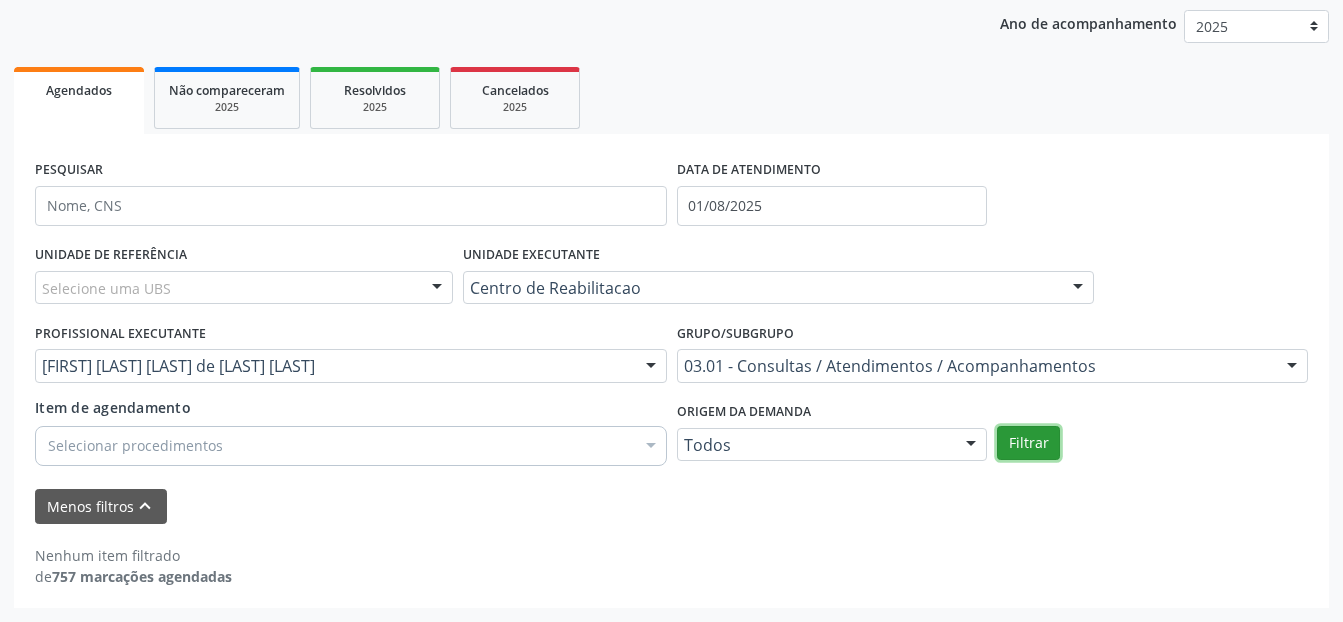 click on "Filtrar" at bounding box center (1028, 443) 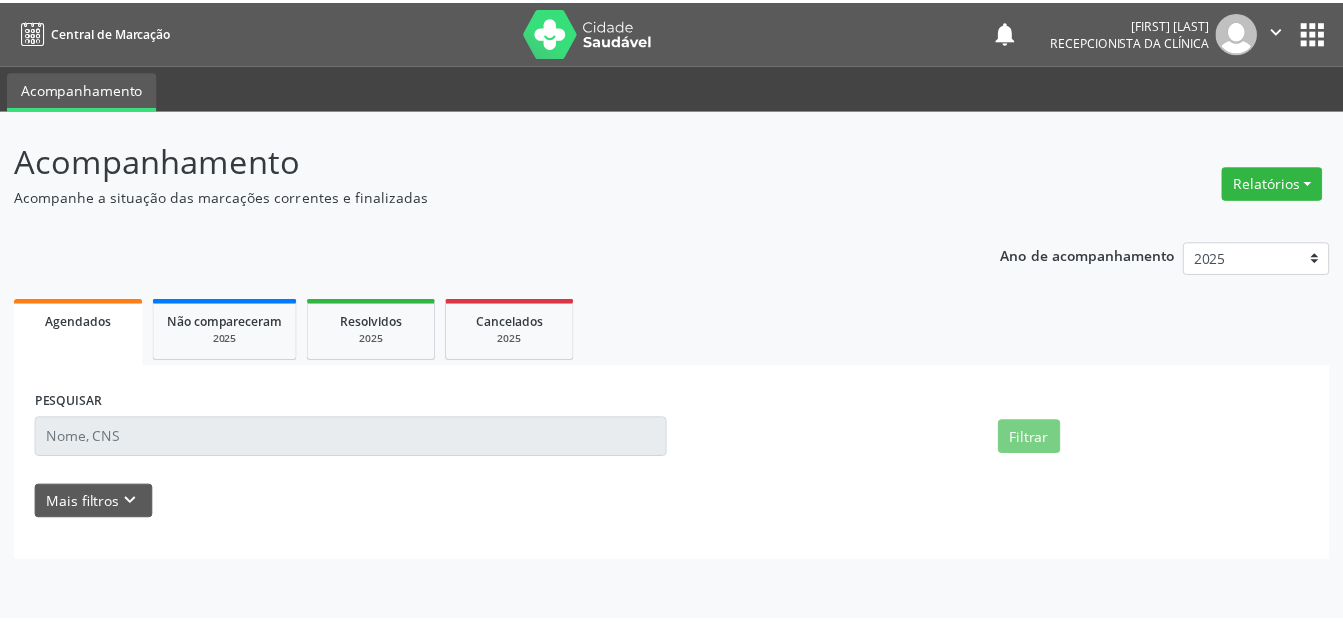 scroll, scrollTop: 0, scrollLeft: 0, axis: both 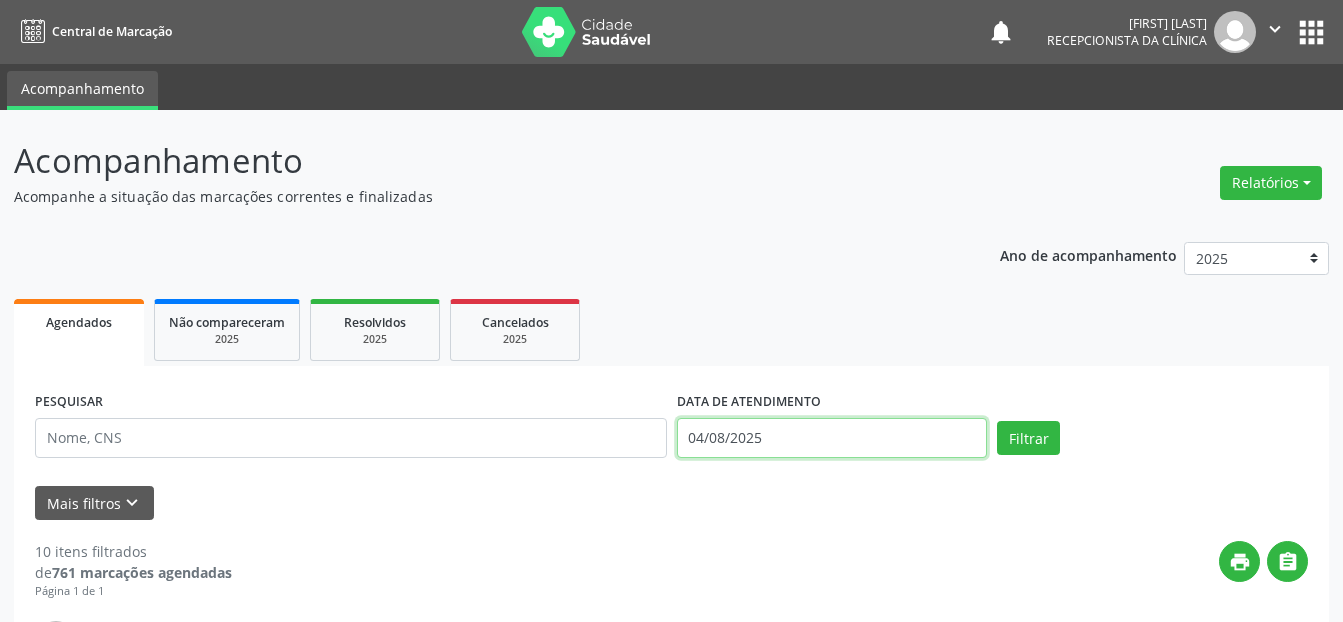 click on "04/08/2025" at bounding box center [832, 438] 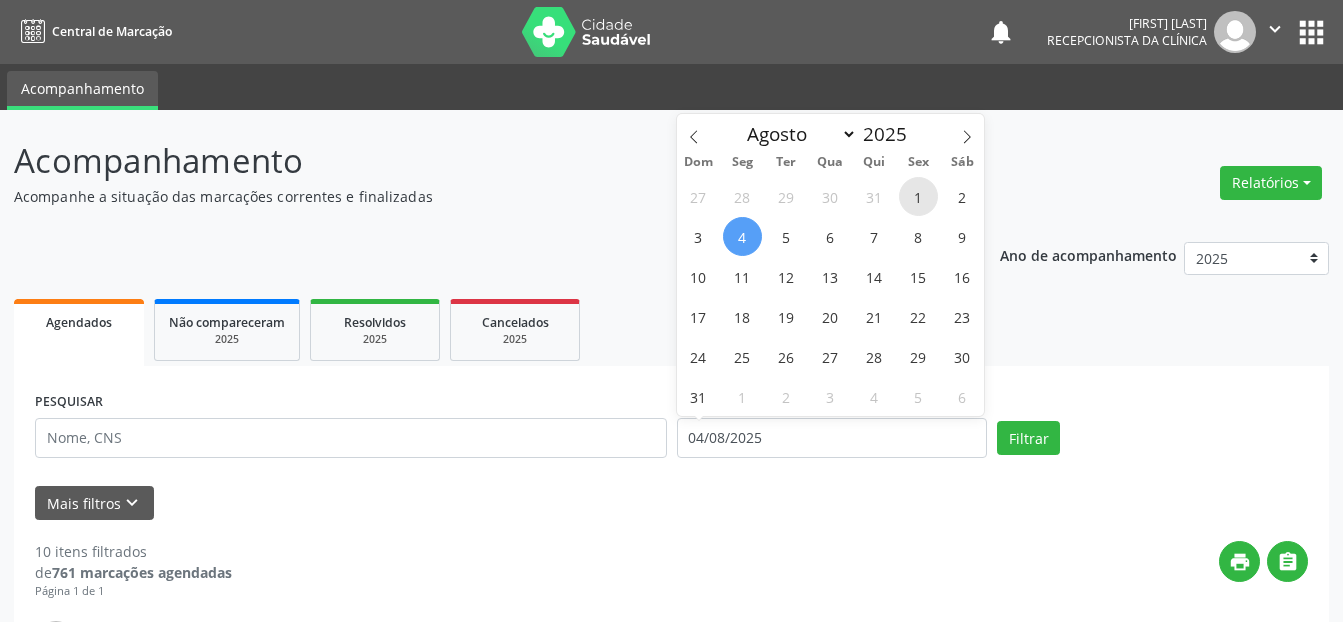 click on "1" at bounding box center (918, 196) 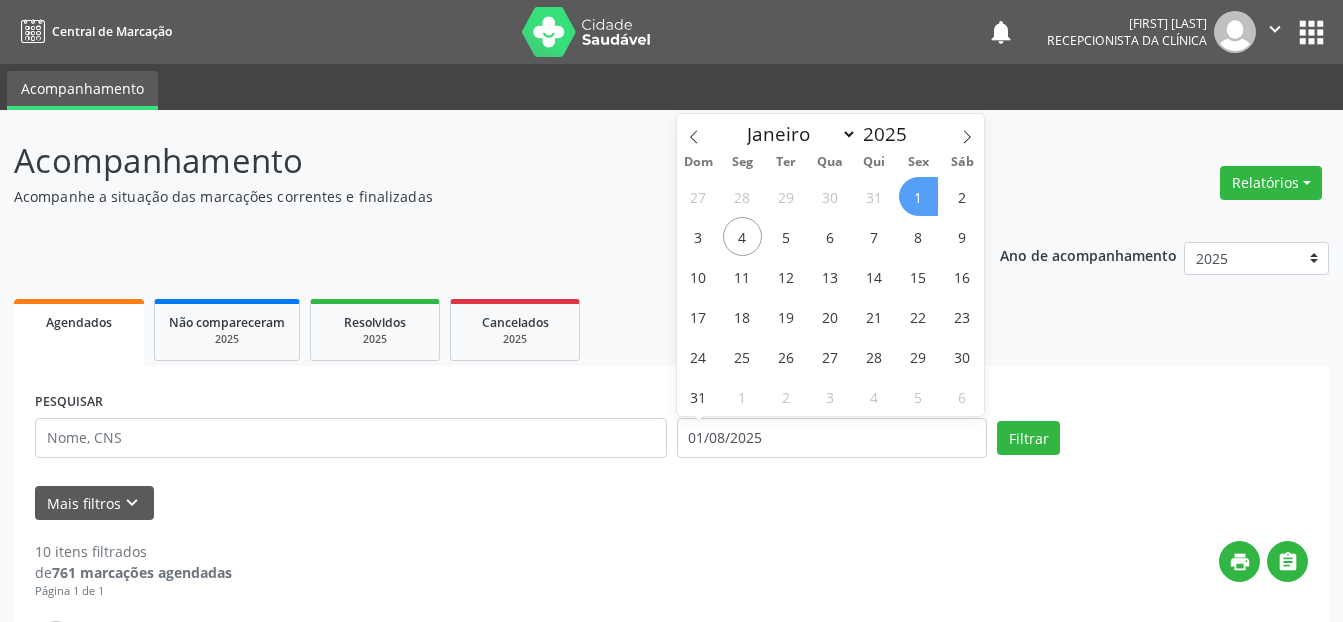 click on "1" at bounding box center [918, 196] 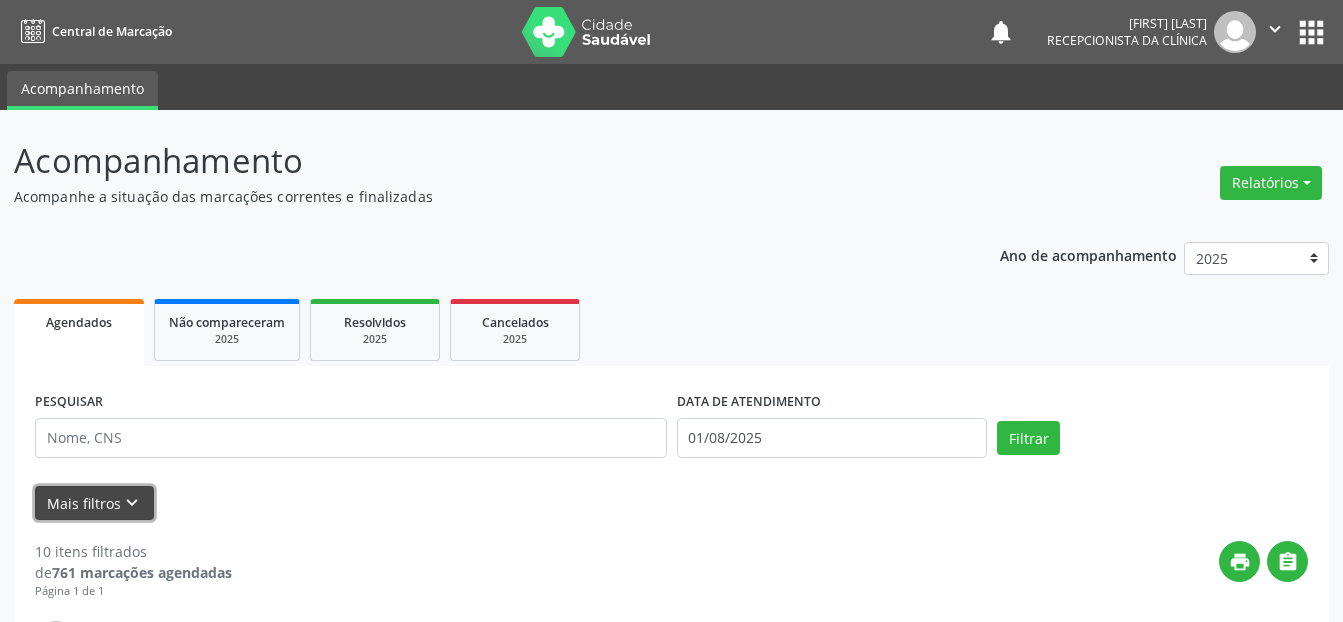 click on "keyboard_arrow_down" at bounding box center (132, 503) 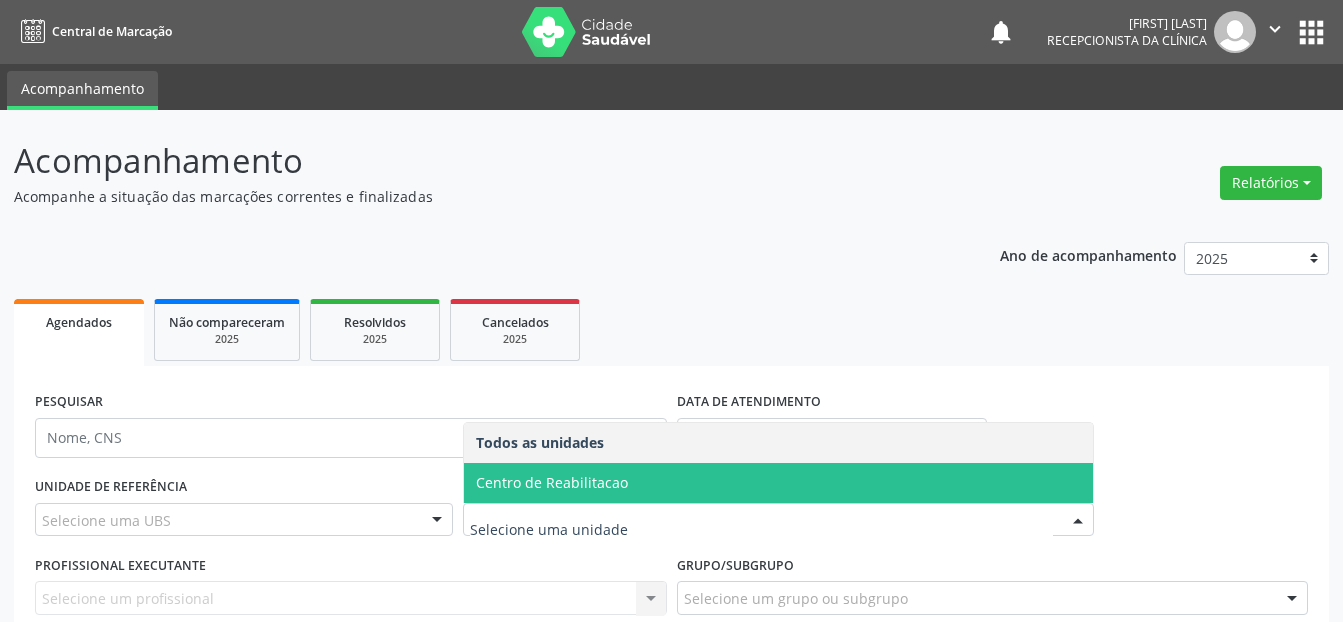 click on "Centro de Reabilitacao" at bounding box center (552, 482) 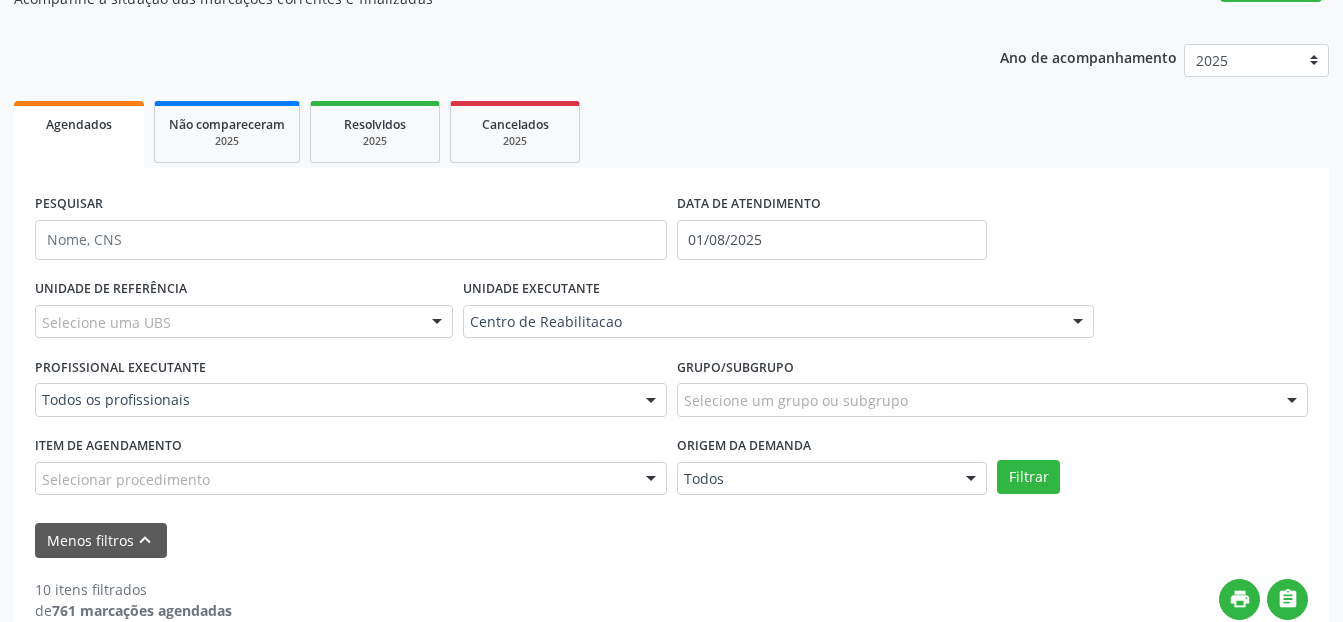 scroll, scrollTop: 200, scrollLeft: 0, axis: vertical 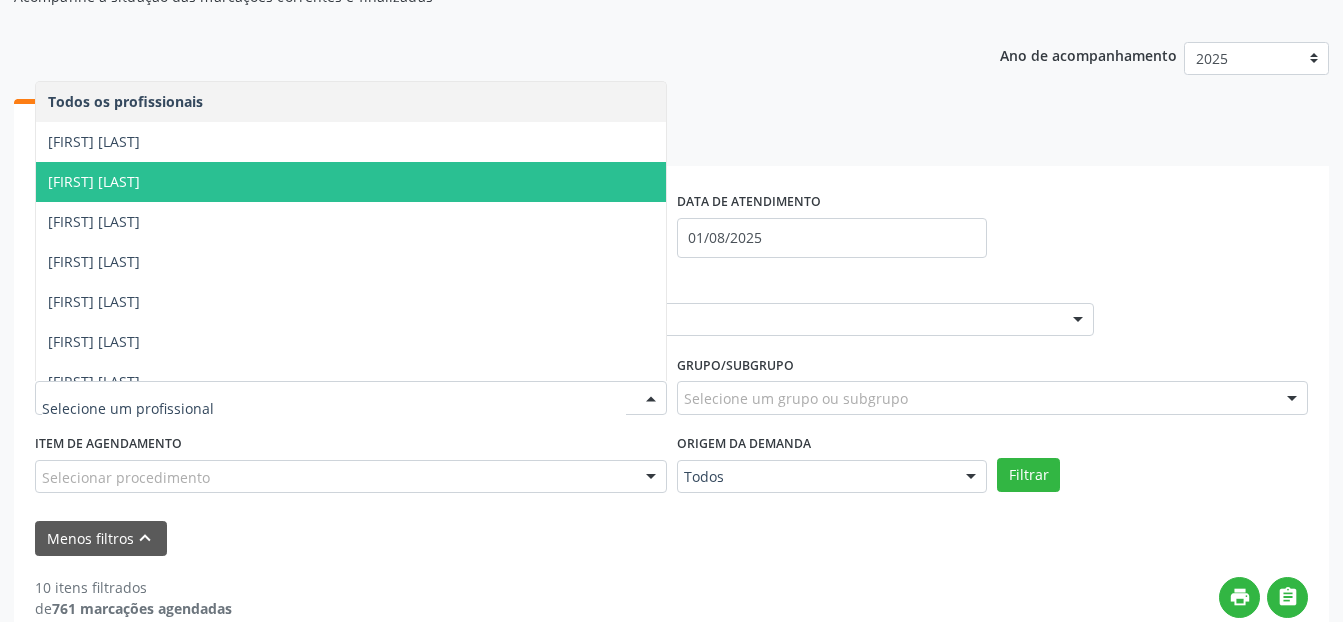 click on "[FIRST] [LAST]" at bounding box center (94, 181) 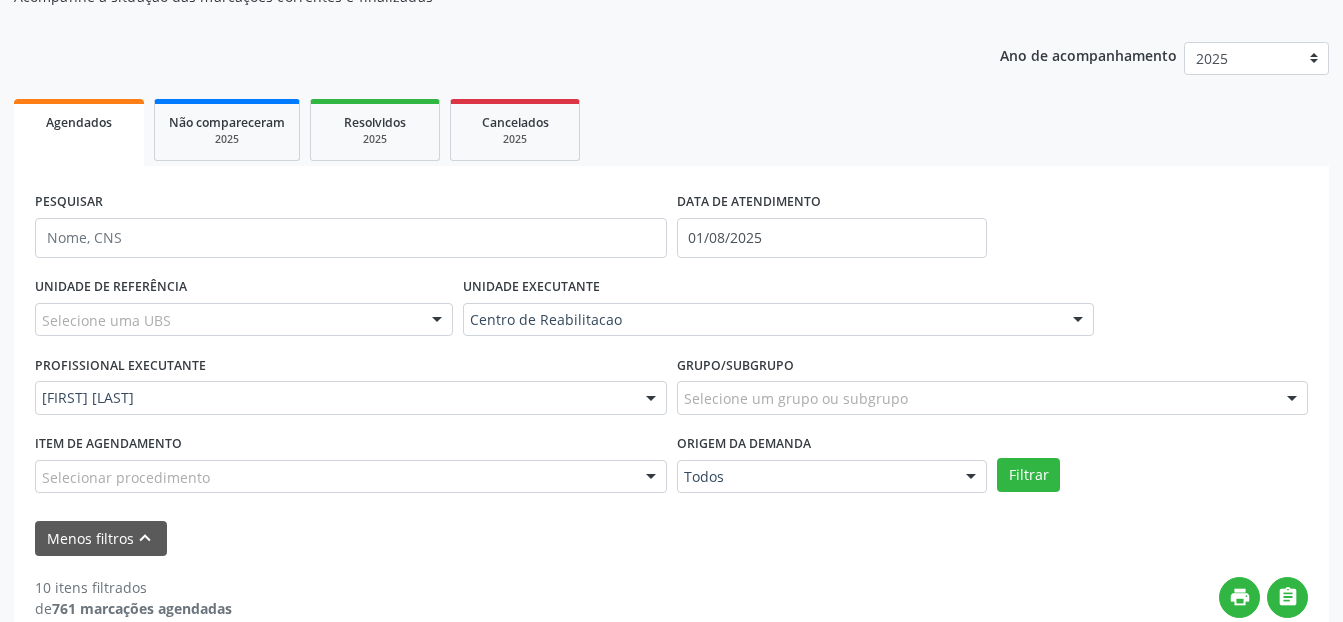 click on "Selecionar procedimento" at bounding box center (351, 477) 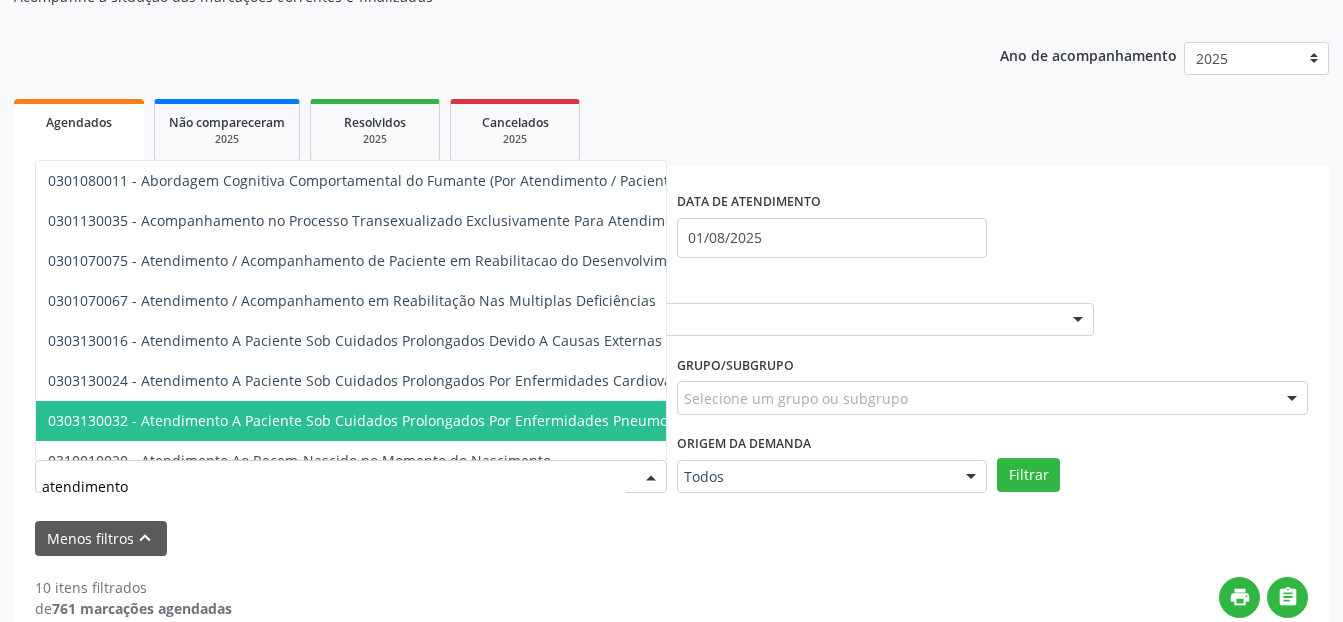 type on "atendimento f" 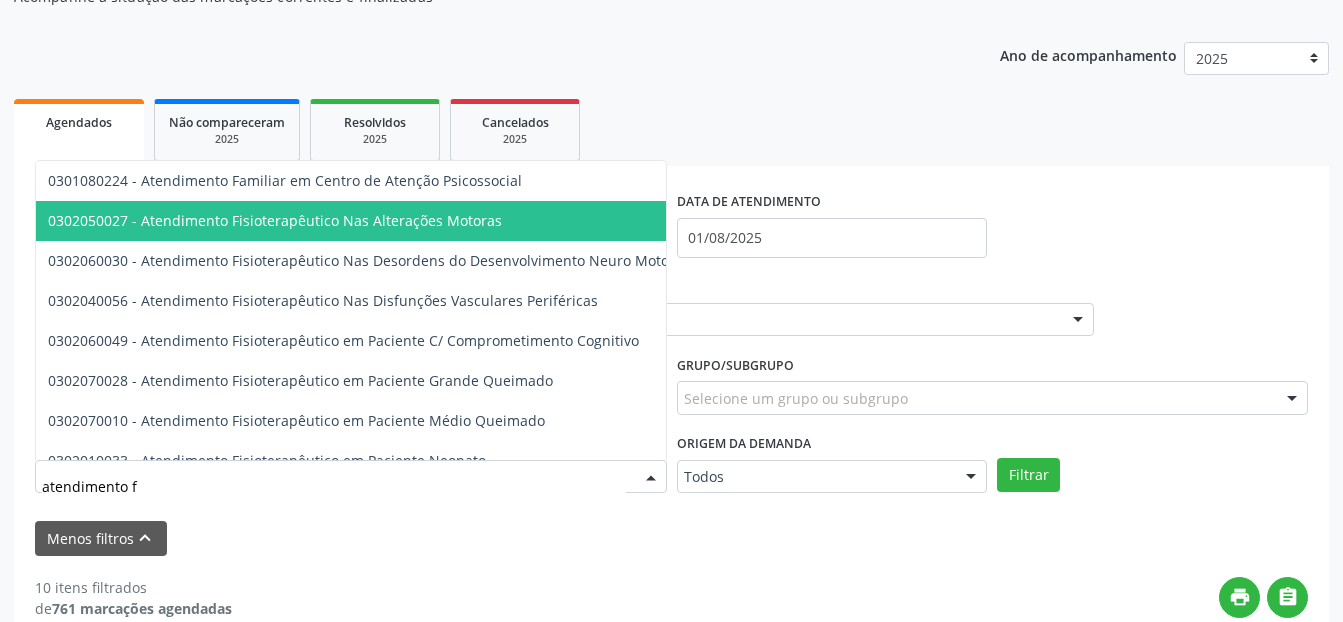click on "0302050027 - Atendimento Fisioterapêutico Nas Alterações Motoras" at bounding box center [275, 220] 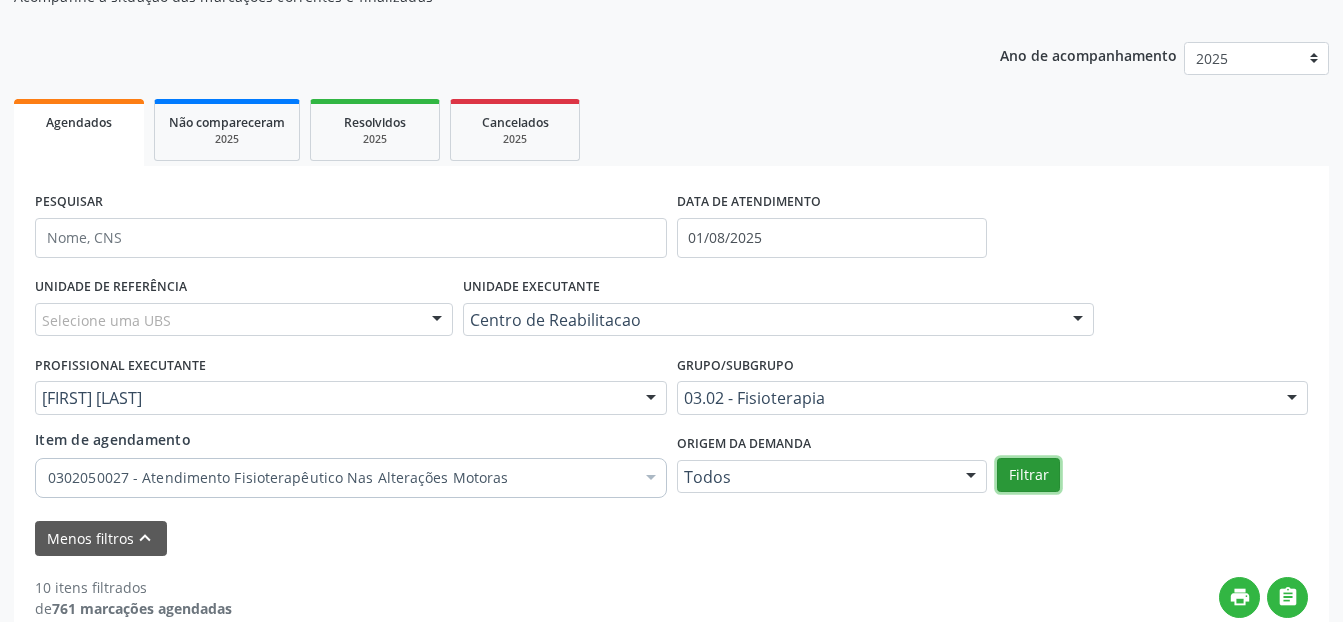 click on "Filtrar" at bounding box center [1028, 475] 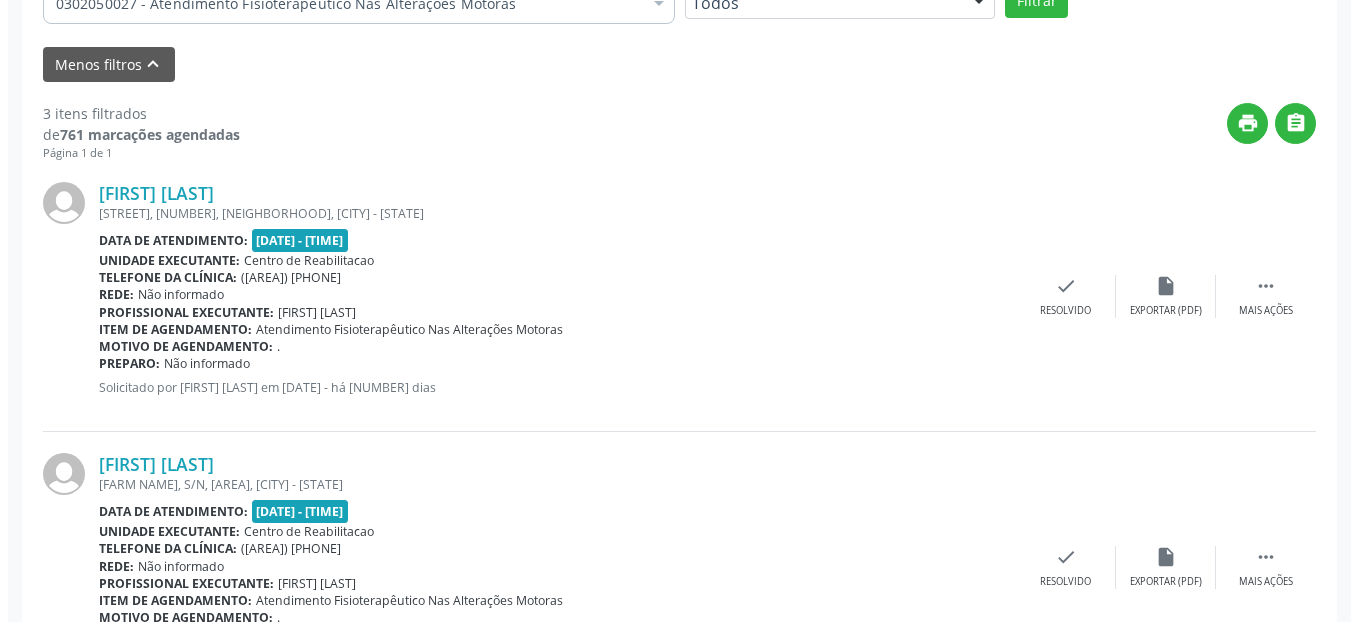scroll, scrollTop: 800, scrollLeft: 0, axis: vertical 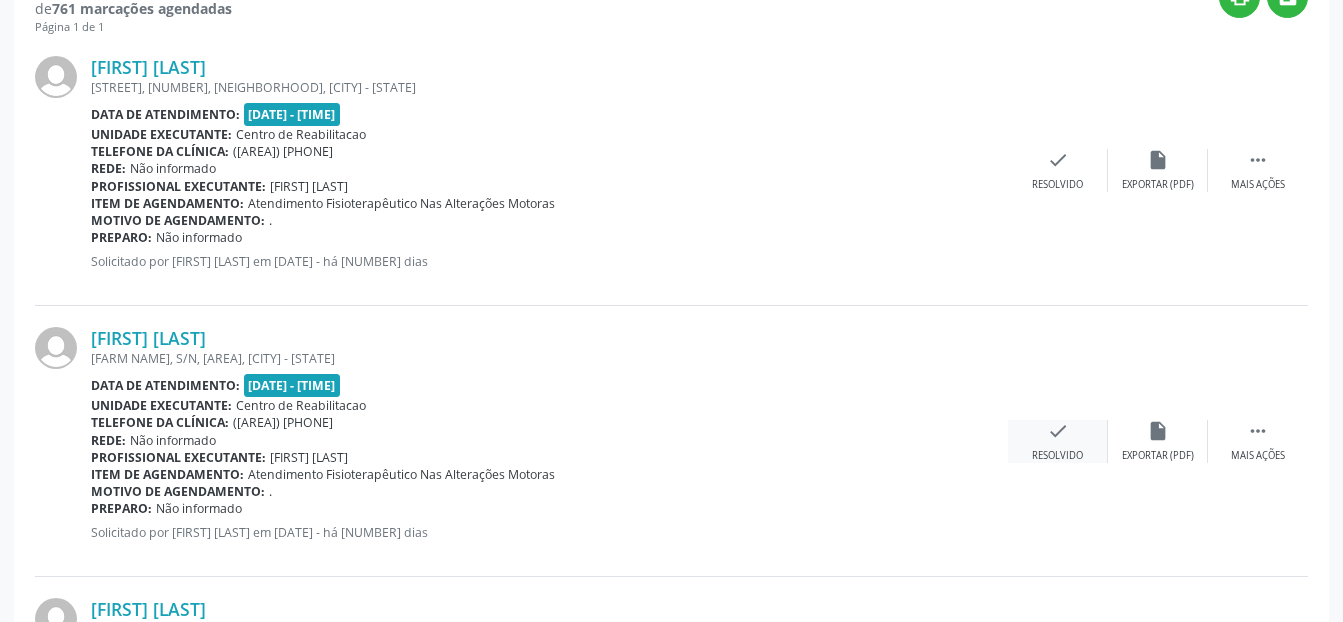 click on "check
Resolvido" at bounding box center [1058, 441] 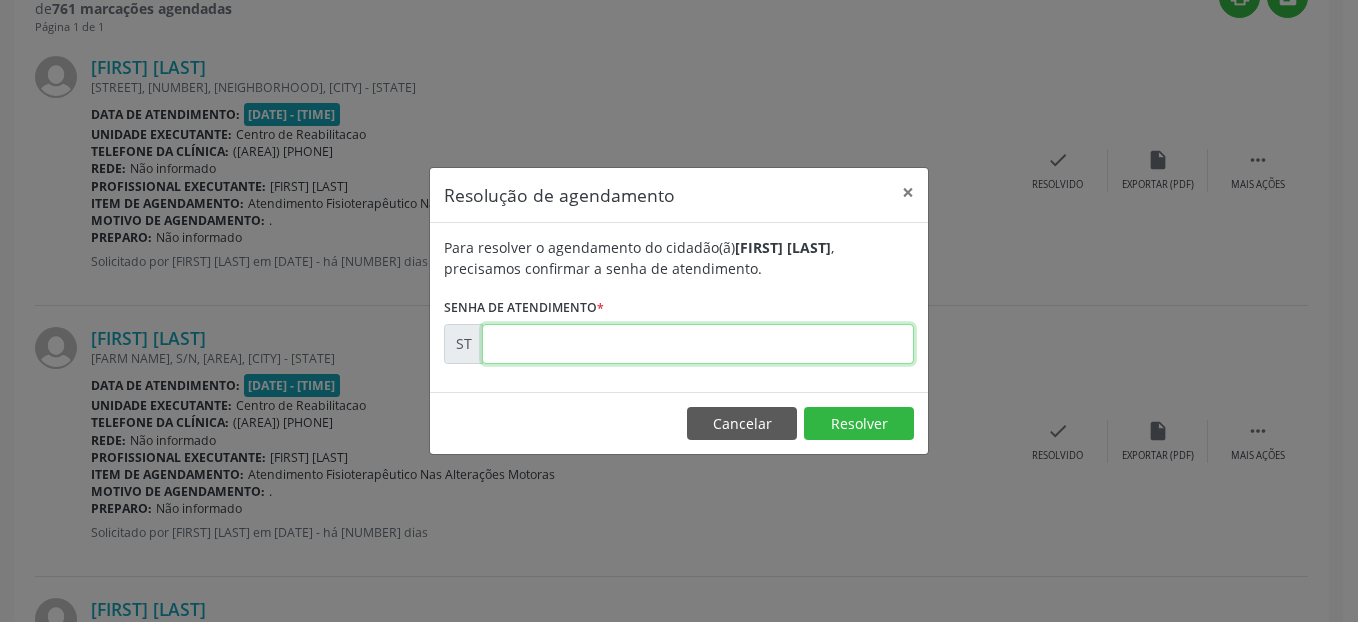 click at bounding box center (698, 344) 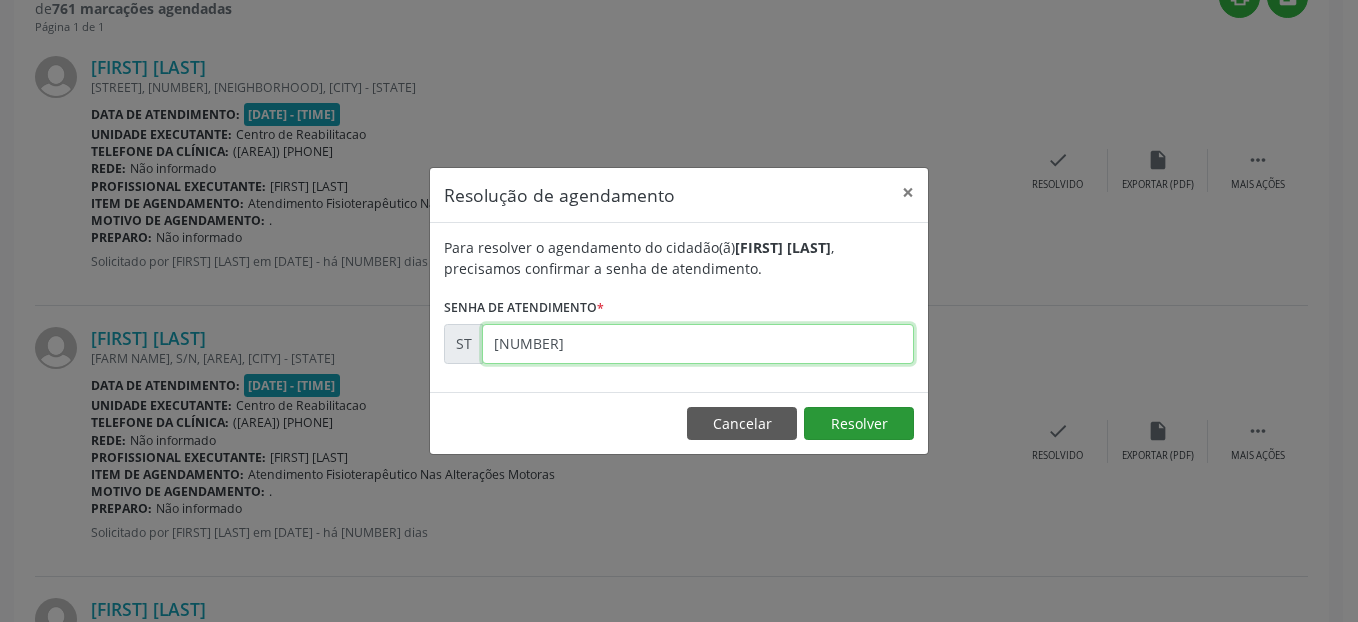 type on "[NUMBER]" 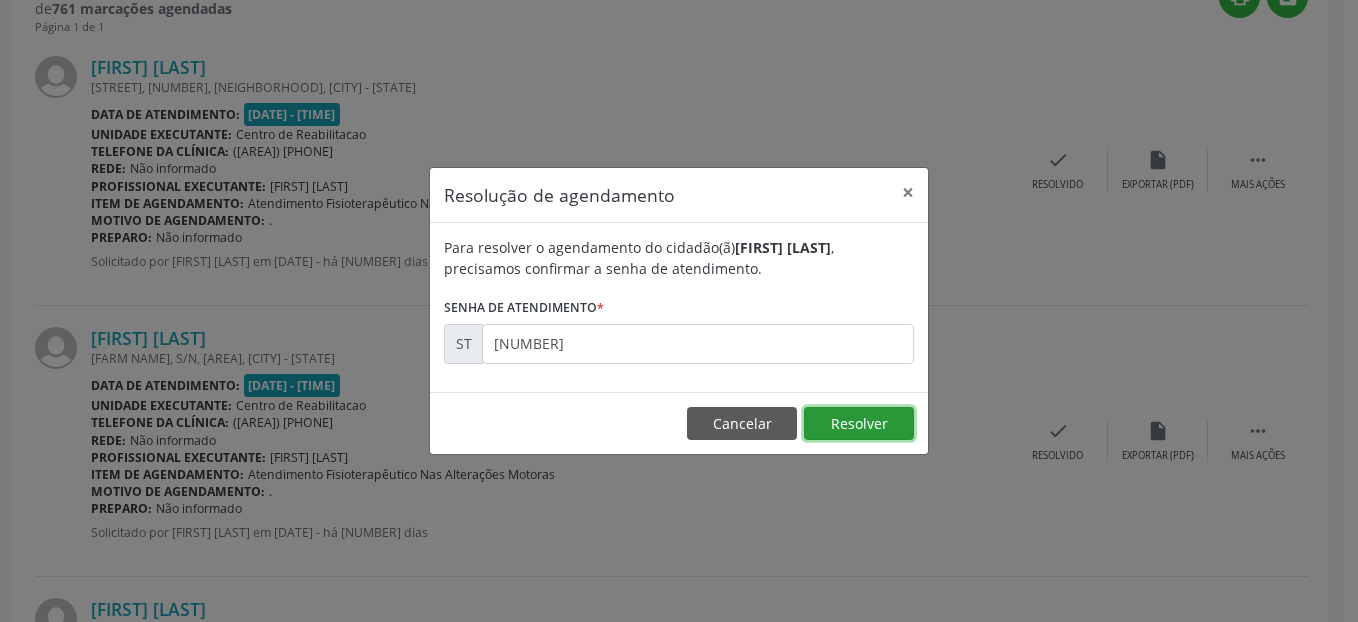 click on "Resolver" at bounding box center (859, 424) 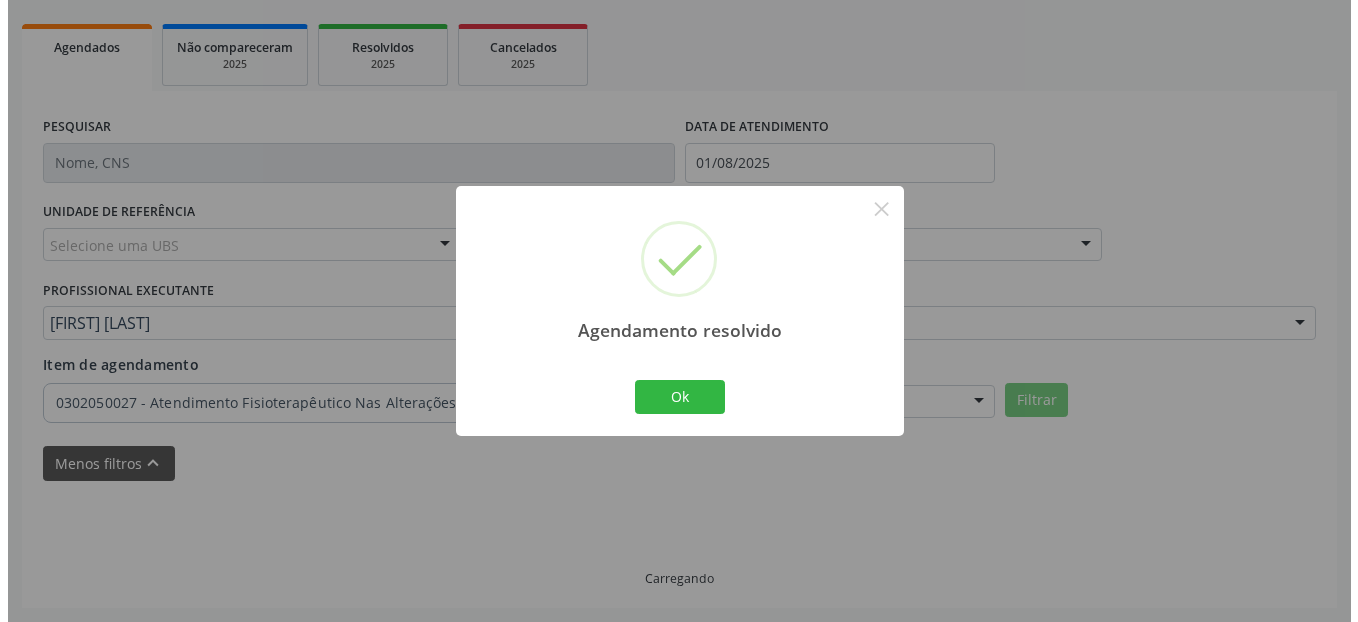 scroll, scrollTop: 789, scrollLeft: 0, axis: vertical 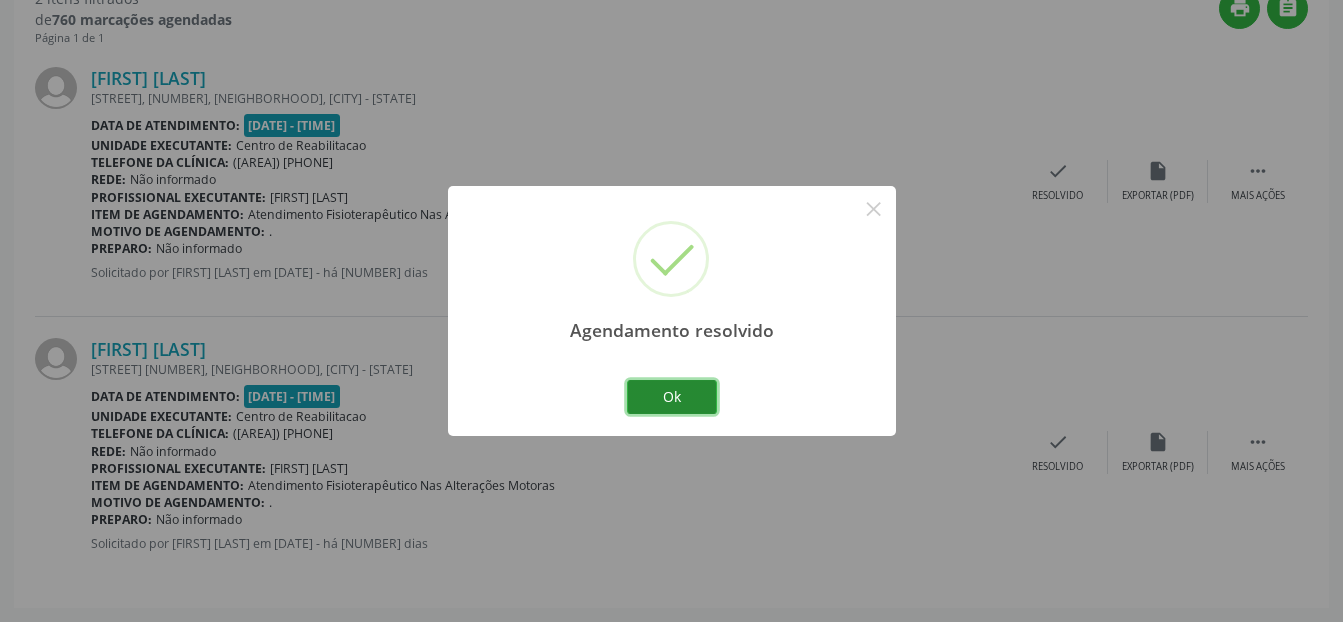click on "Ok" at bounding box center (672, 397) 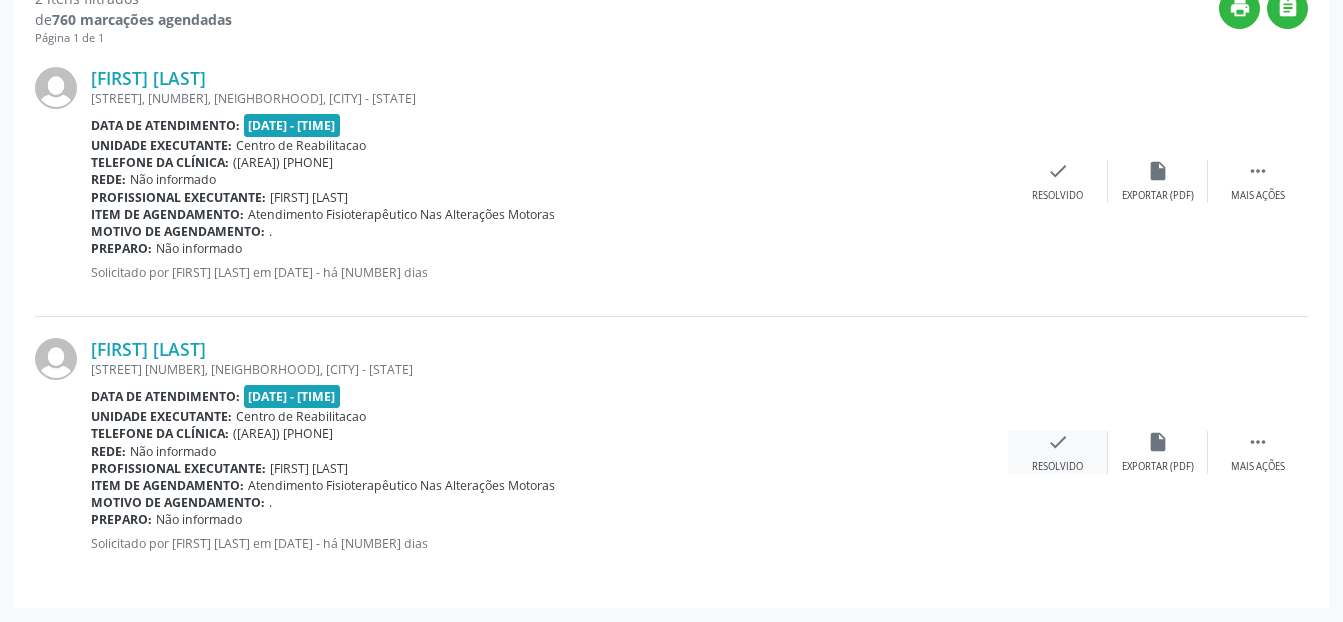 click on "check
Resolvido" at bounding box center (1058, 452) 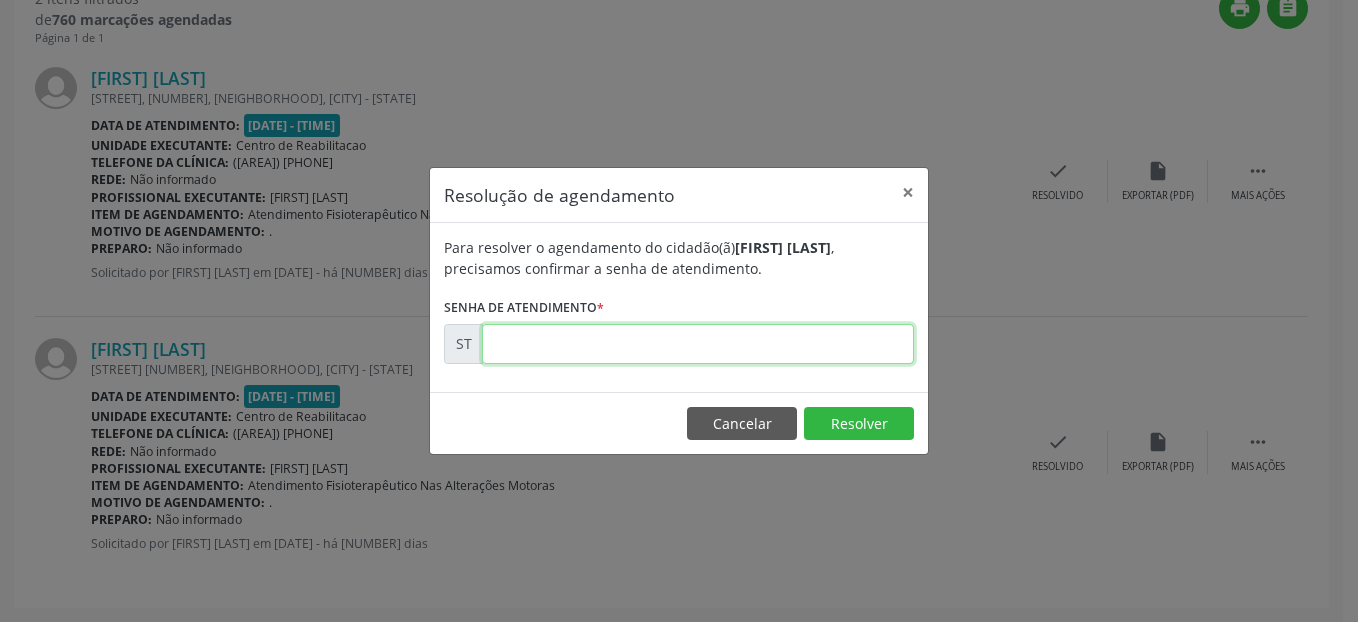 click at bounding box center (698, 344) 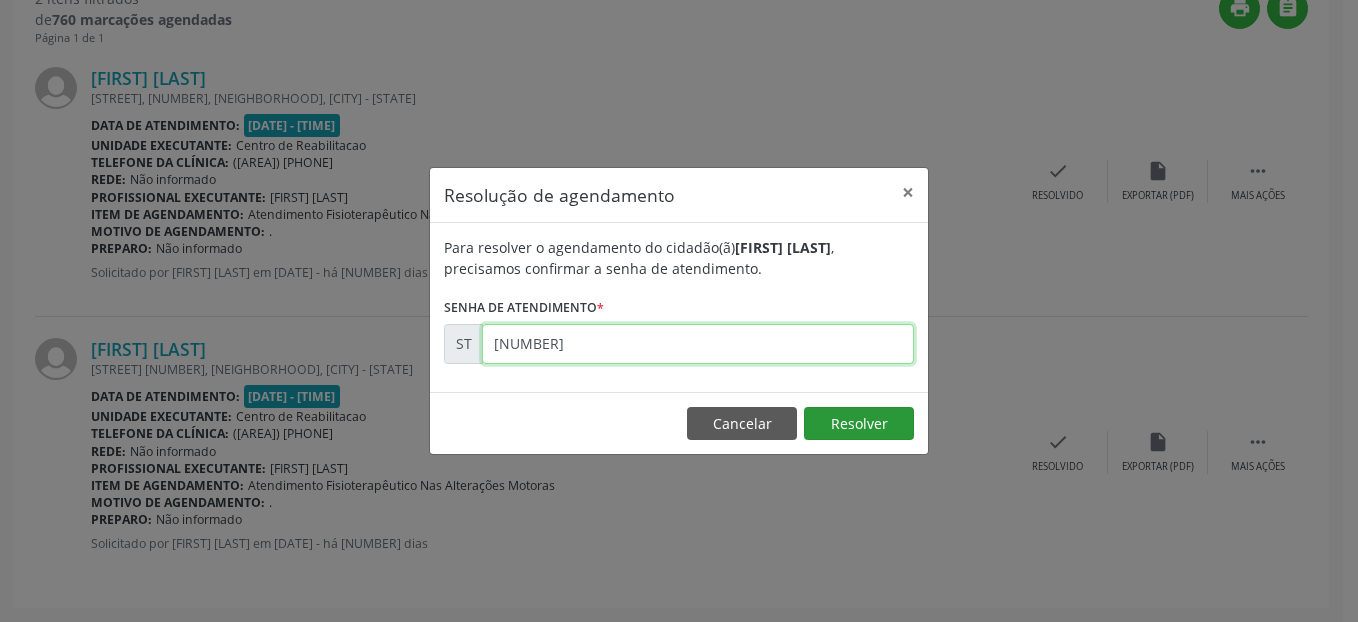 type on "[NUMBER]" 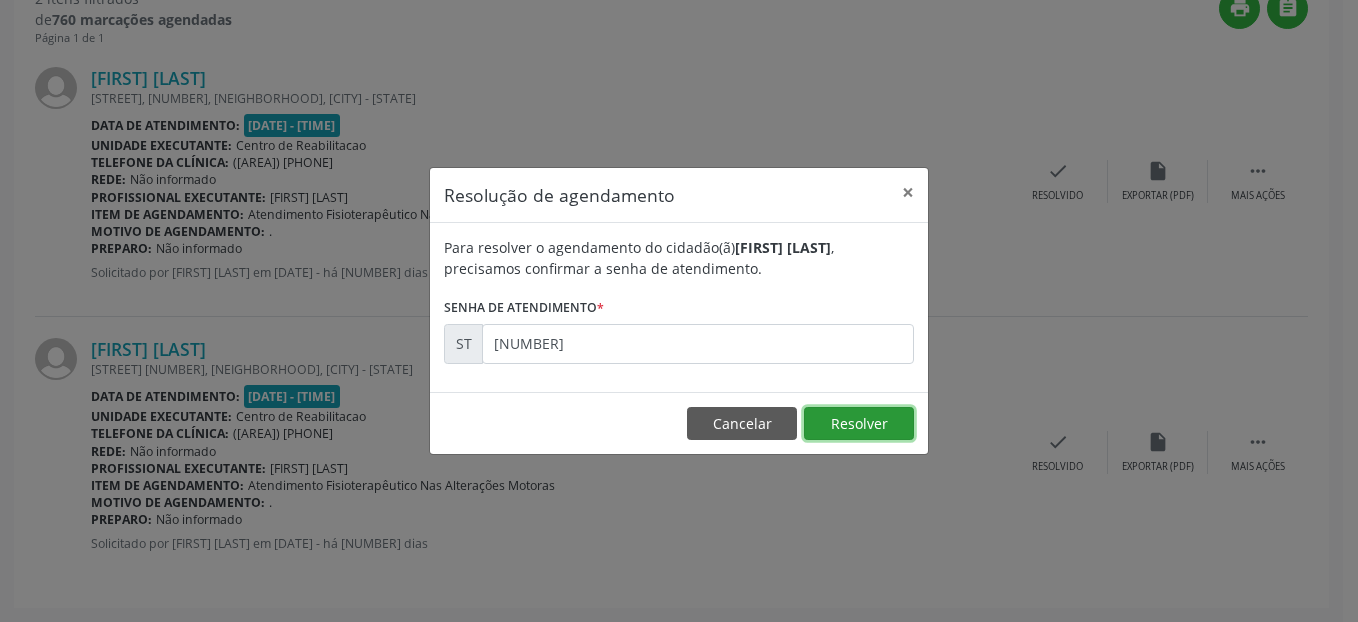 click on "Resolver" at bounding box center (859, 424) 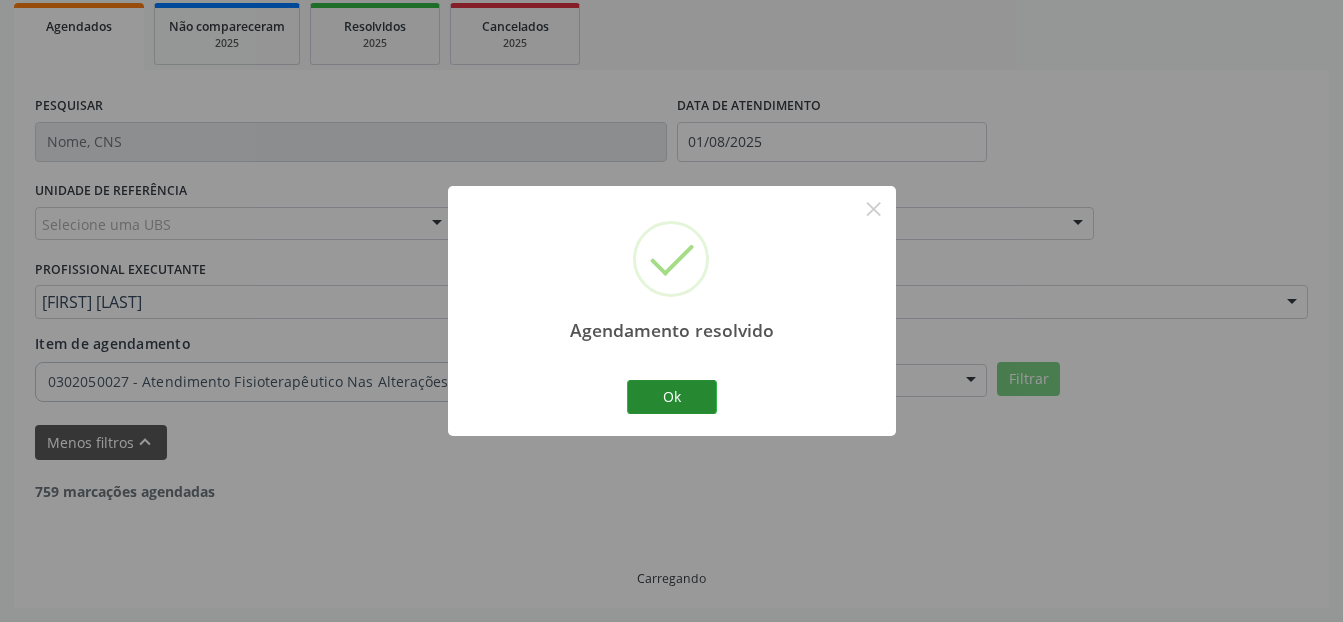scroll, scrollTop: 518, scrollLeft: 0, axis: vertical 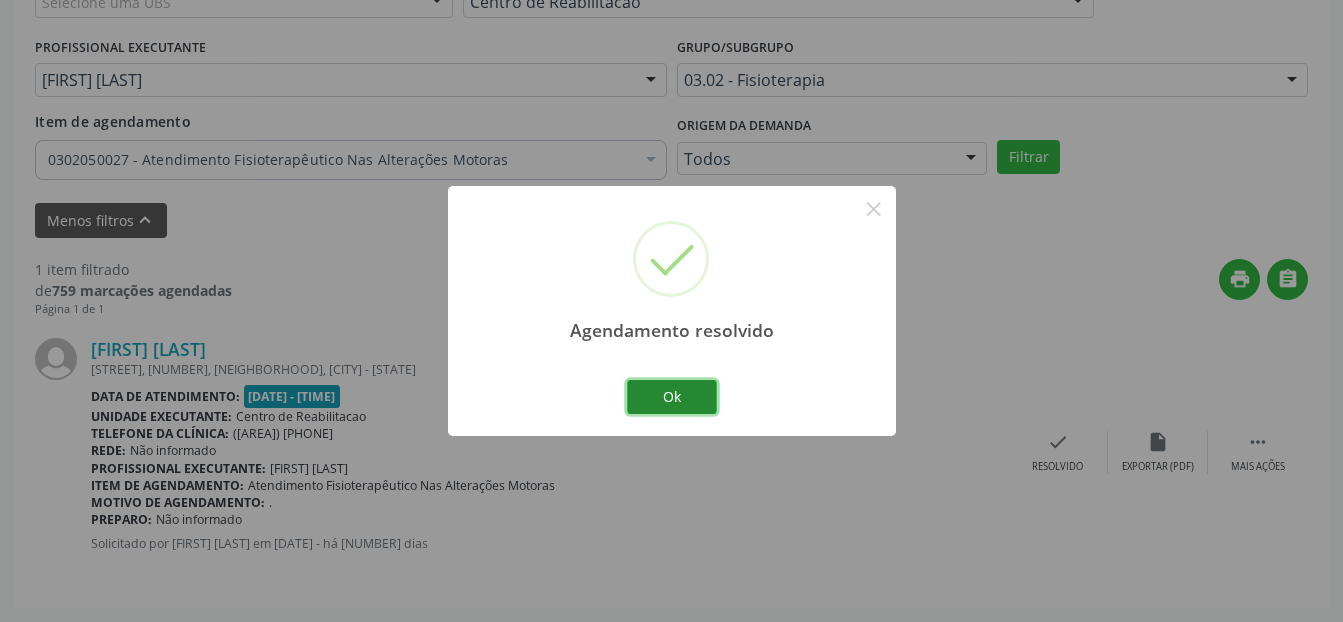 click on "Ok" at bounding box center (672, 397) 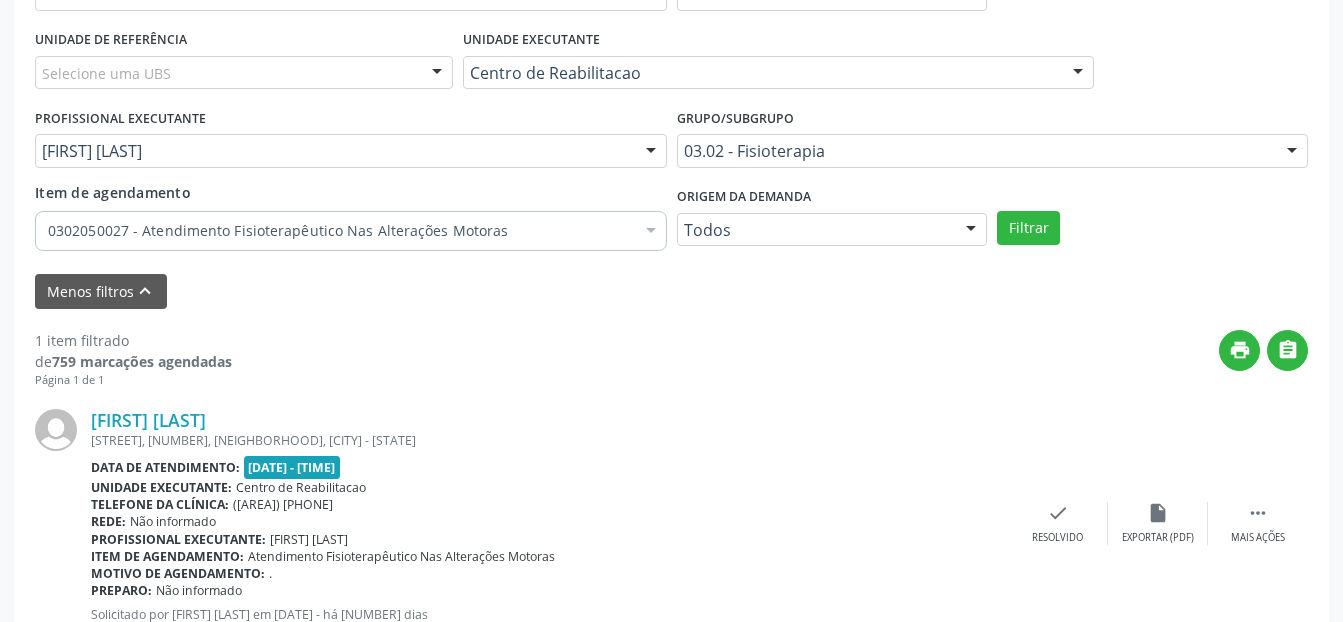 scroll, scrollTop: 418, scrollLeft: 0, axis: vertical 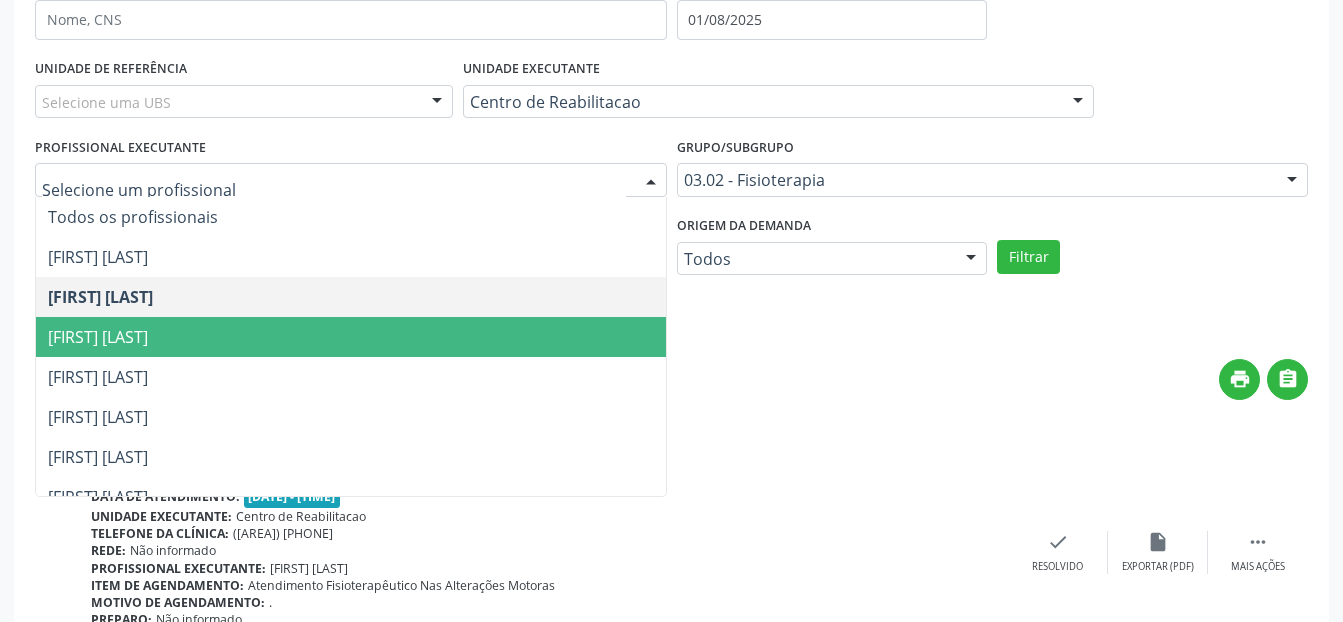 click on "[FIRST] [LAST]" at bounding box center [98, 337] 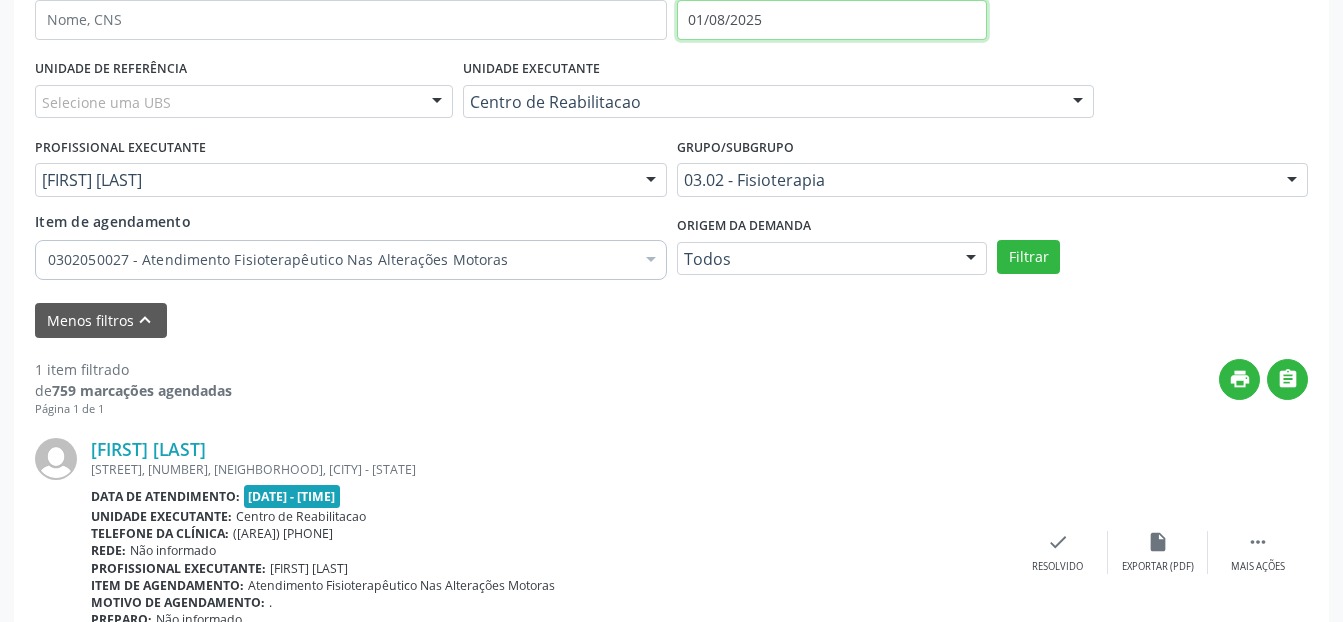 click on "01/08/2025" at bounding box center [832, 20] 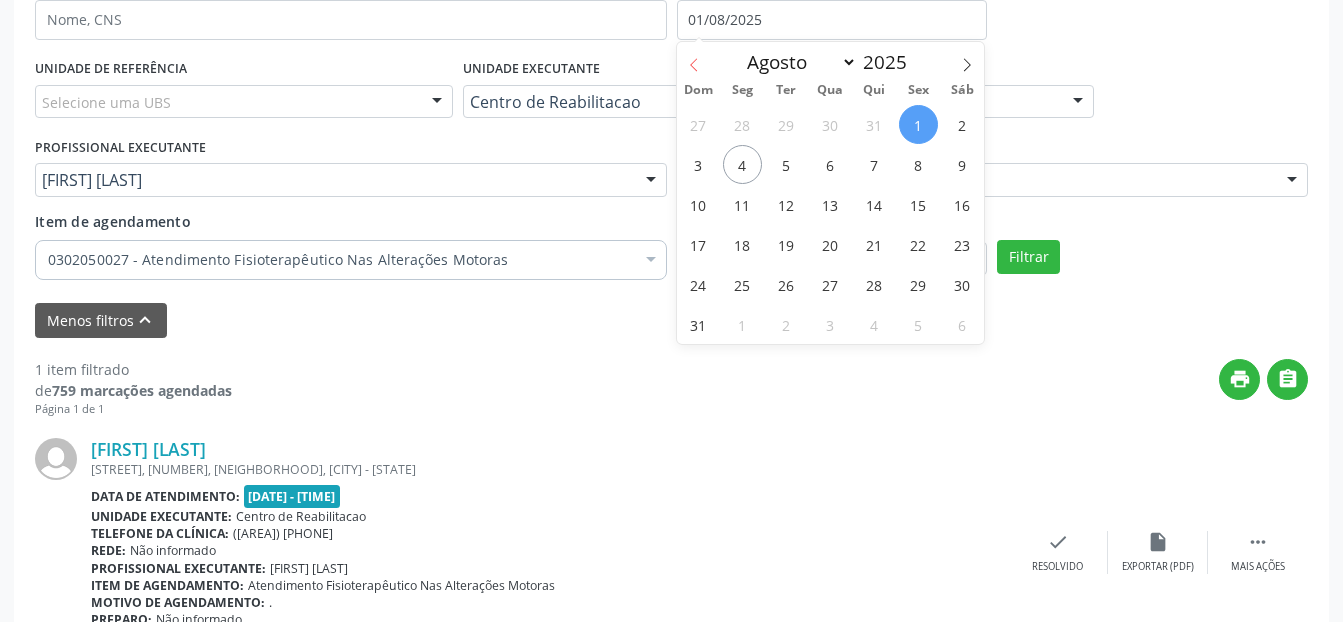 click 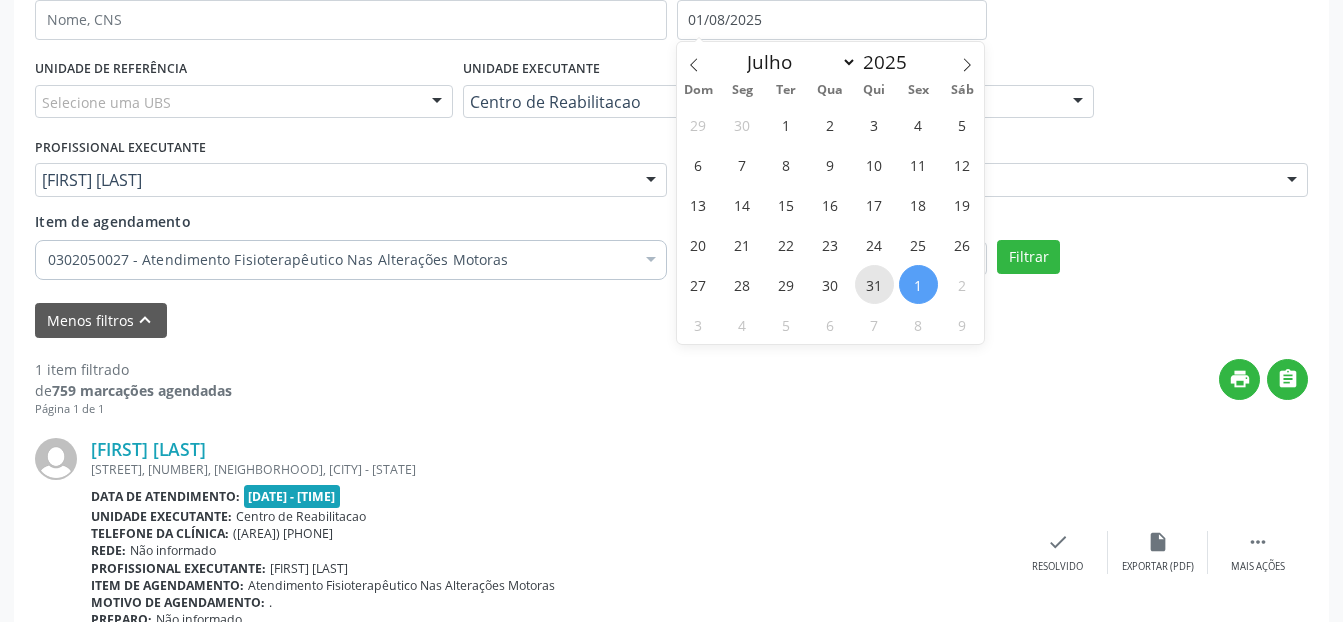 click on "31" at bounding box center (874, 284) 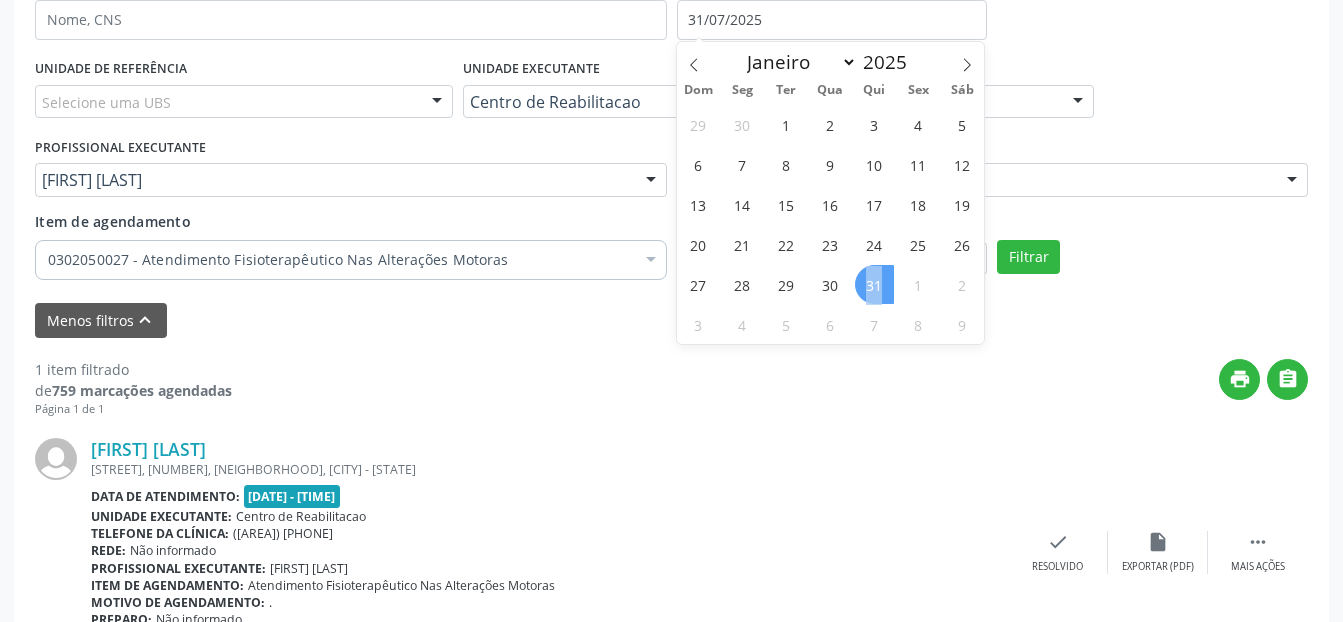 click on "31" at bounding box center [874, 284] 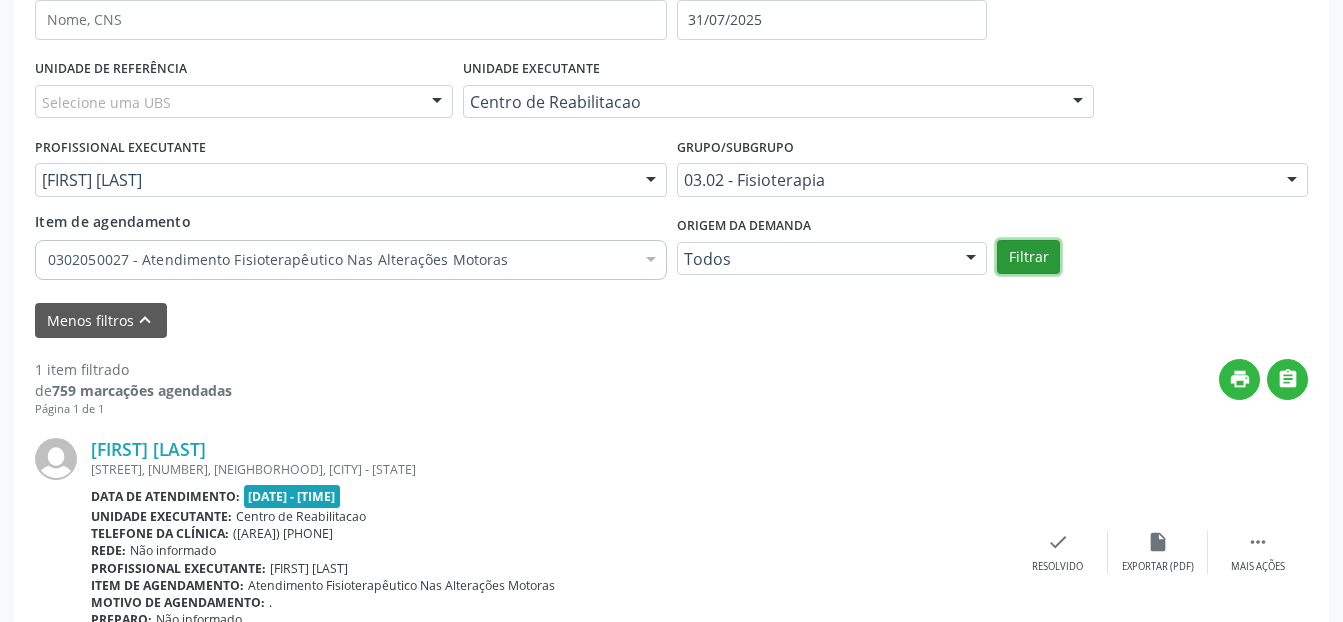 click on "Filtrar" at bounding box center [1028, 257] 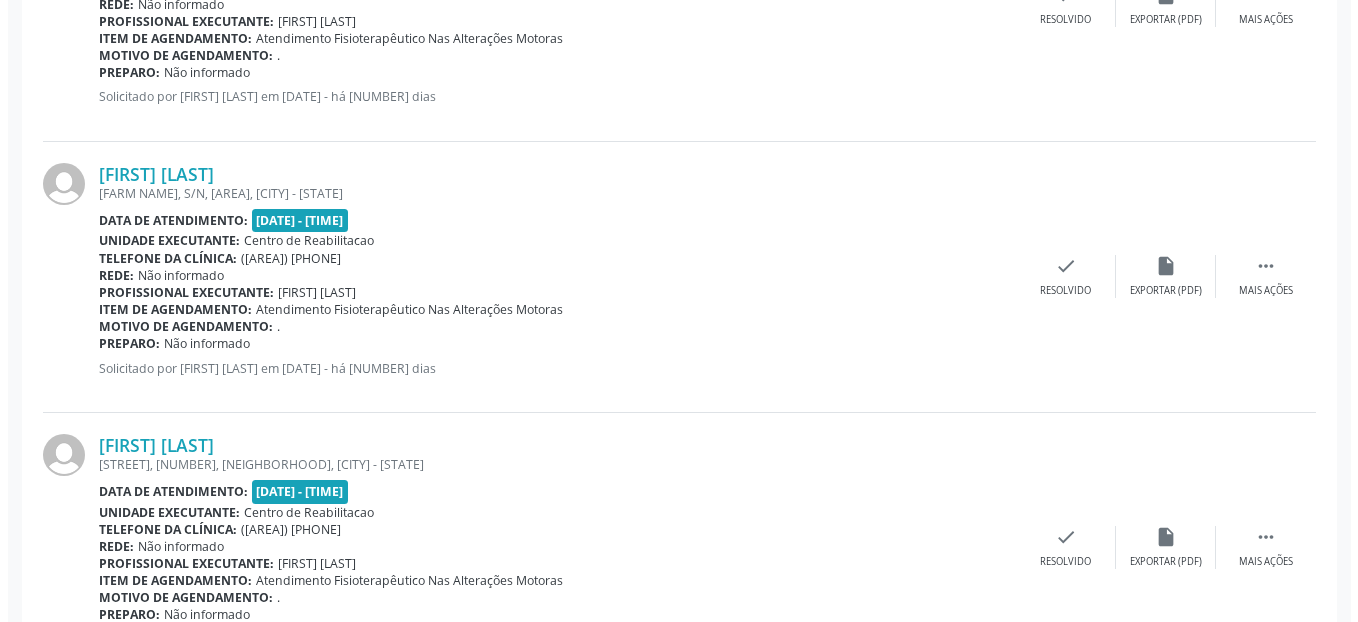 scroll, scrollTop: 1518, scrollLeft: 0, axis: vertical 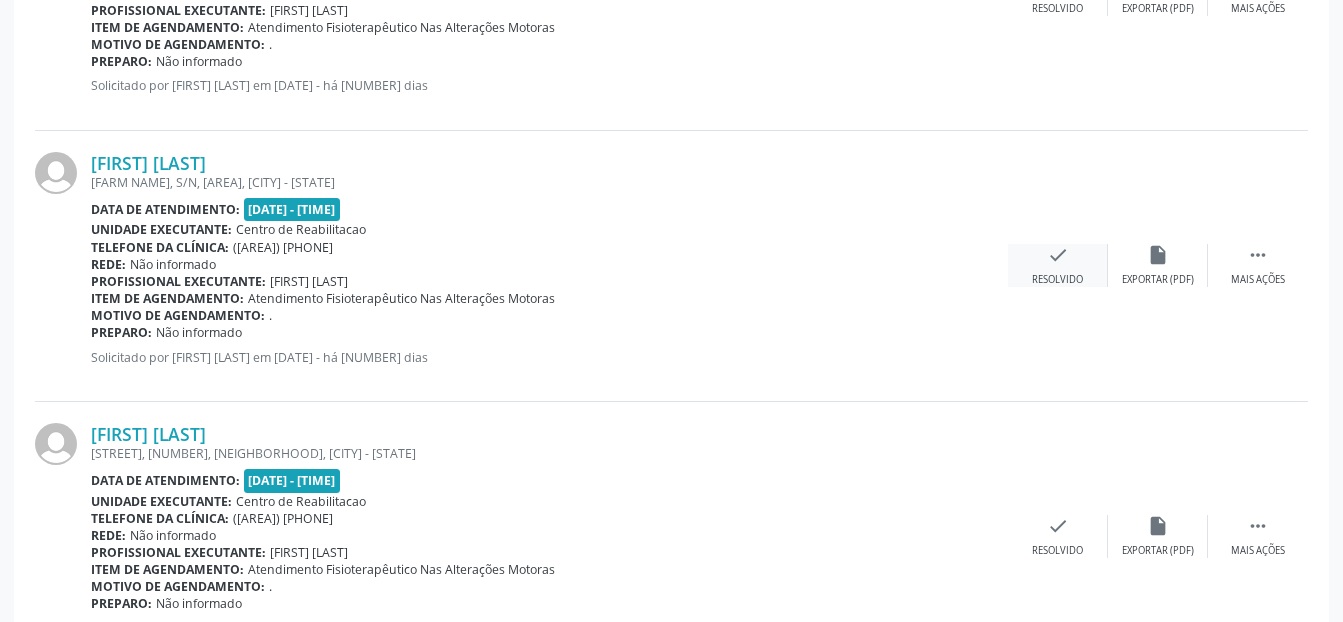click on "Resolvido" at bounding box center (1057, 280) 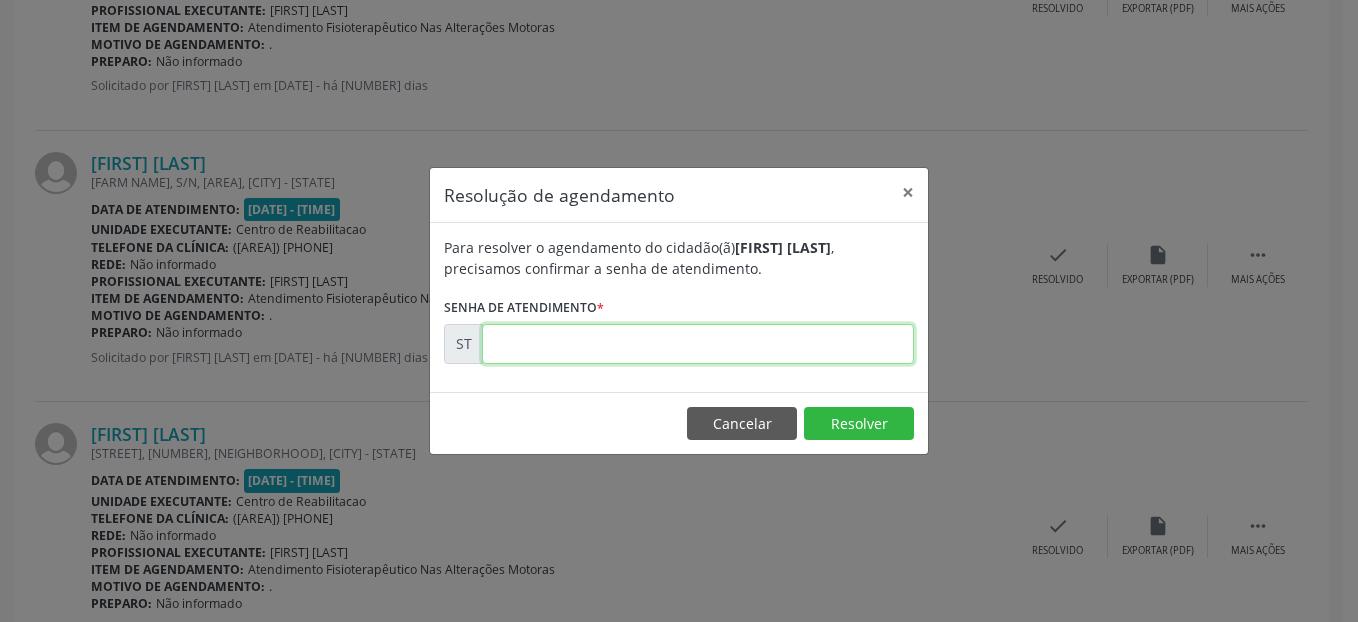 click at bounding box center [698, 344] 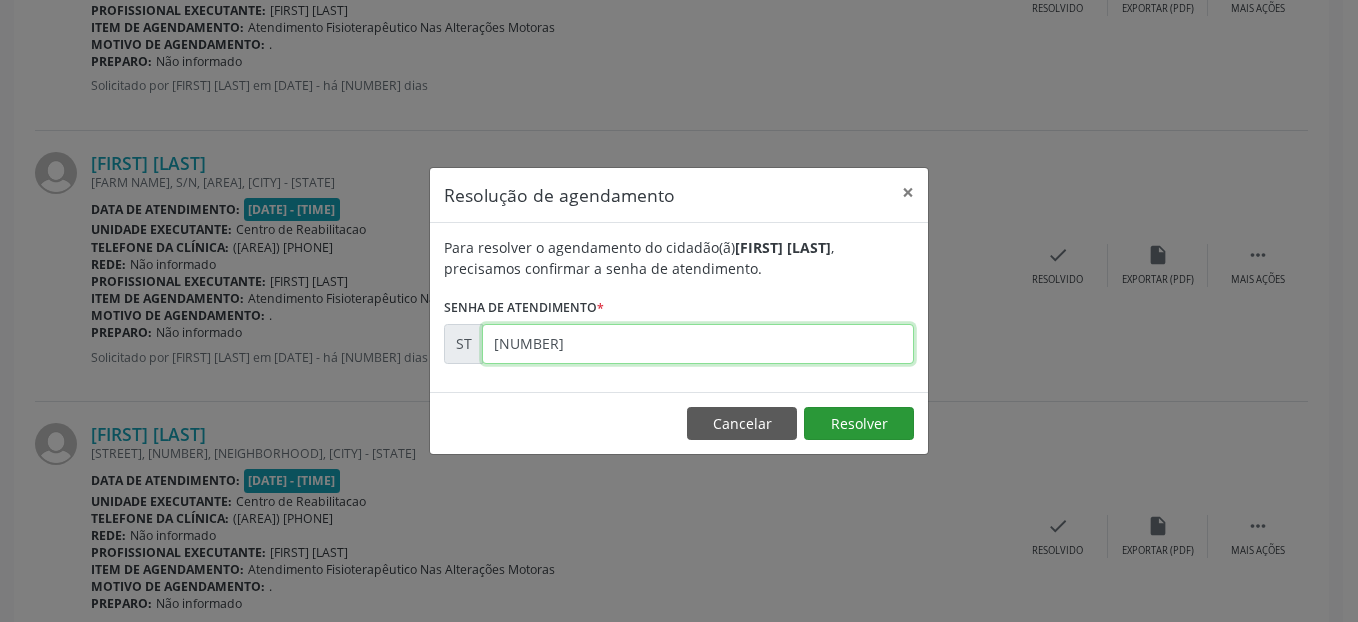 type on "[NUMBER]" 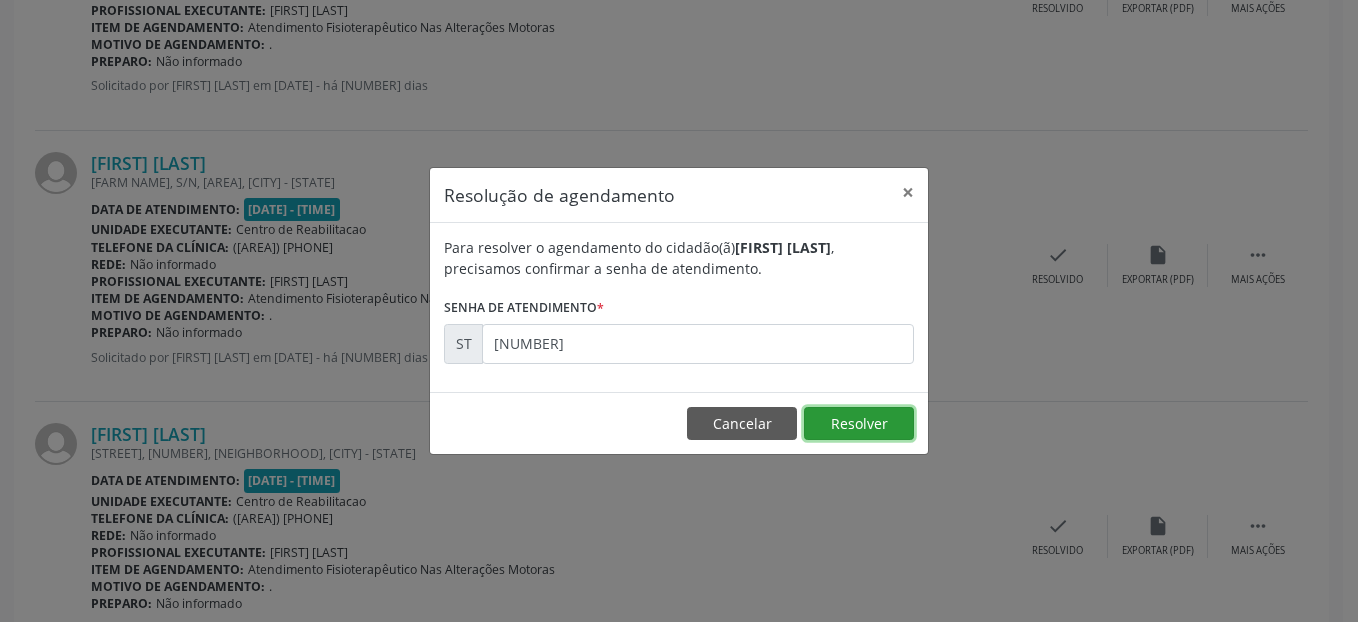 click on "Resolver" at bounding box center (859, 424) 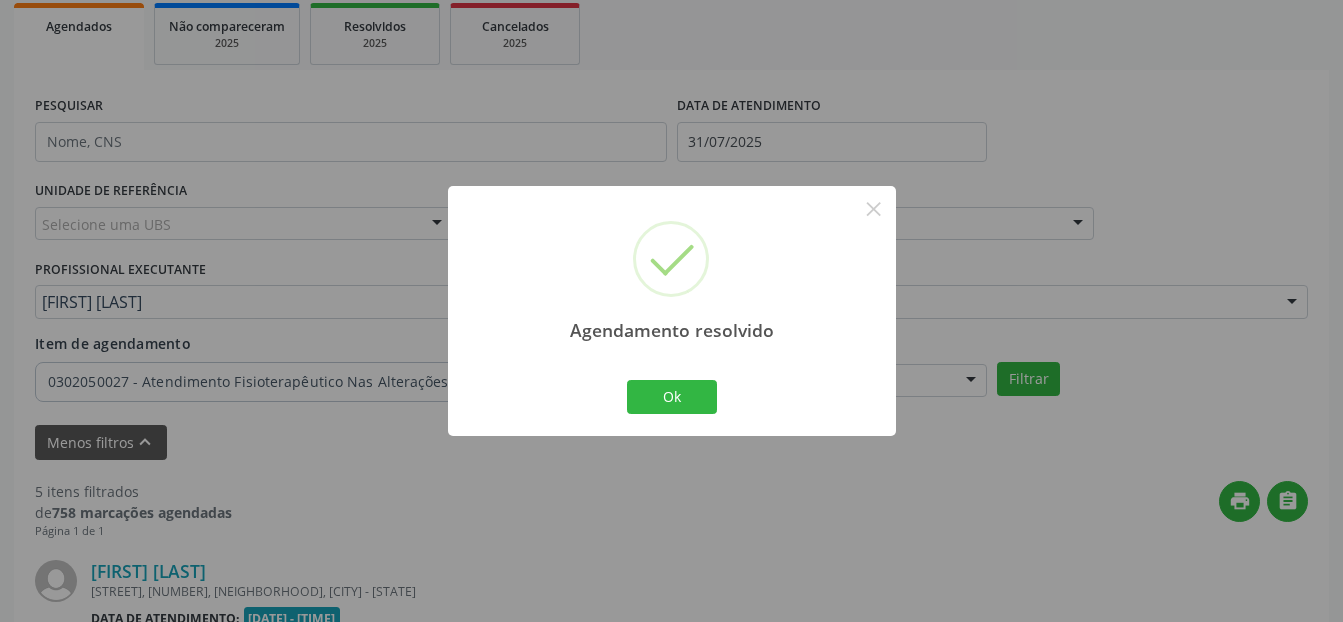 scroll, scrollTop: 1518, scrollLeft: 0, axis: vertical 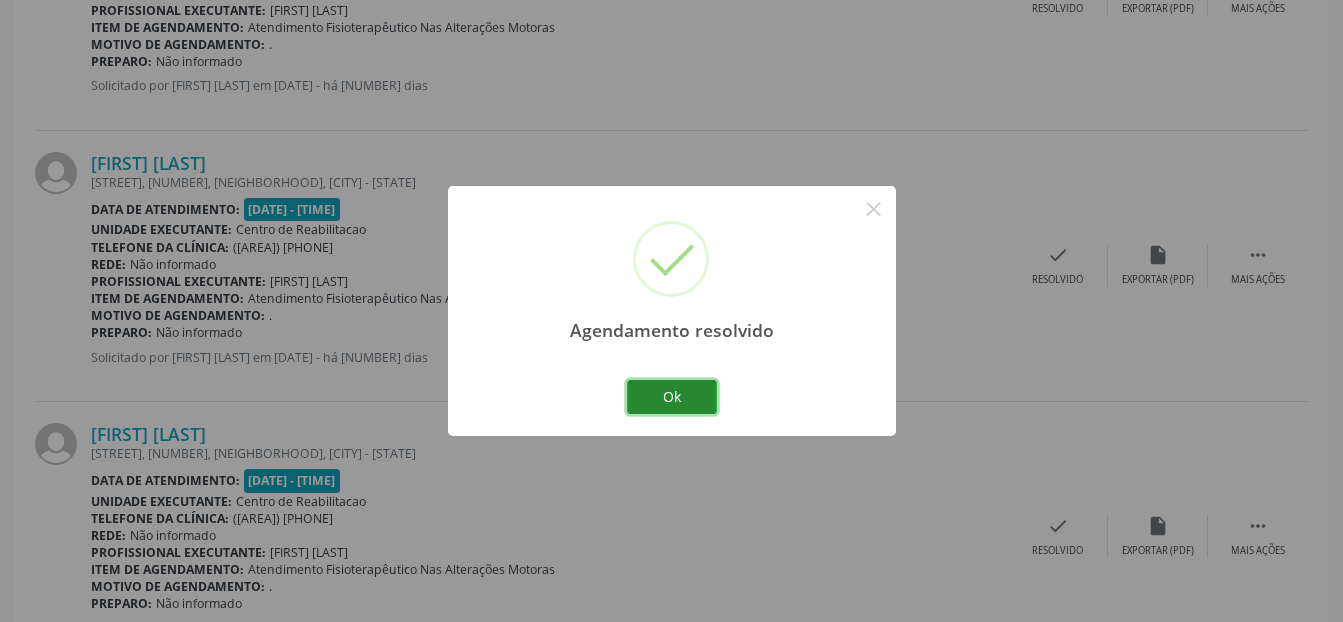 click on "Ok" at bounding box center (672, 397) 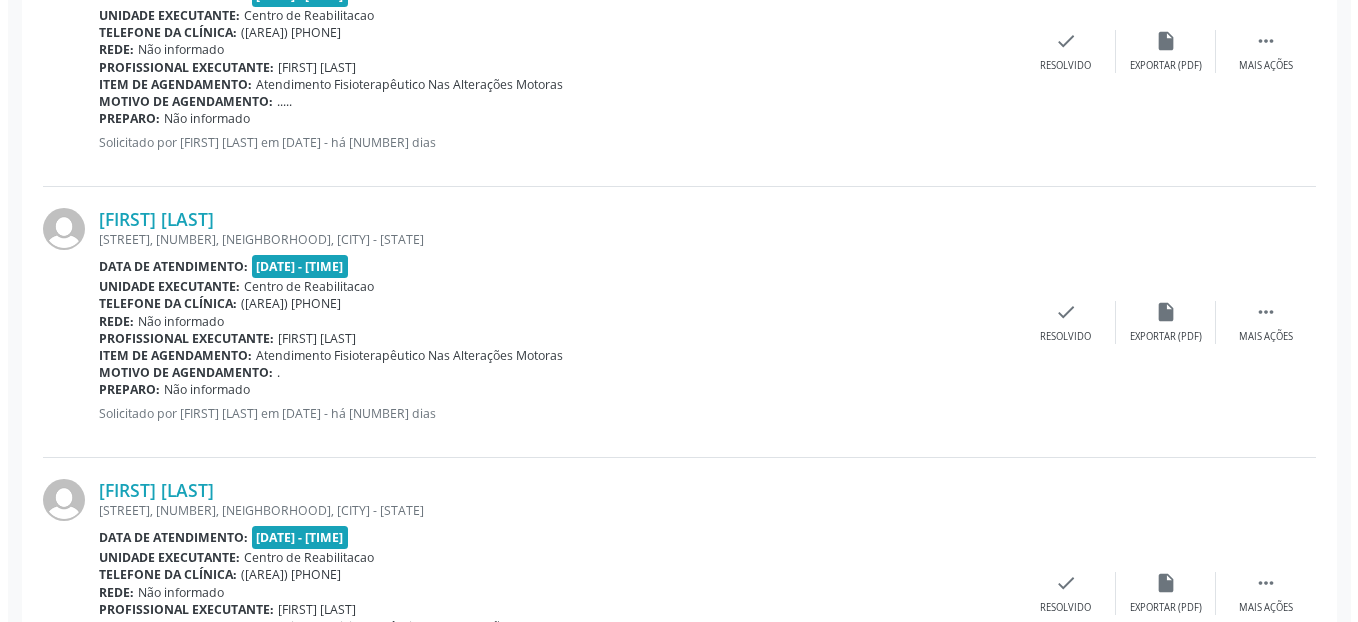 scroll, scrollTop: 918, scrollLeft: 0, axis: vertical 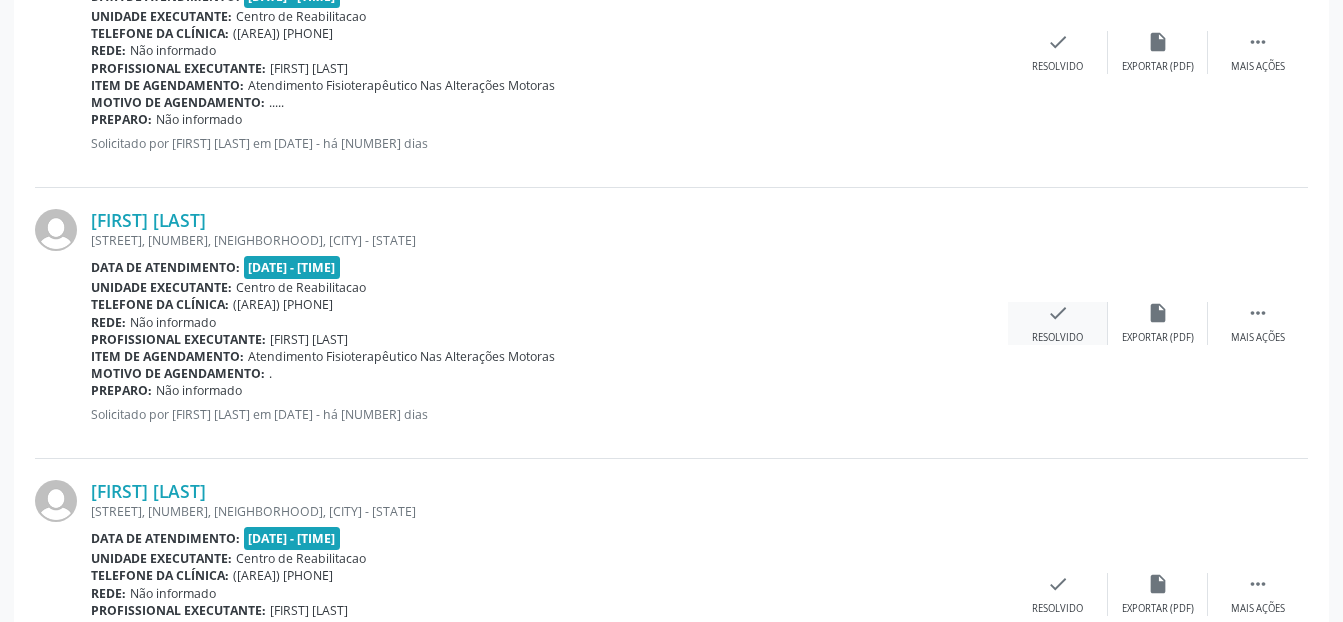 click on "check" at bounding box center [1058, 313] 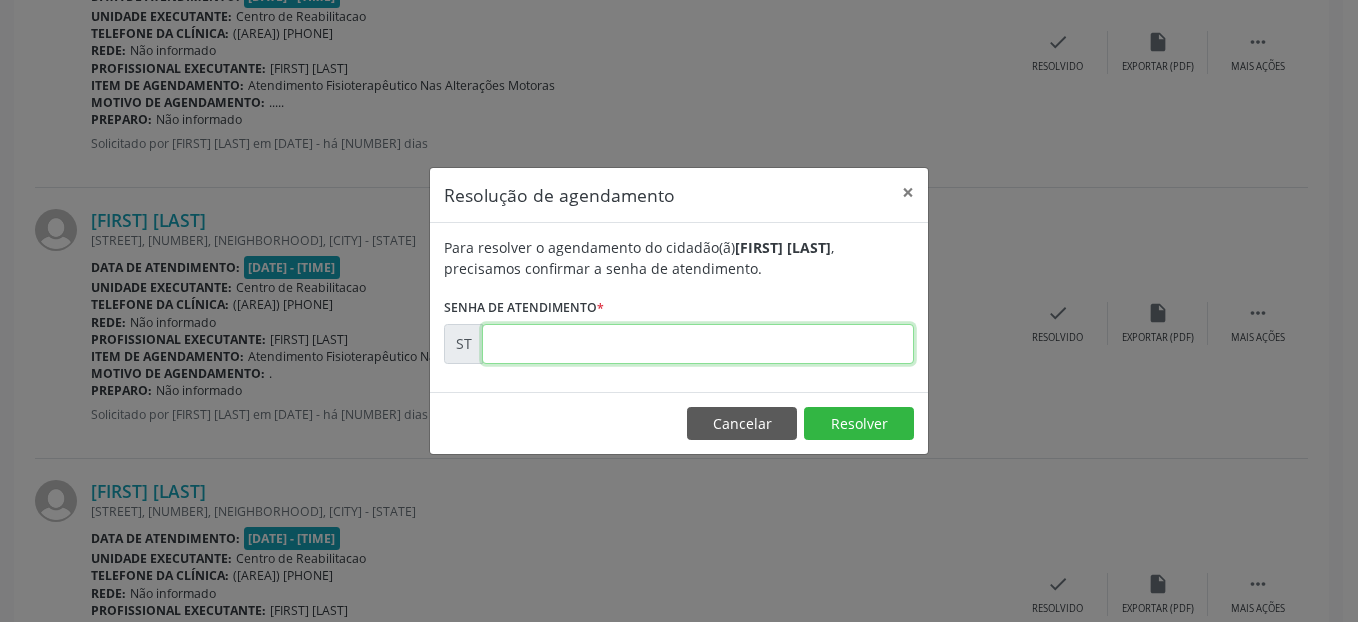 click at bounding box center (698, 344) 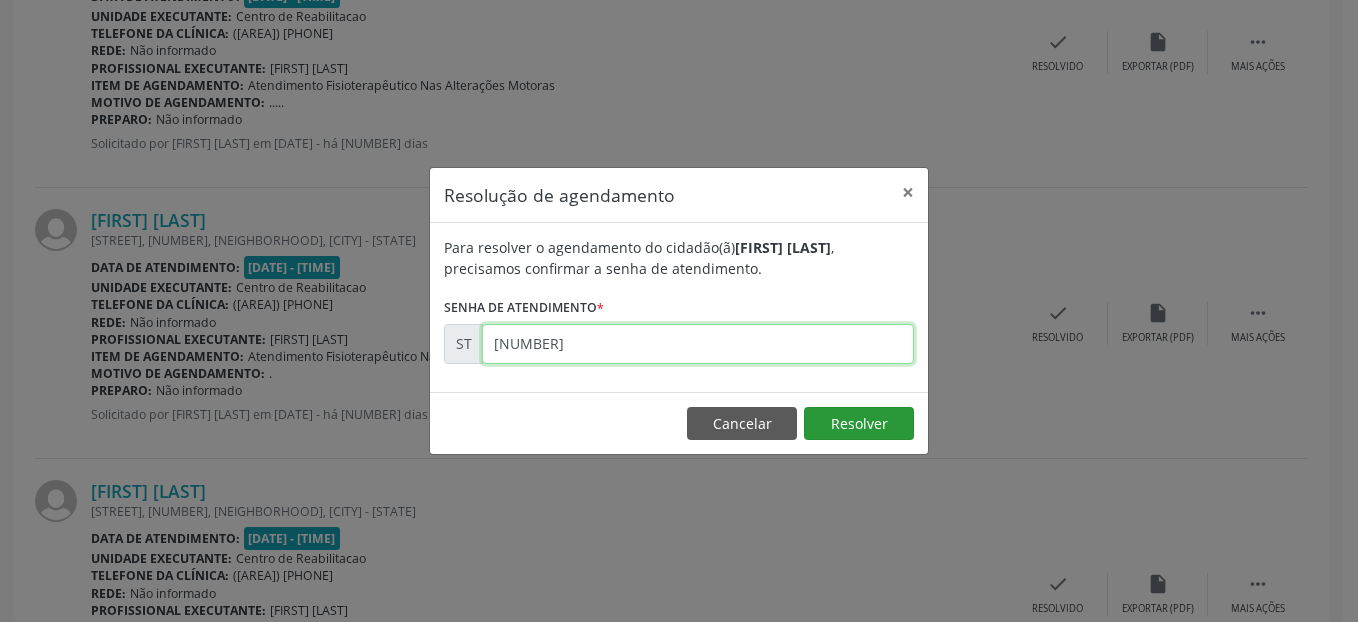 type on "[NUMBER]" 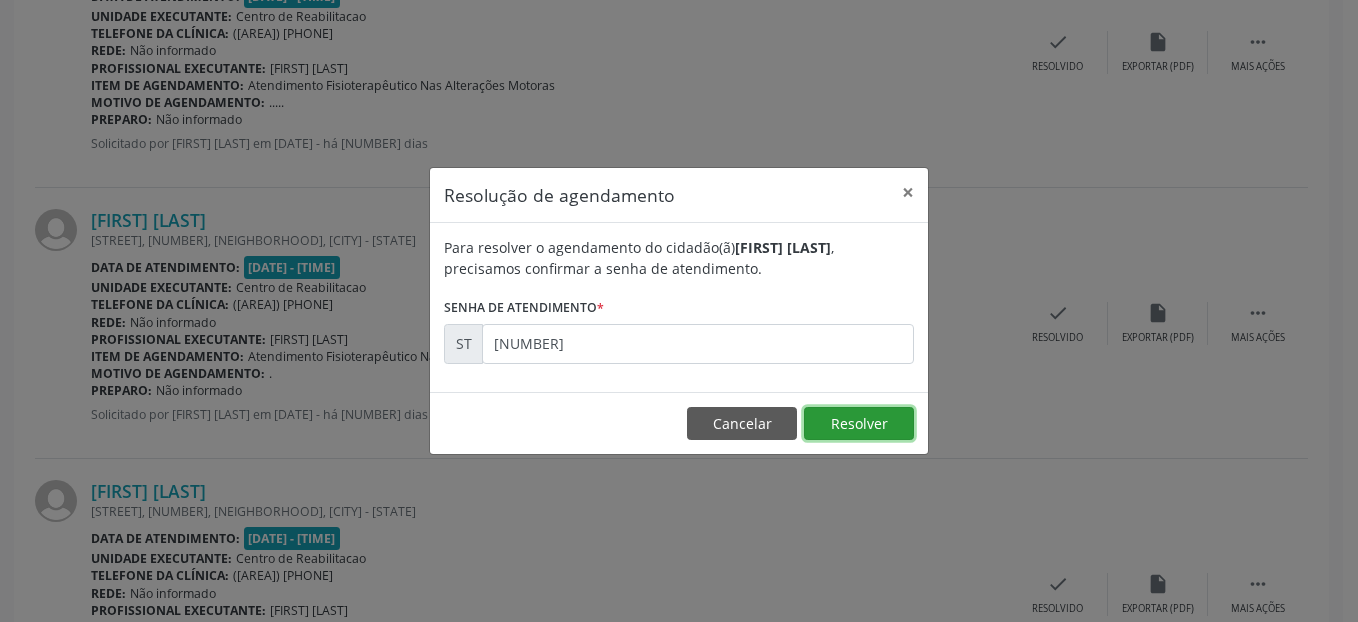 click on "Resolver" at bounding box center [859, 424] 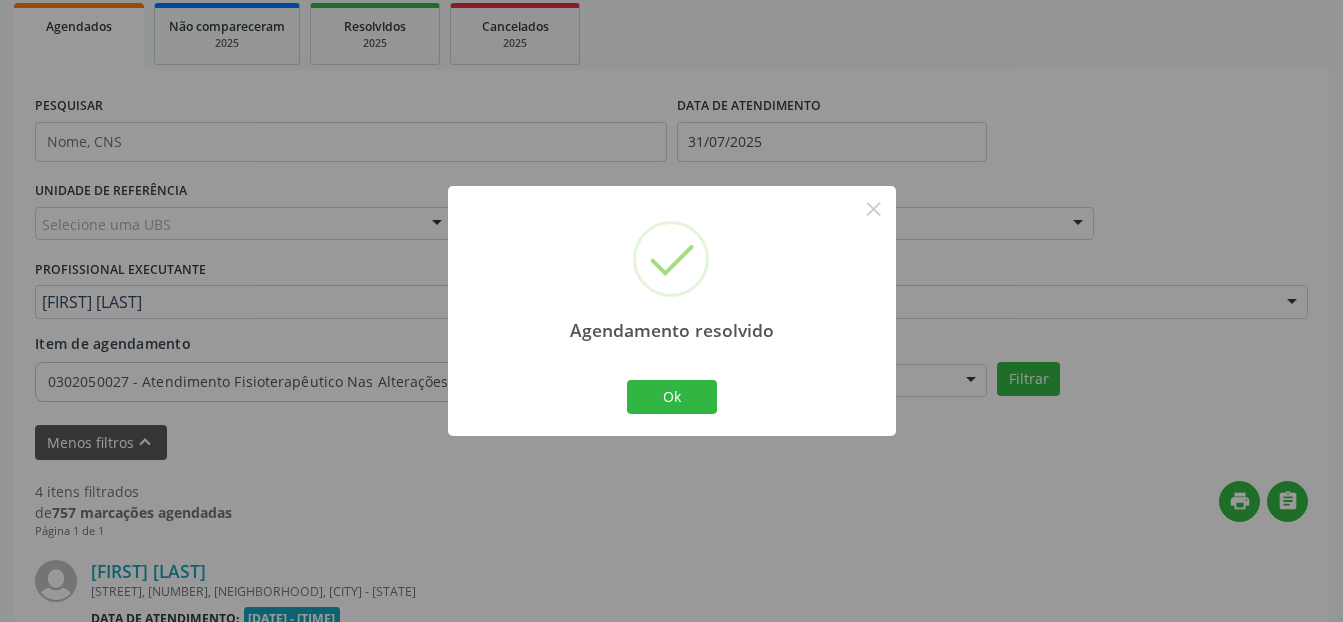 scroll, scrollTop: 918, scrollLeft: 0, axis: vertical 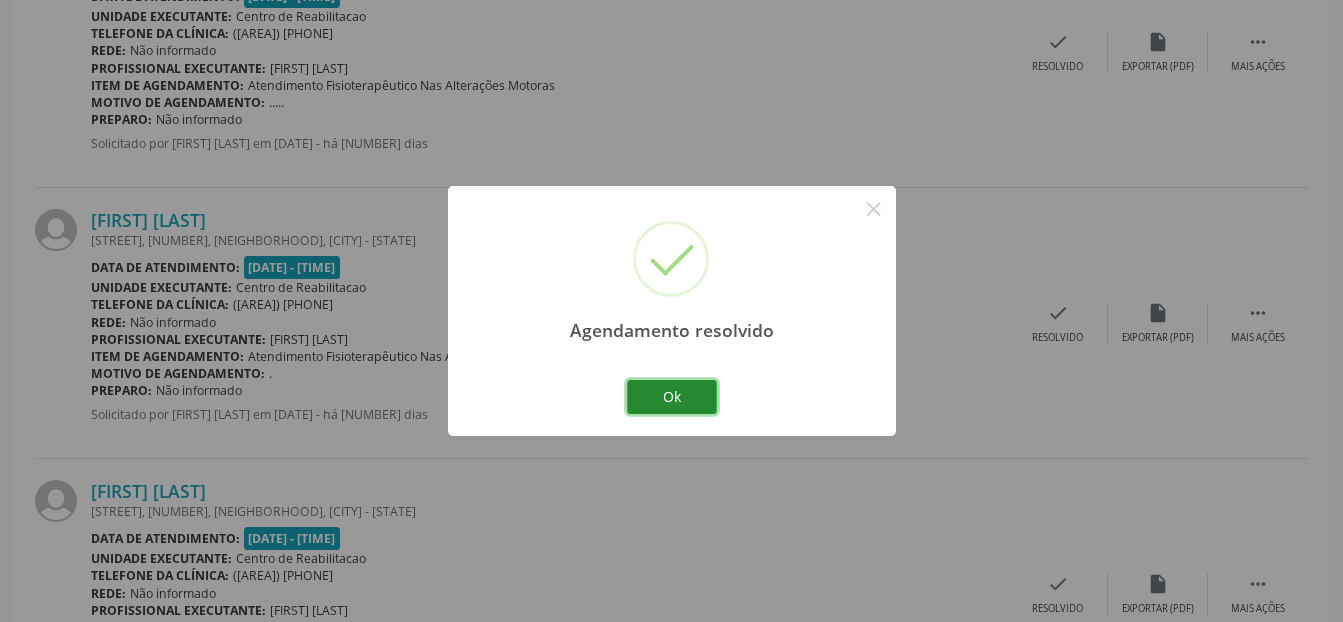 click on "Ok" at bounding box center [672, 397] 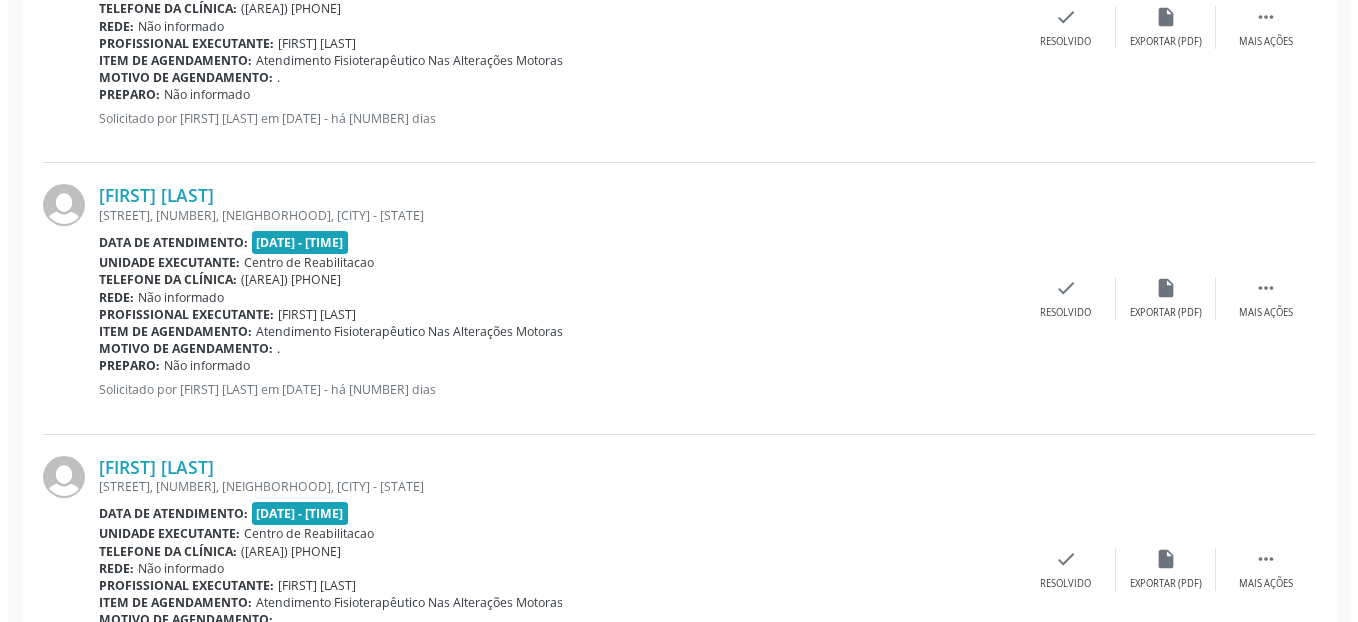 scroll, scrollTop: 1218, scrollLeft: 0, axis: vertical 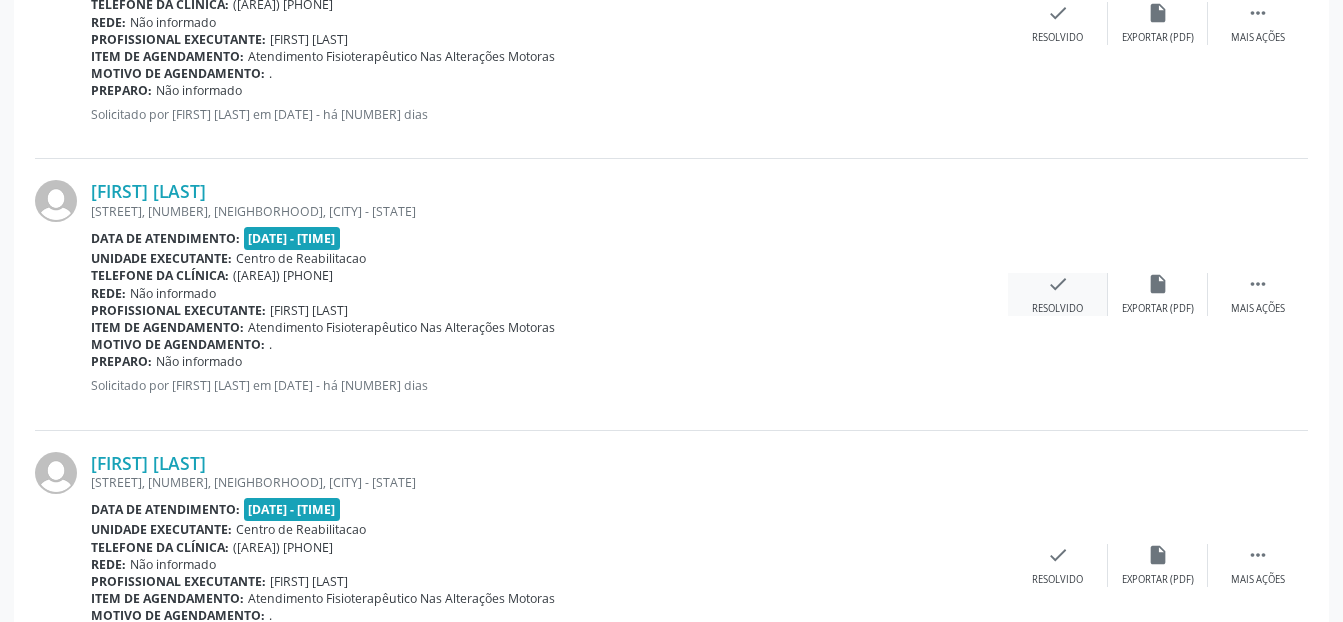 click on "check
Resolvido" at bounding box center [1058, 294] 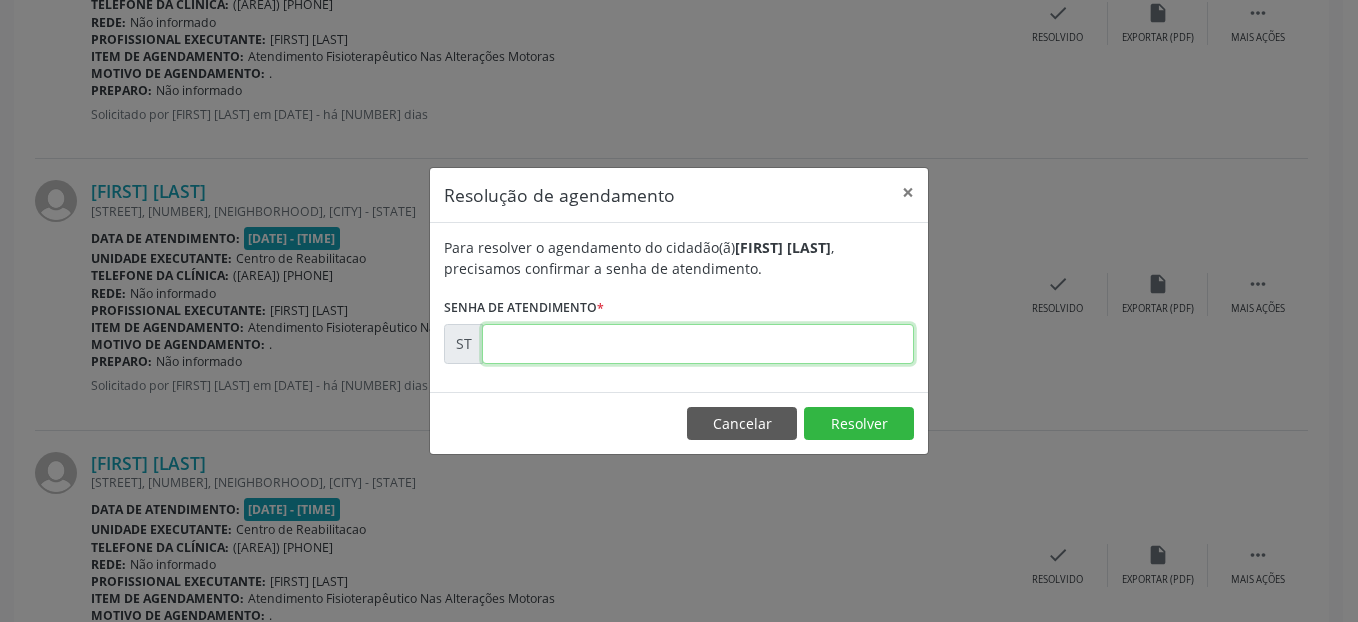 click at bounding box center [698, 344] 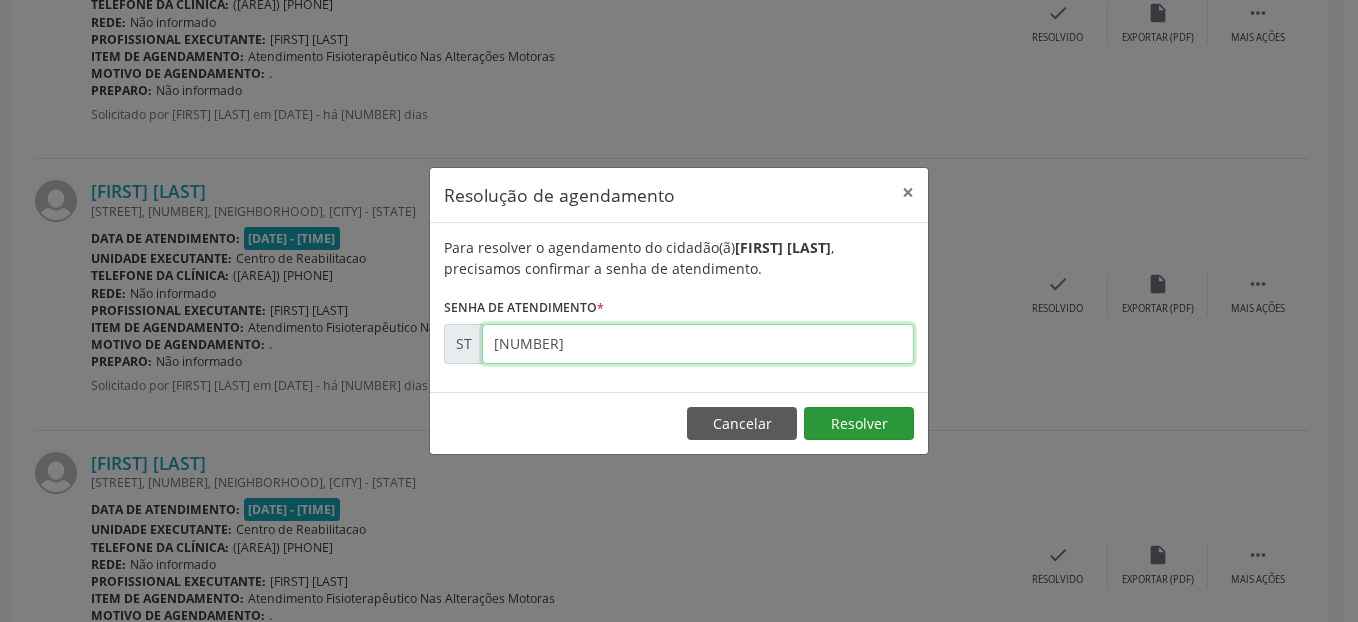 type on "[NUMBER]" 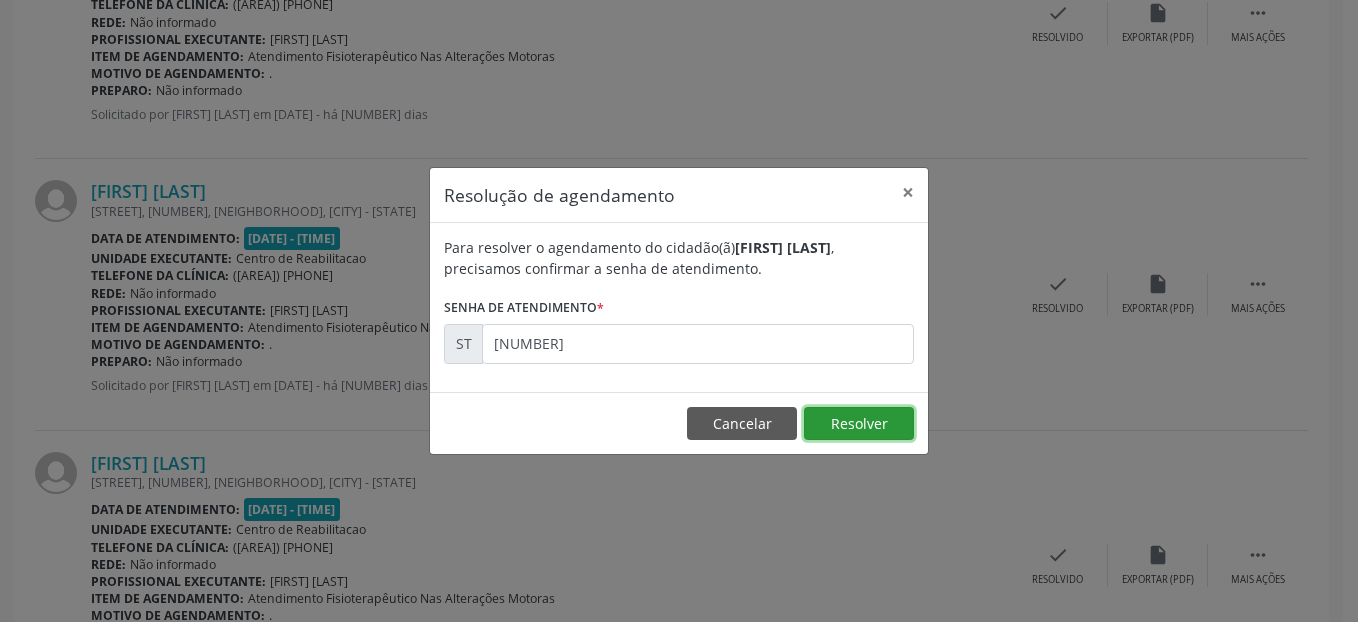 click on "Resolver" at bounding box center (859, 424) 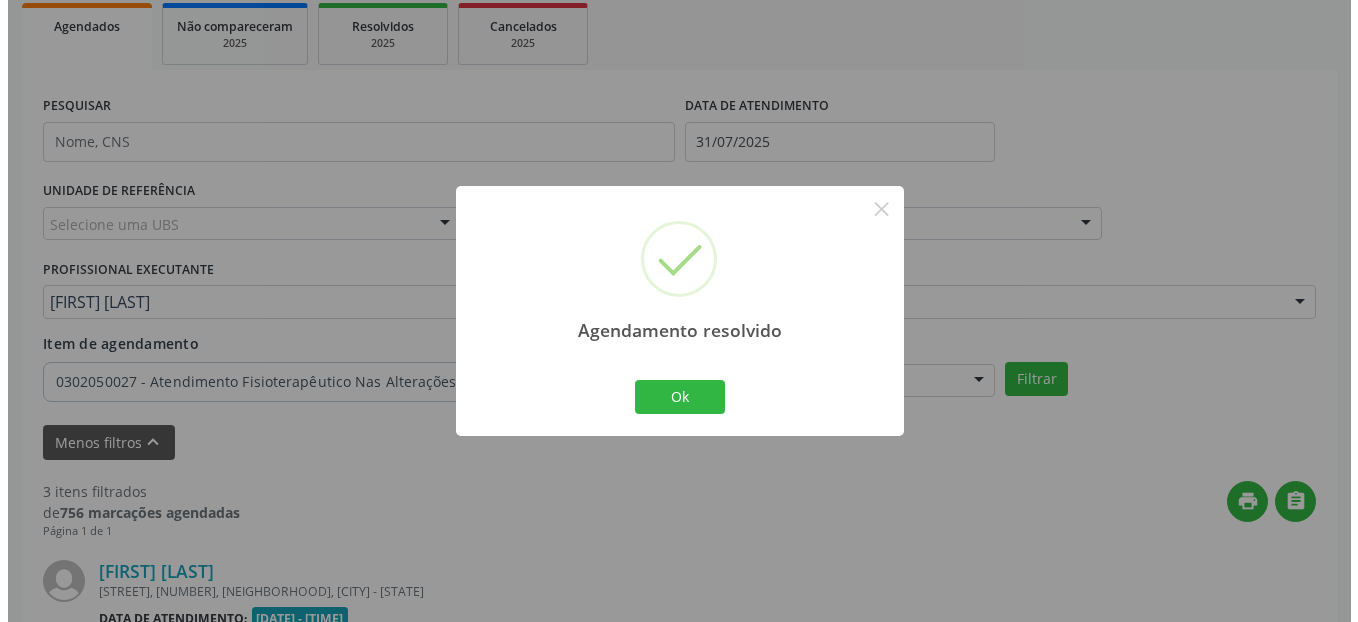 scroll, scrollTop: 1061, scrollLeft: 0, axis: vertical 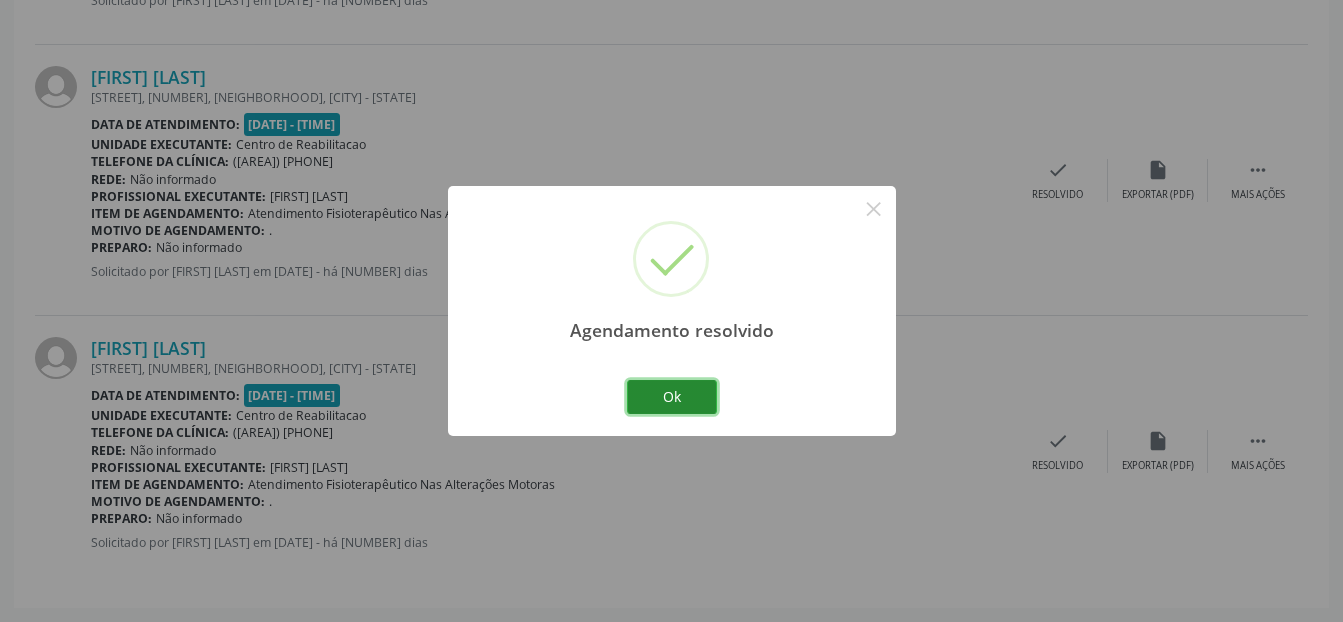click on "Ok" at bounding box center [672, 397] 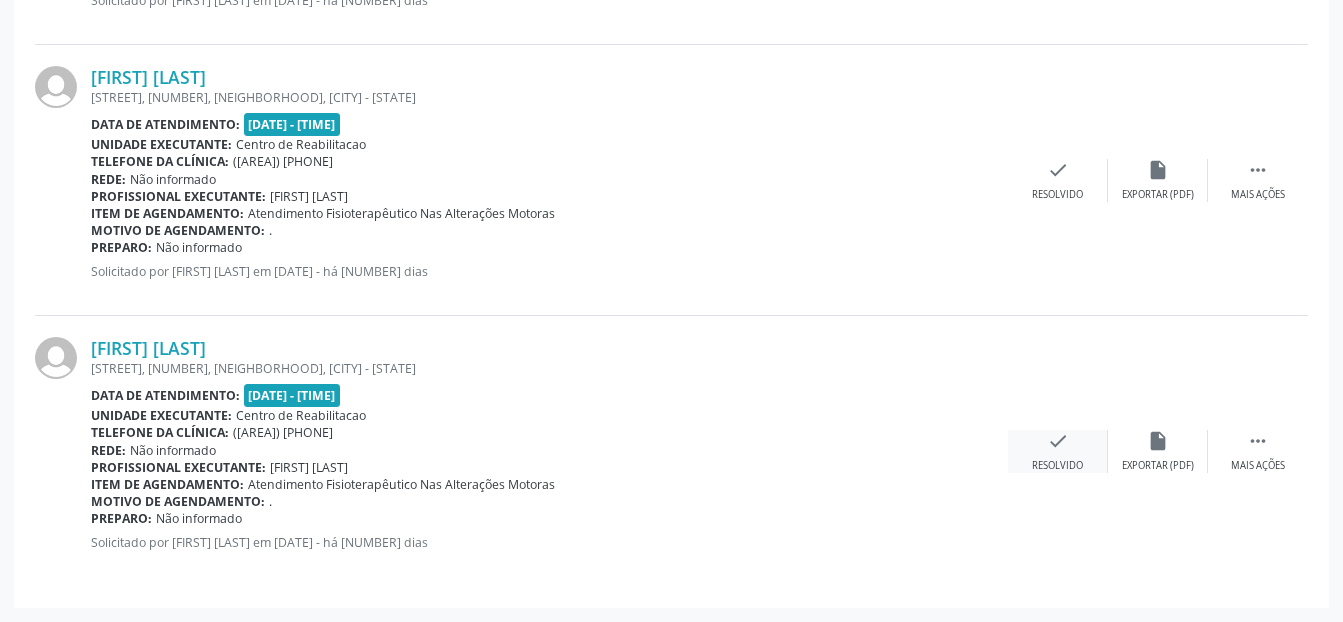 click on "check" at bounding box center [1058, 441] 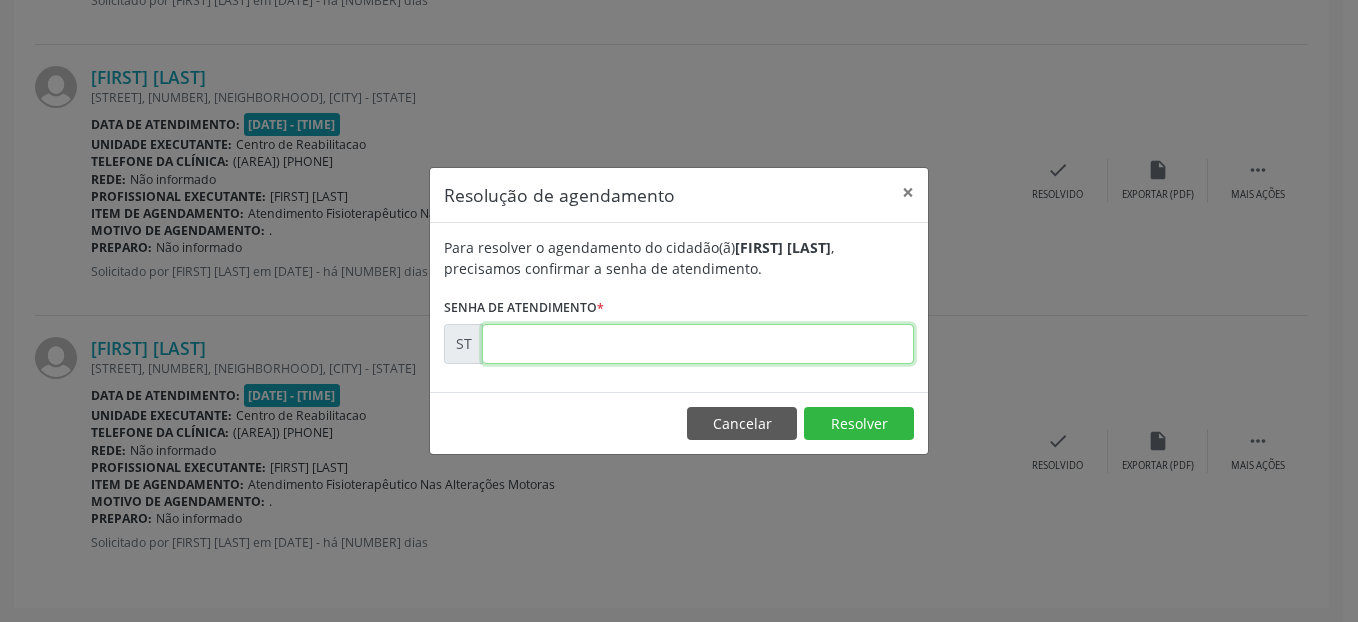 click at bounding box center [698, 344] 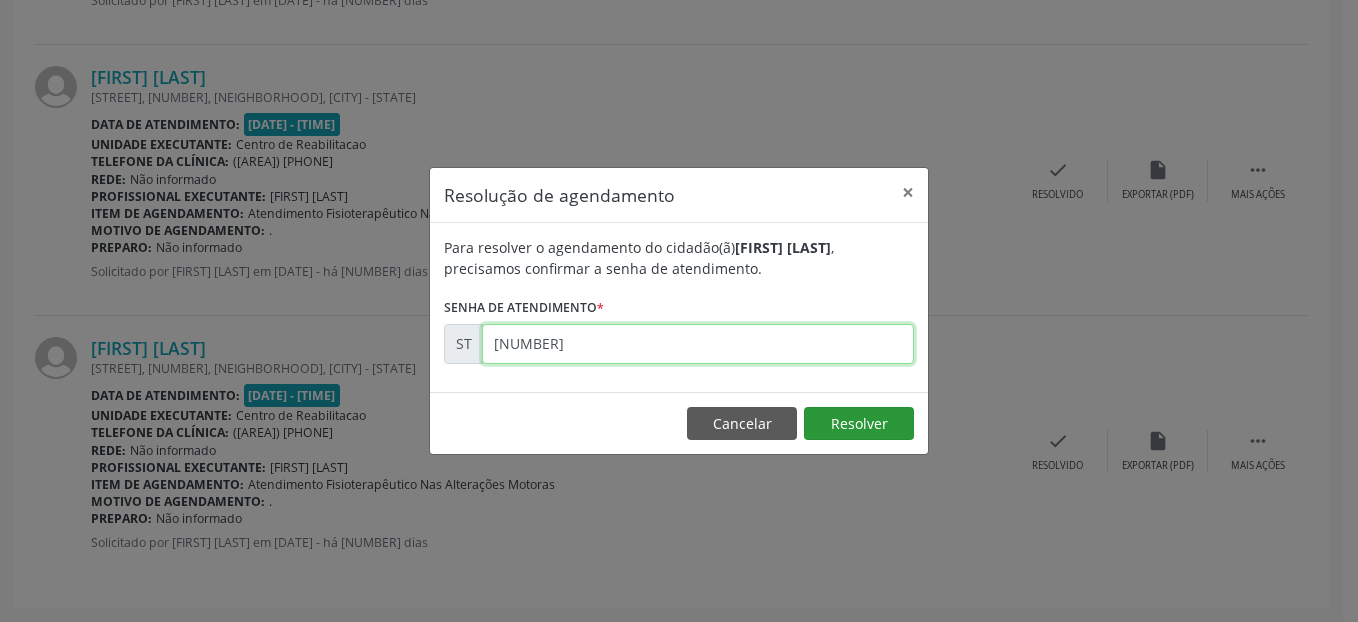 type on "[NUMBER]" 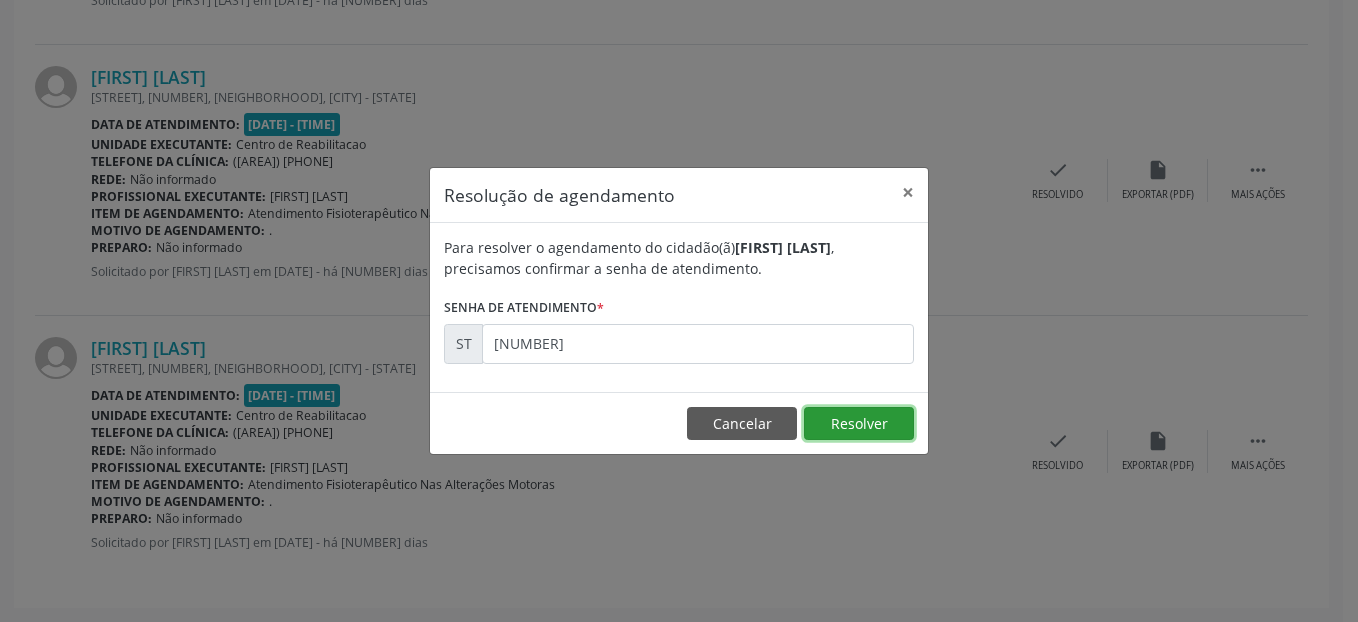 click on "Resolver" at bounding box center (859, 424) 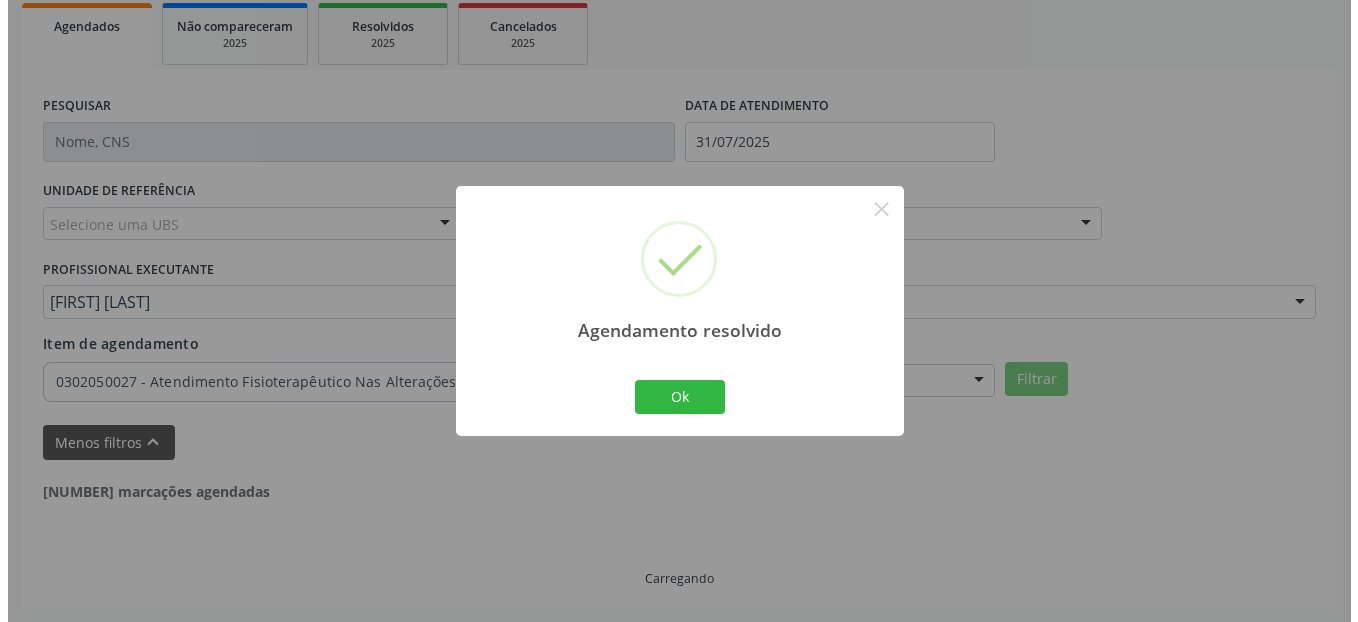 scroll, scrollTop: 789, scrollLeft: 0, axis: vertical 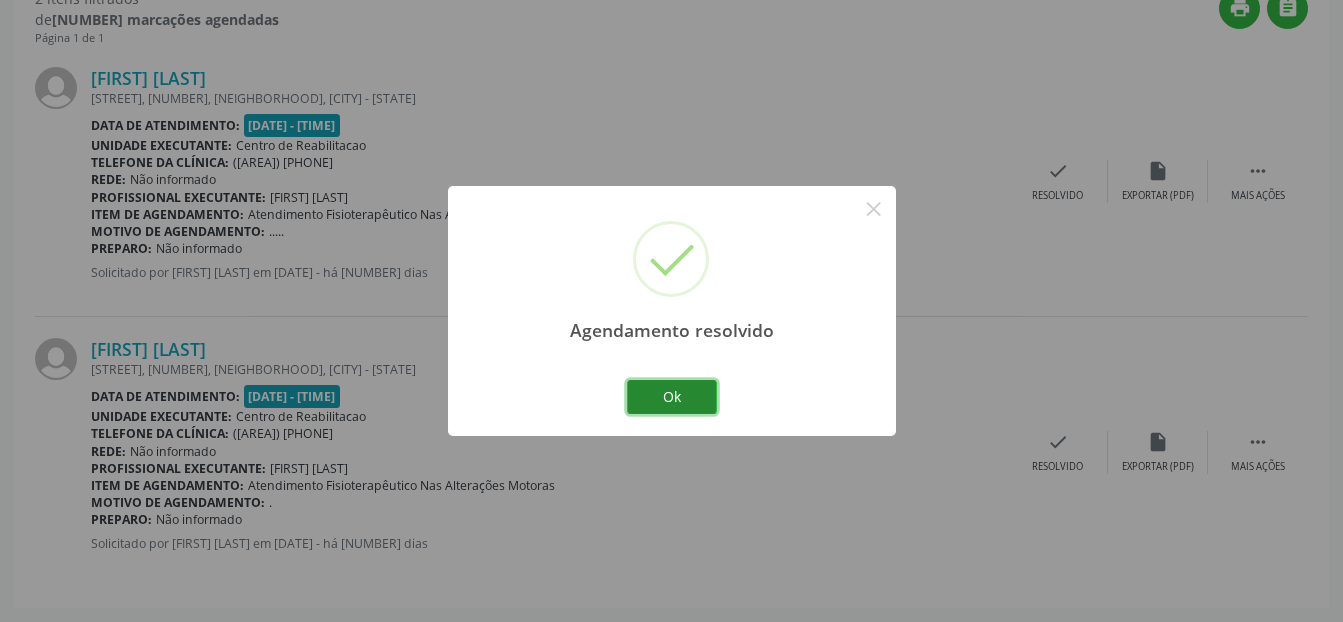 click on "Ok" at bounding box center [672, 397] 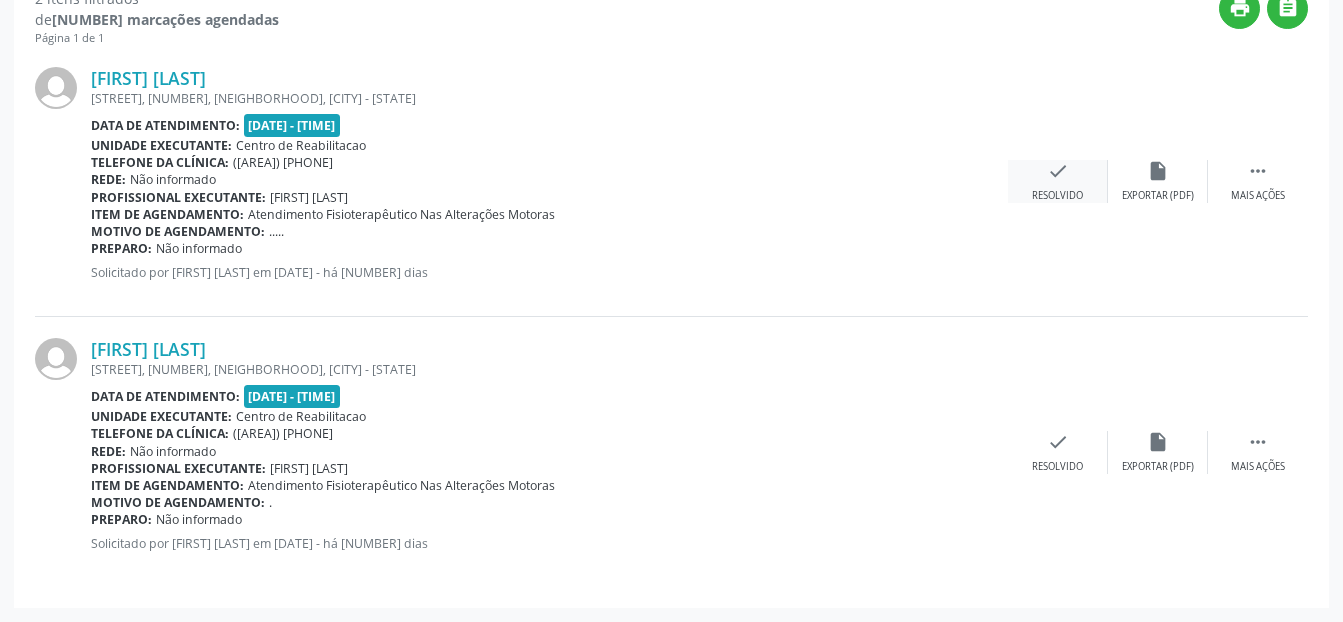 click on "Resolvido" at bounding box center [1057, 196] 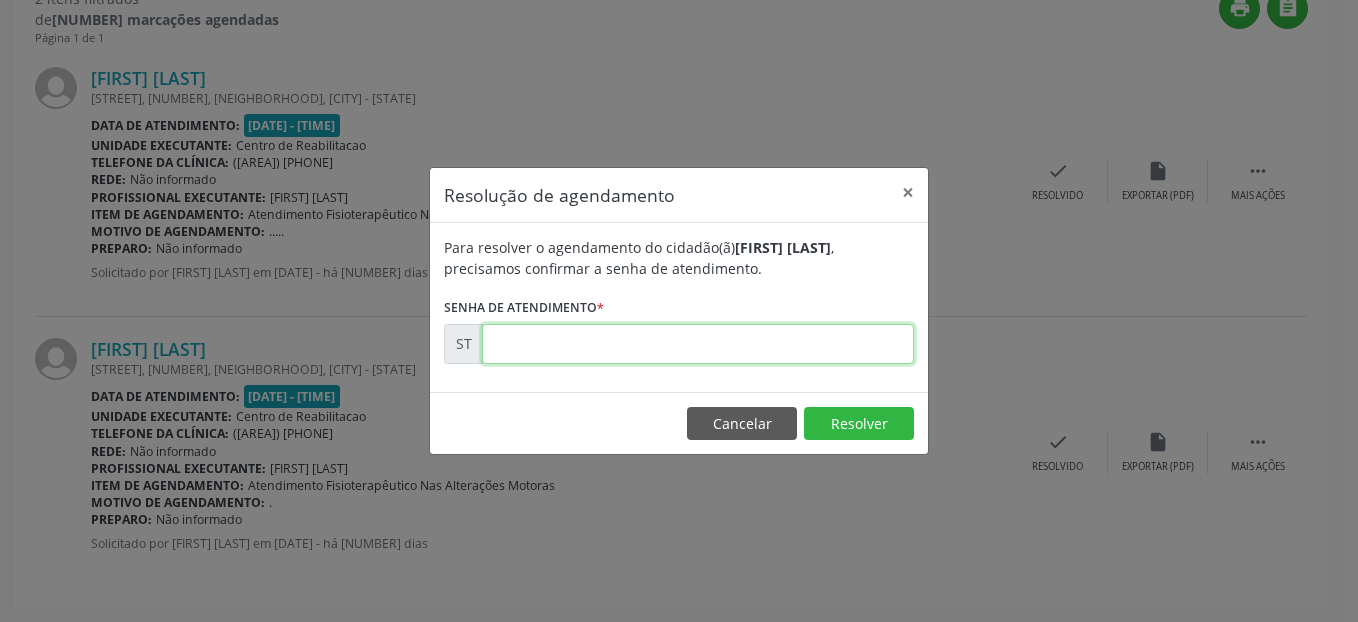 click at bounding box center (698, 344) 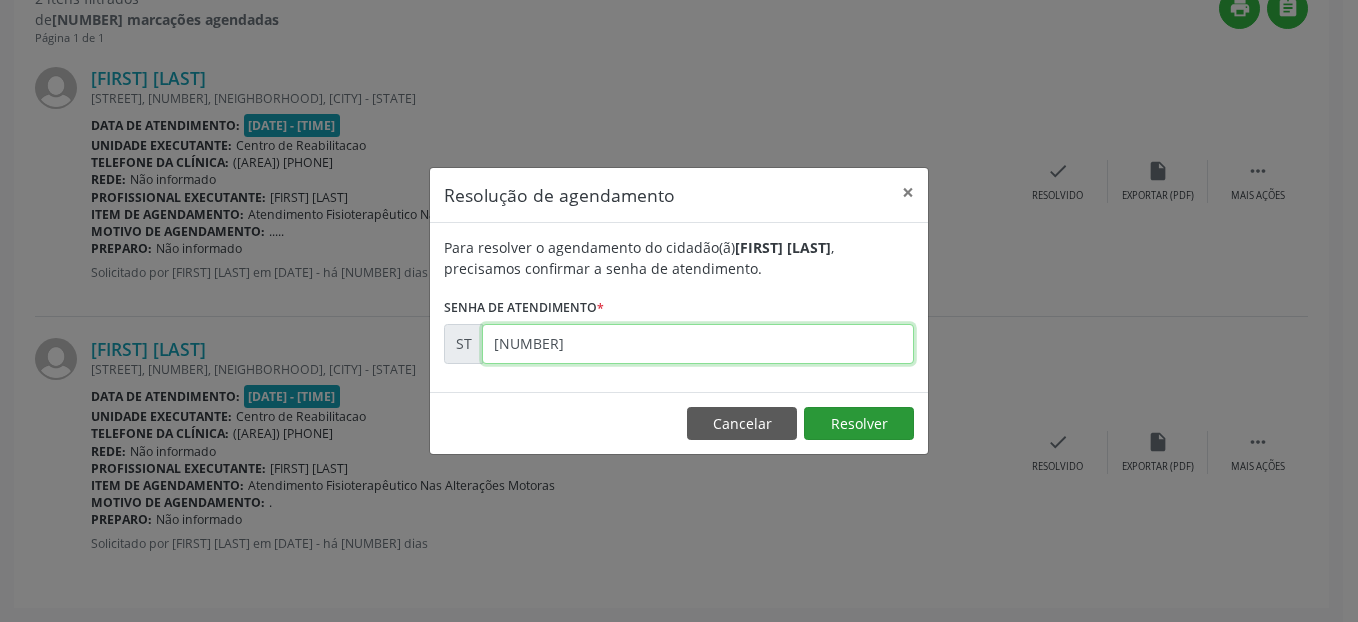 type on "[NUMBER]" 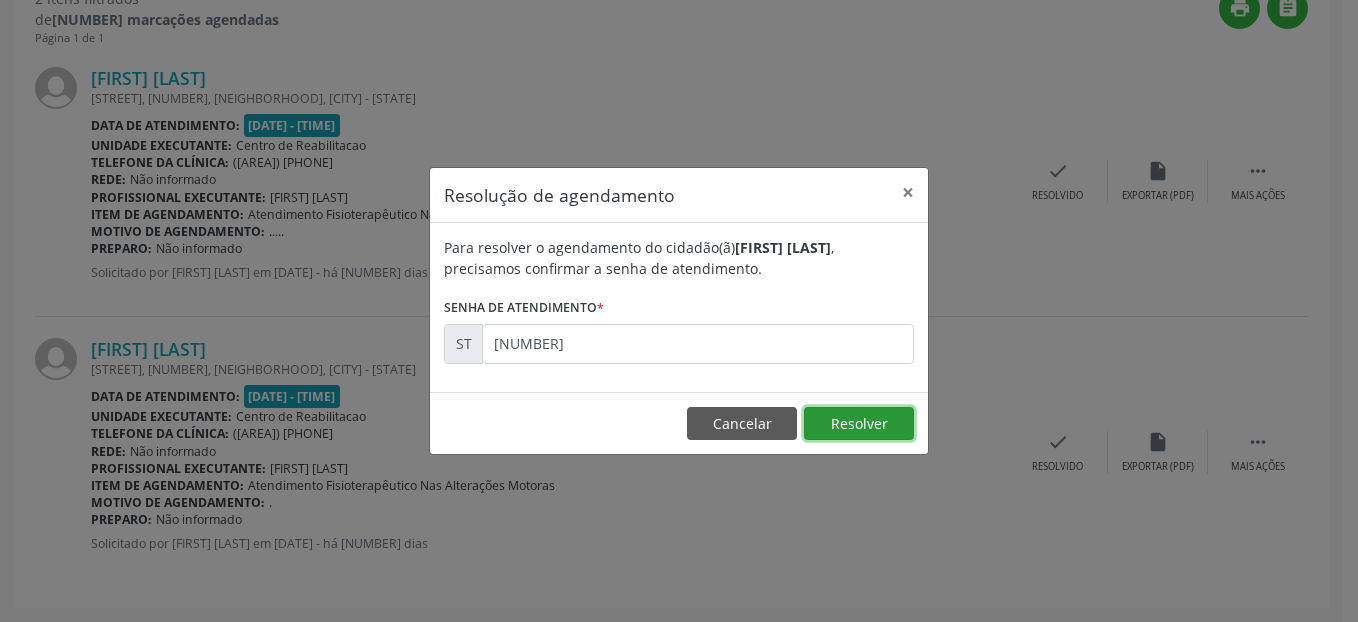 click on "Resolver" at bounding box center (859, 424) 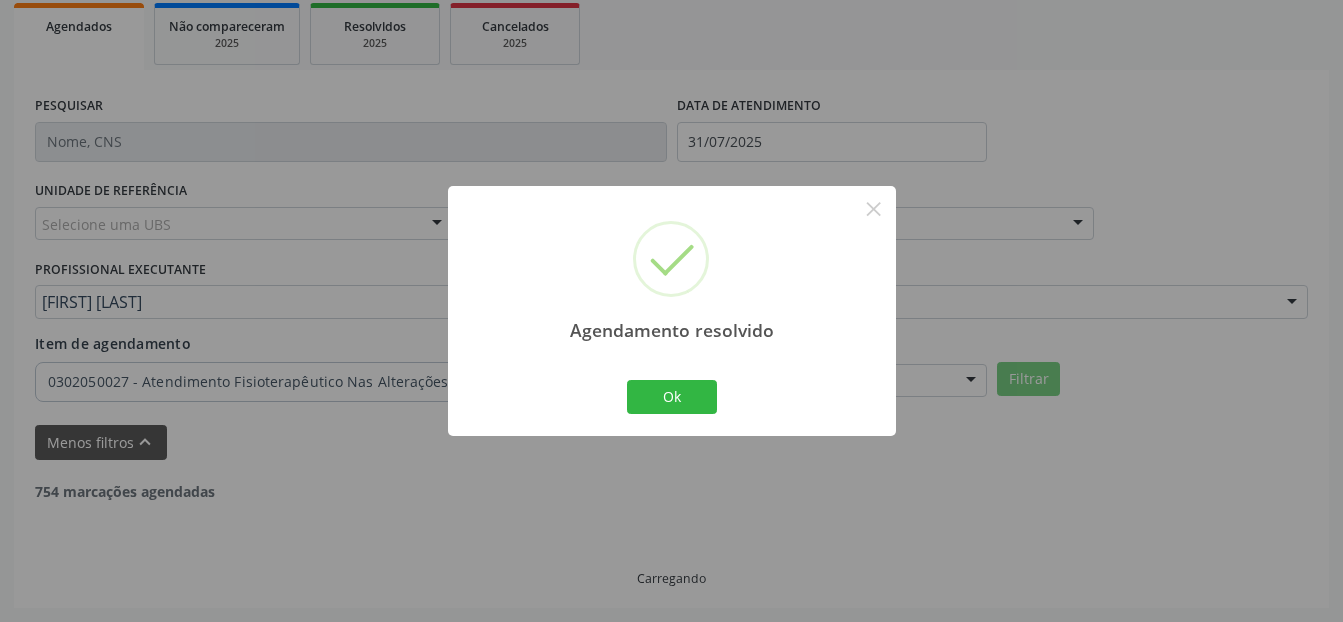 scroll, scrollTop: 518, scrollLeft: 0, axis: vertical 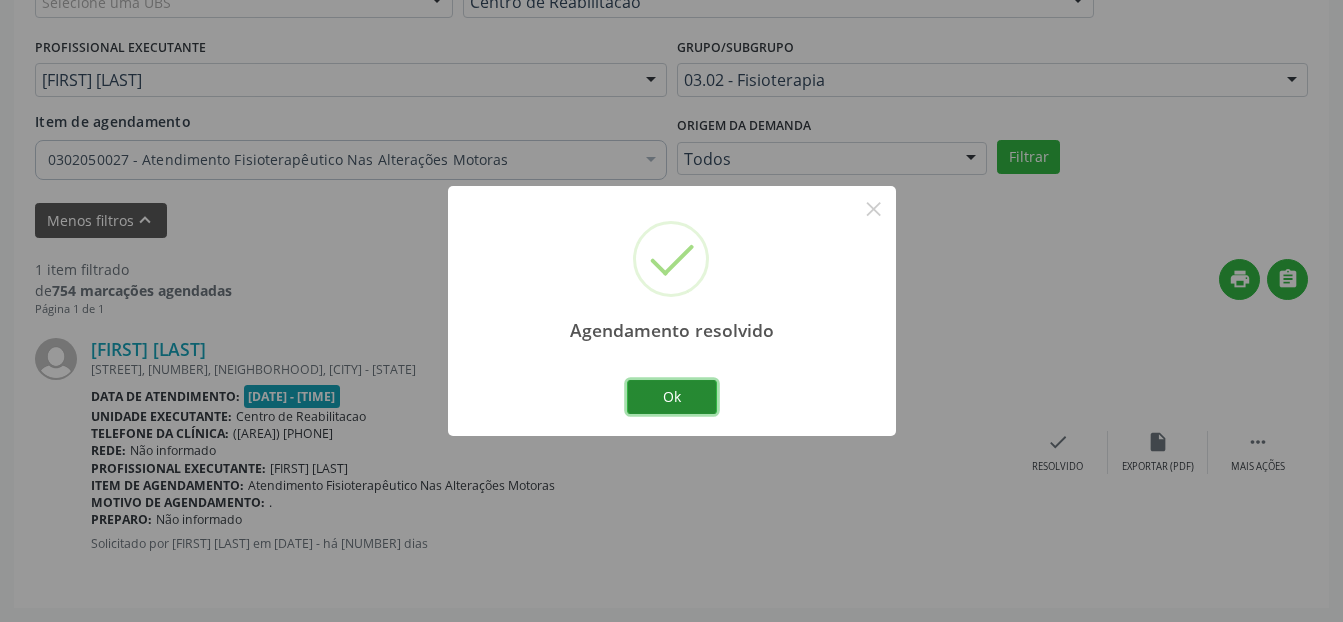 click on "Ok" at bounding box center [672, 397] 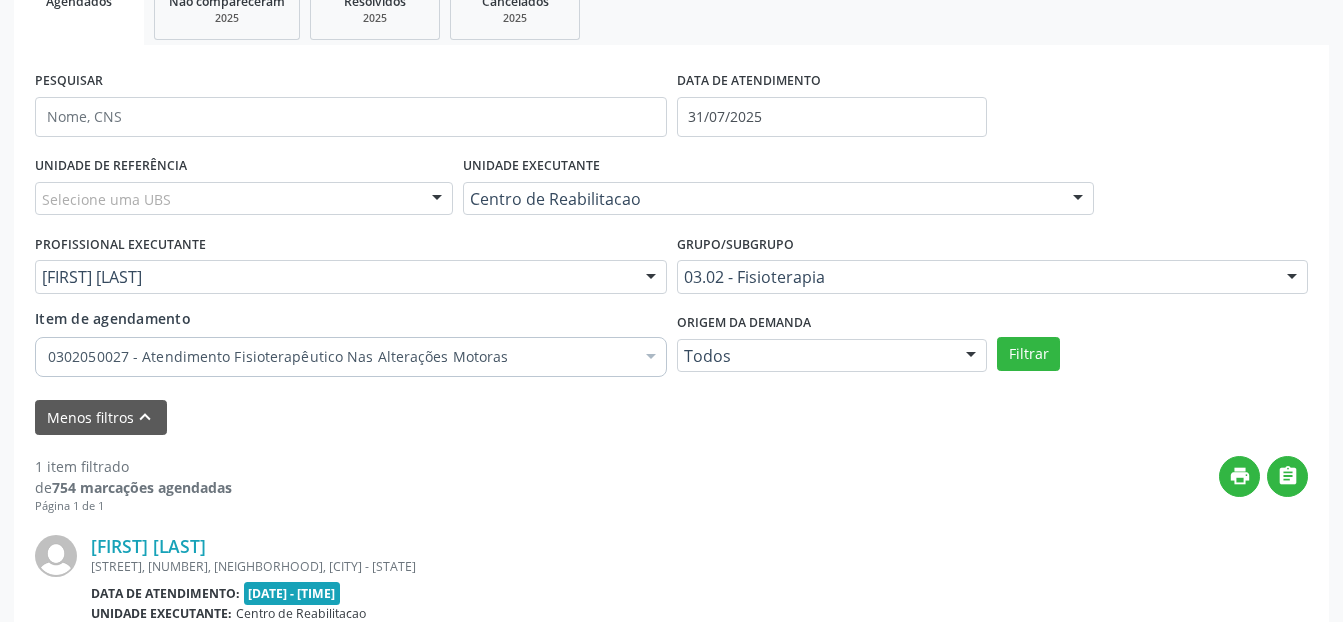 scroll, scrollTop: 318, scrollLeft: 0, axis: vertical 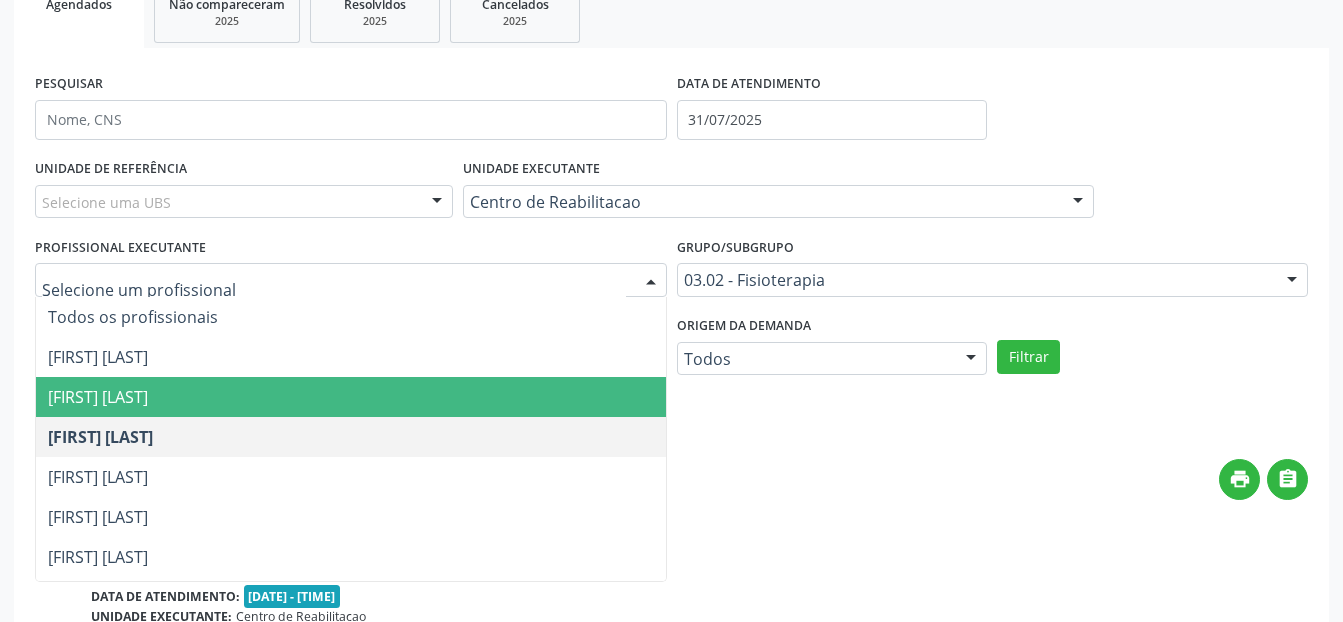 click on "[FIRST] [LAST]" at bounding box center [98, 397] 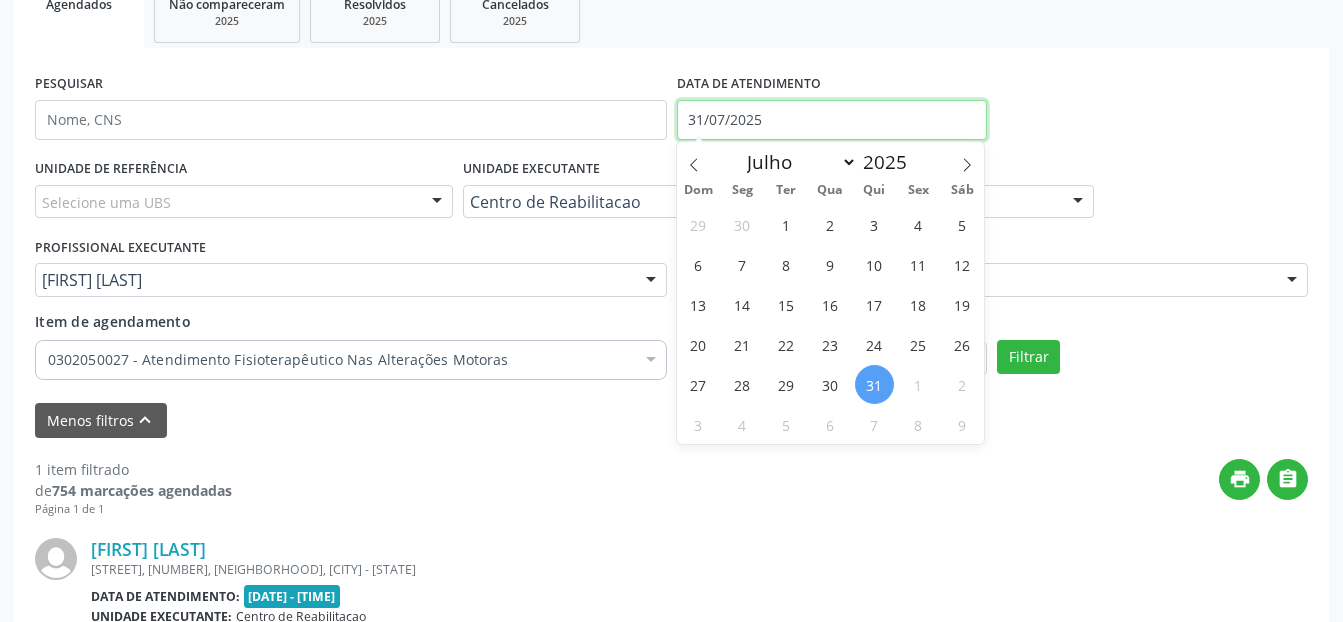 click on "31/07/2025" at bounding box center [832, 120] 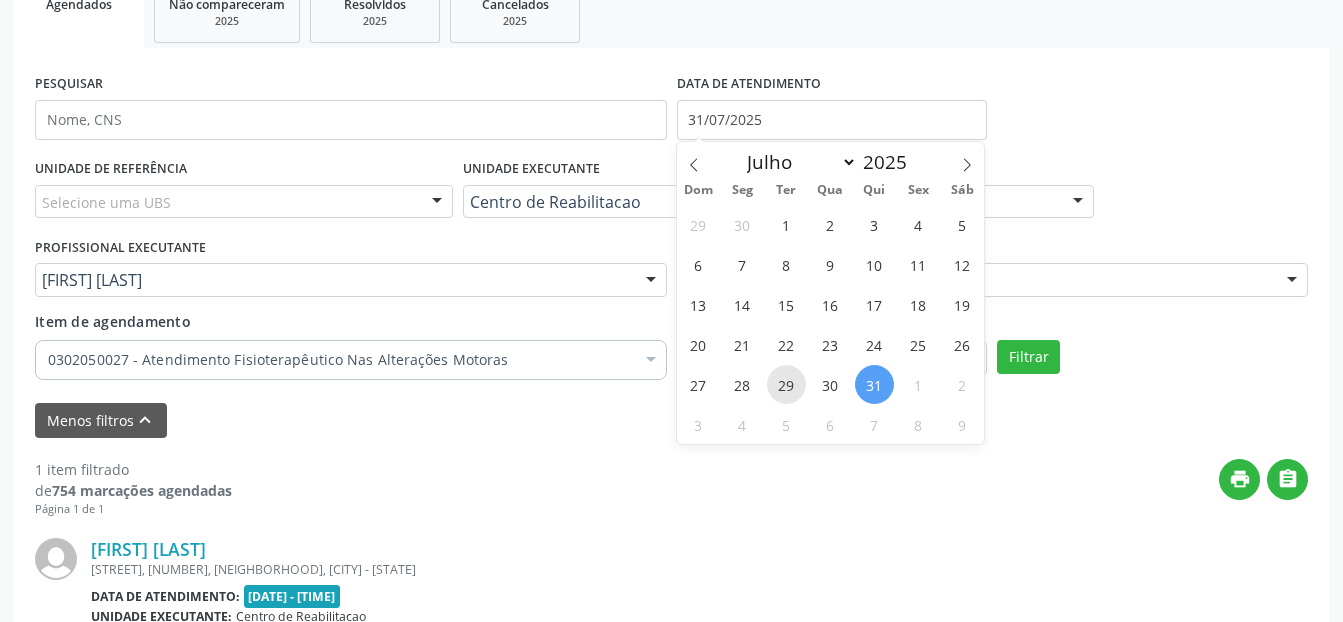 click on "29" at bounding box center [786, 384] 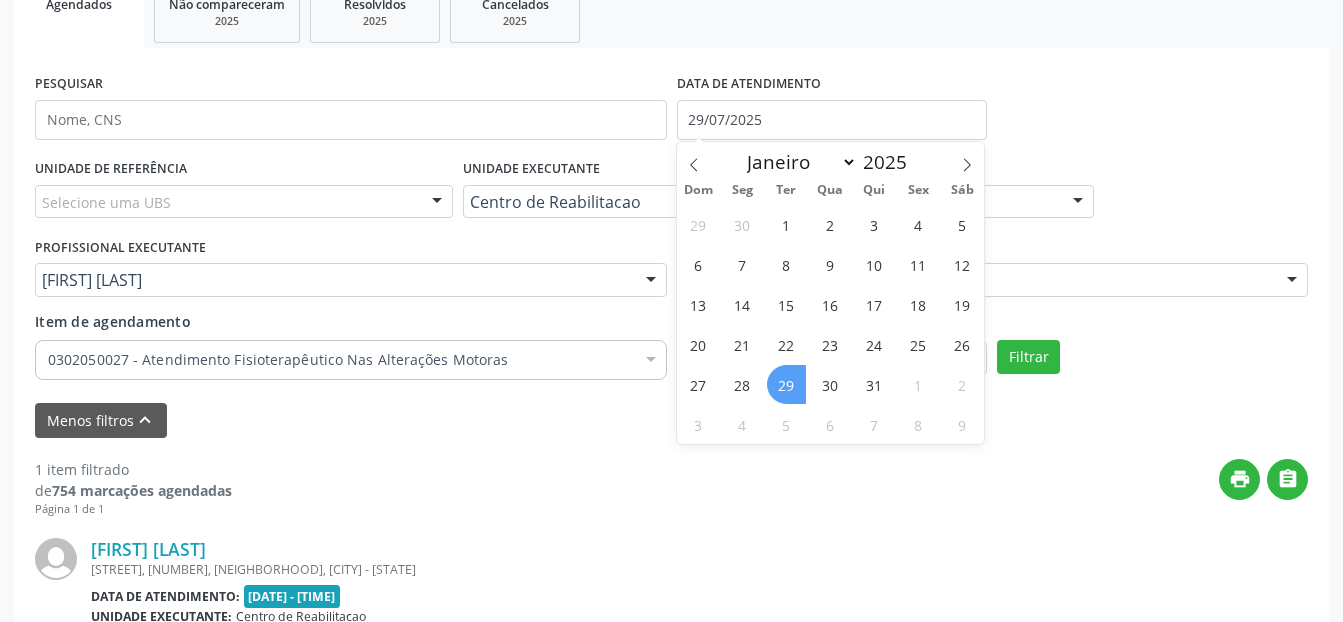 click on "29" at bounding box center [786, 384] 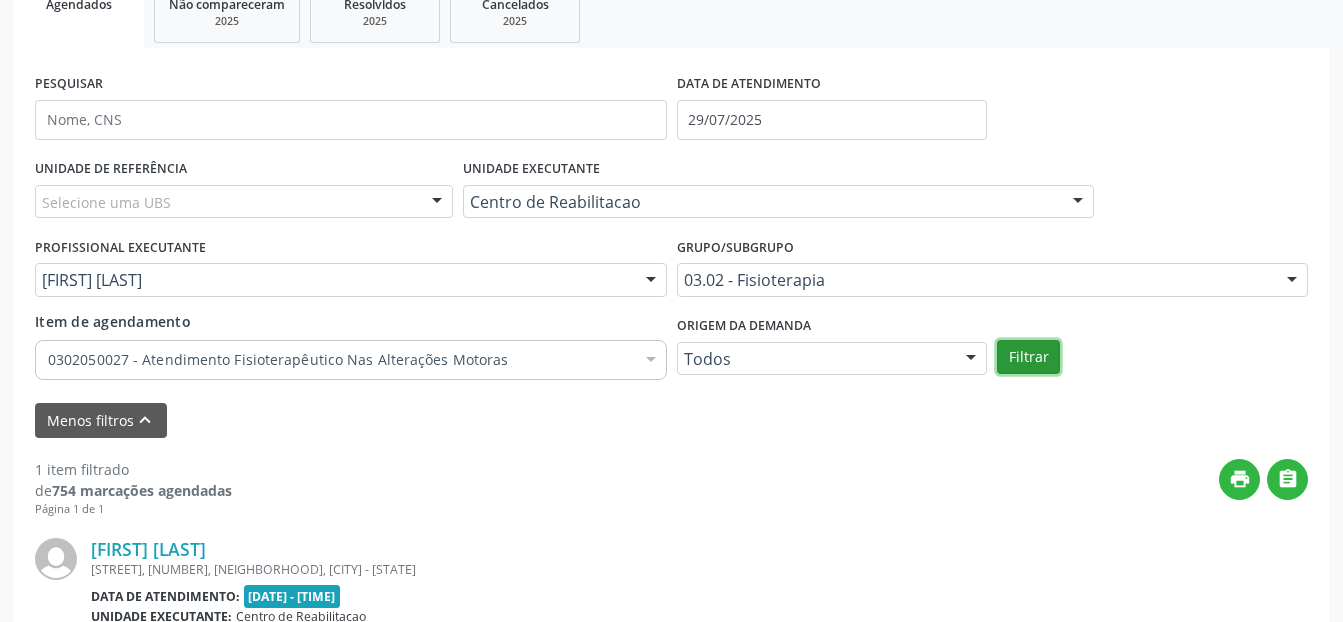 click on "Filtrar" at bounding box center [1028, 357] 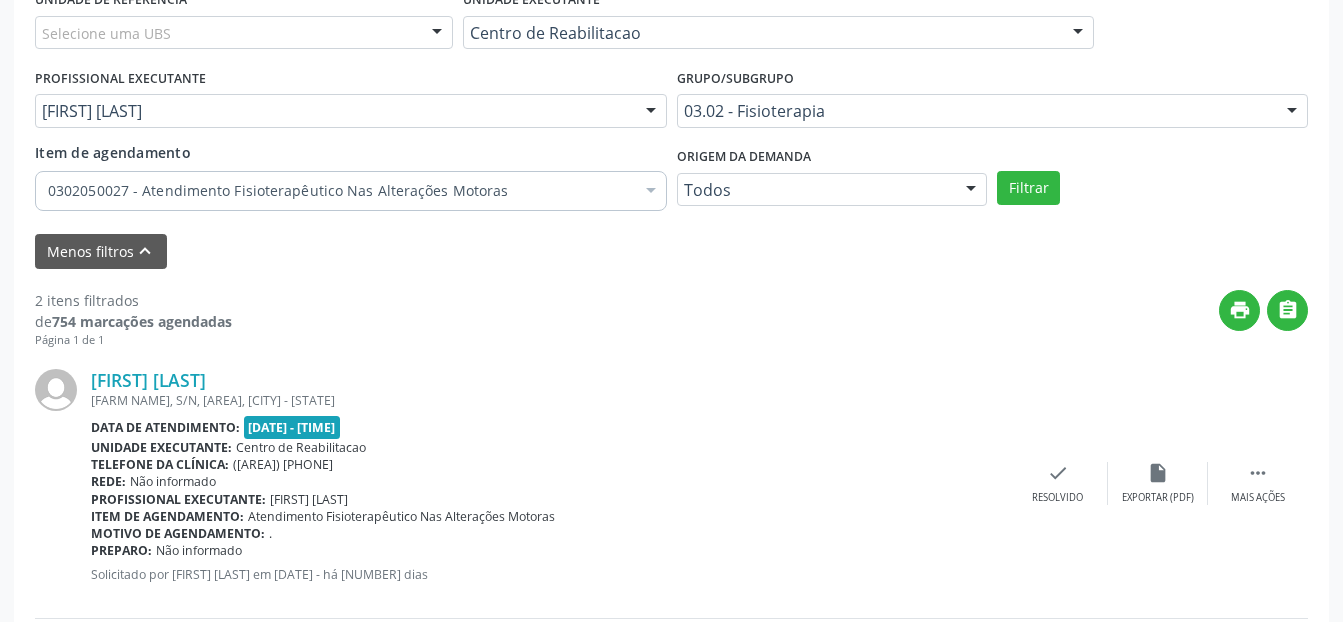 scroll, scrollTop: 518, scrollLeft: 0, axis: vertical 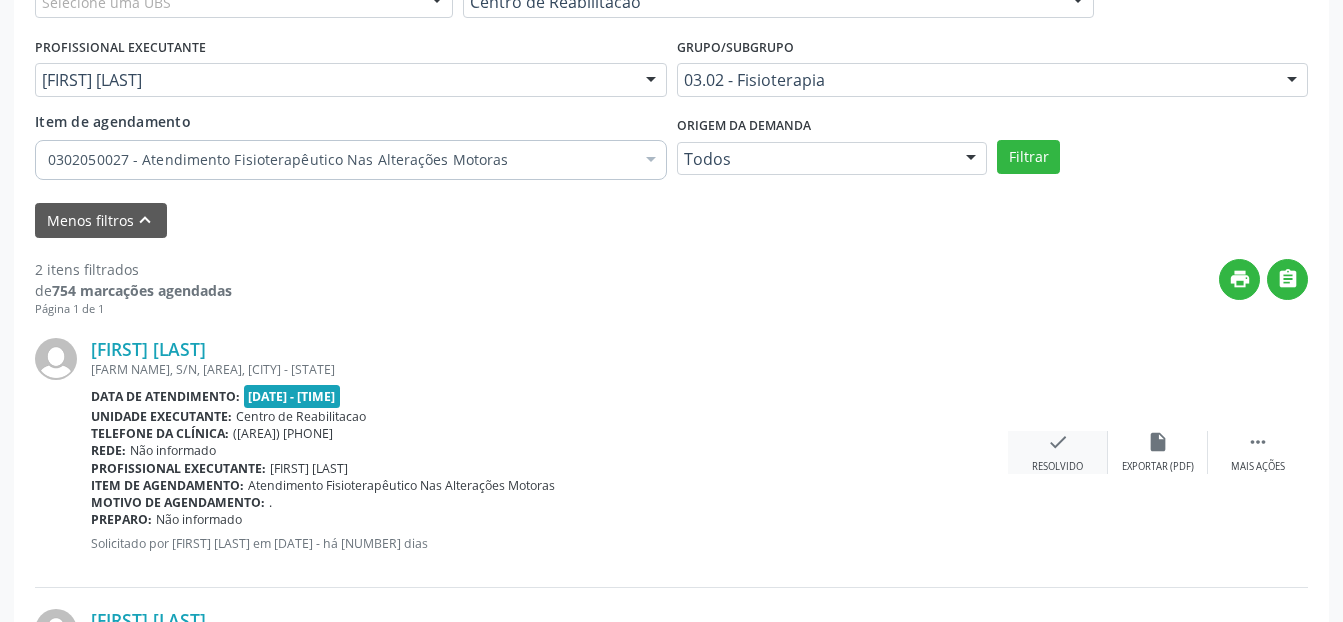 click on "check
Resolvido" at bounding box center (1058, 452) 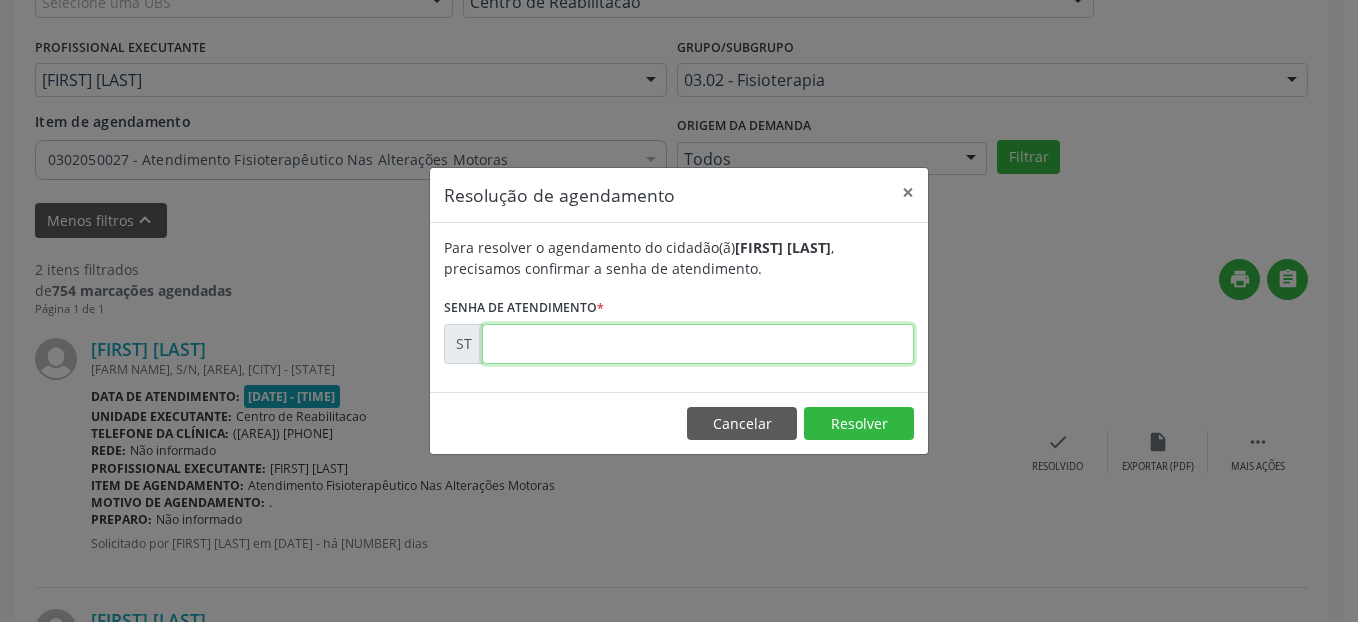 click at bounding box center (698, 344) 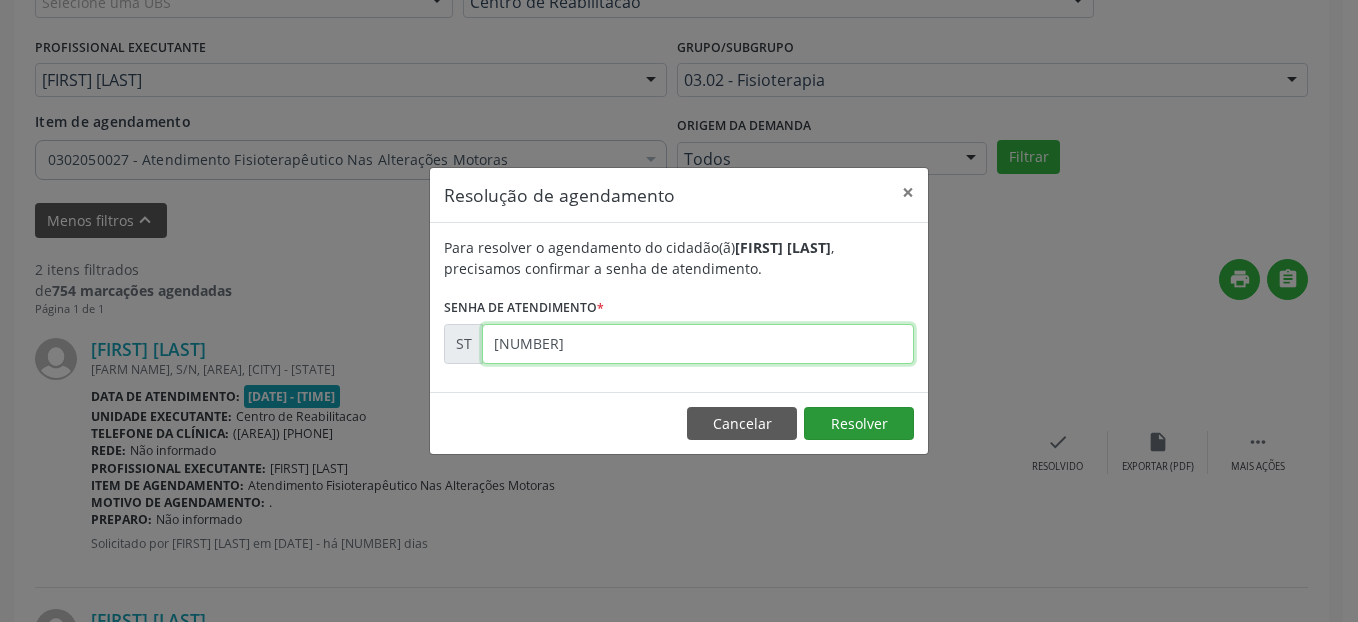 type on "[NUMBER]" 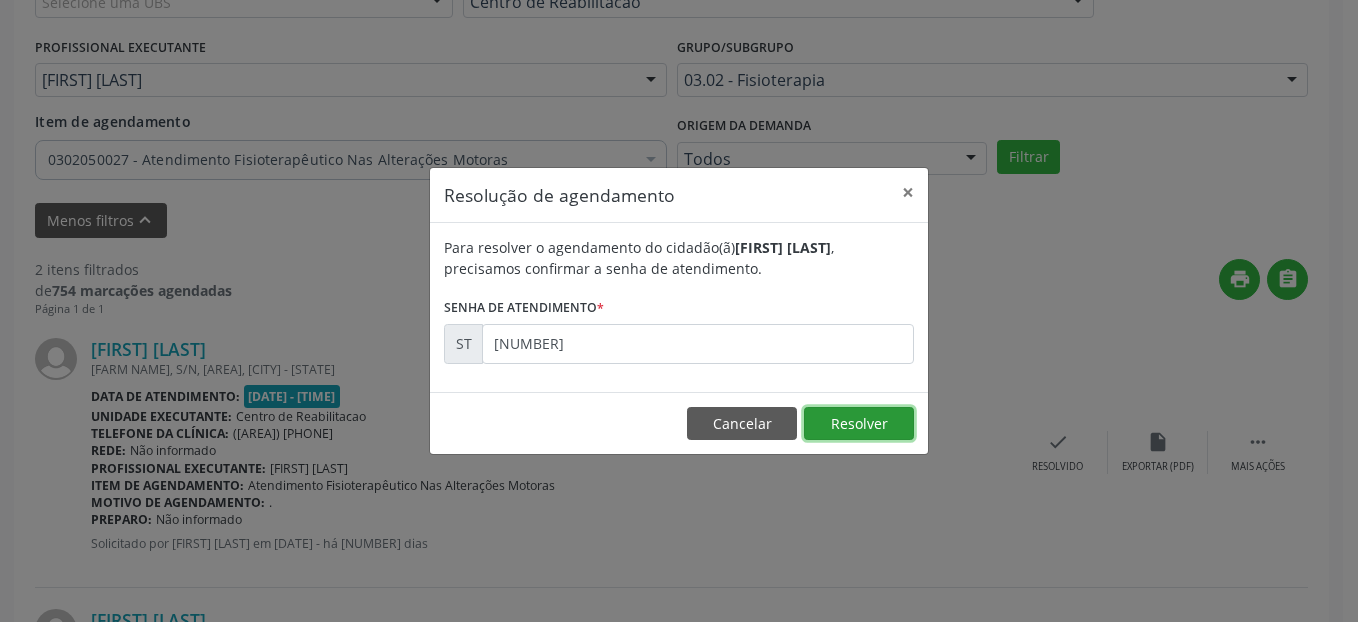 click on "Resolver" at bounding box center [859, 424] 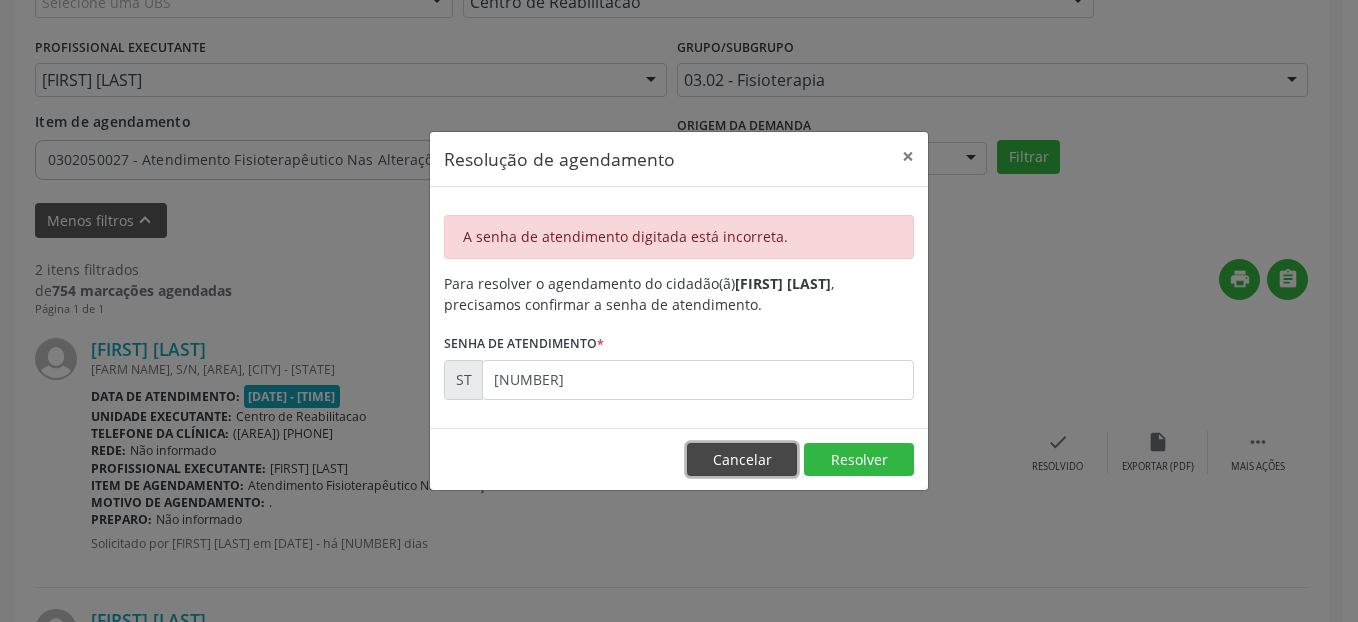click on "Cancelar" at bounding box center [742, 460] 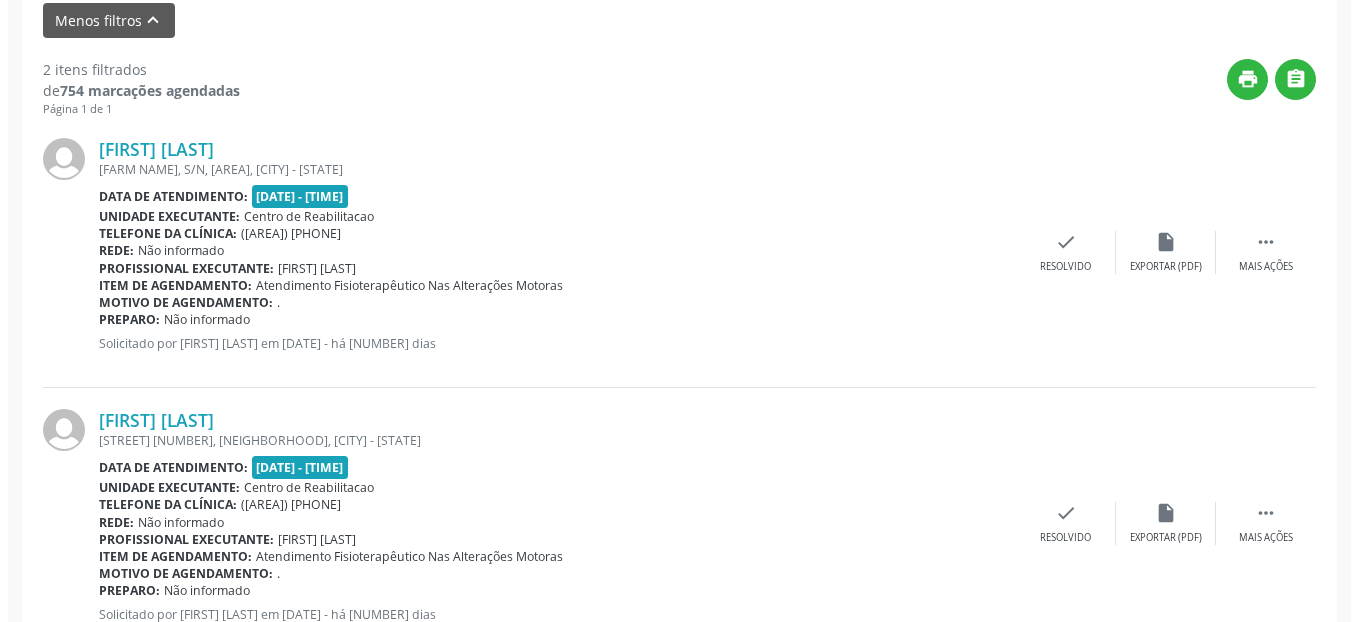 scroll, scrollTop: 789, scrollLeft: 0, axis: vertical 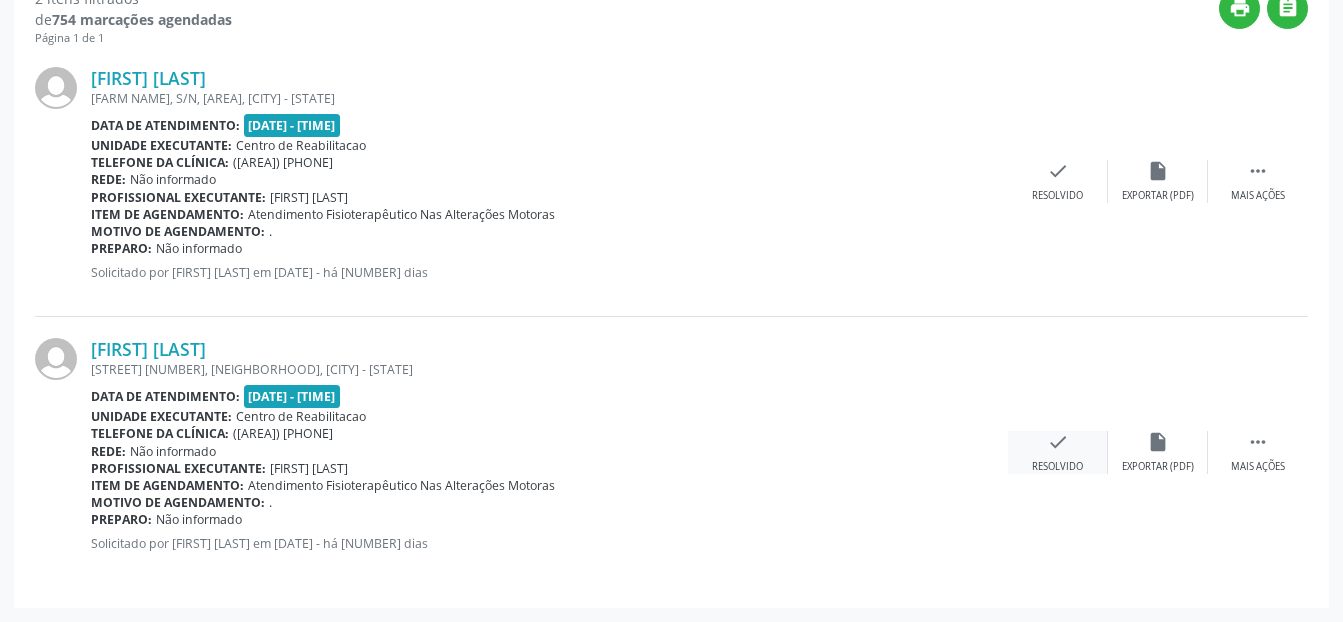 click on "check" at bounding box center (1058, 442) 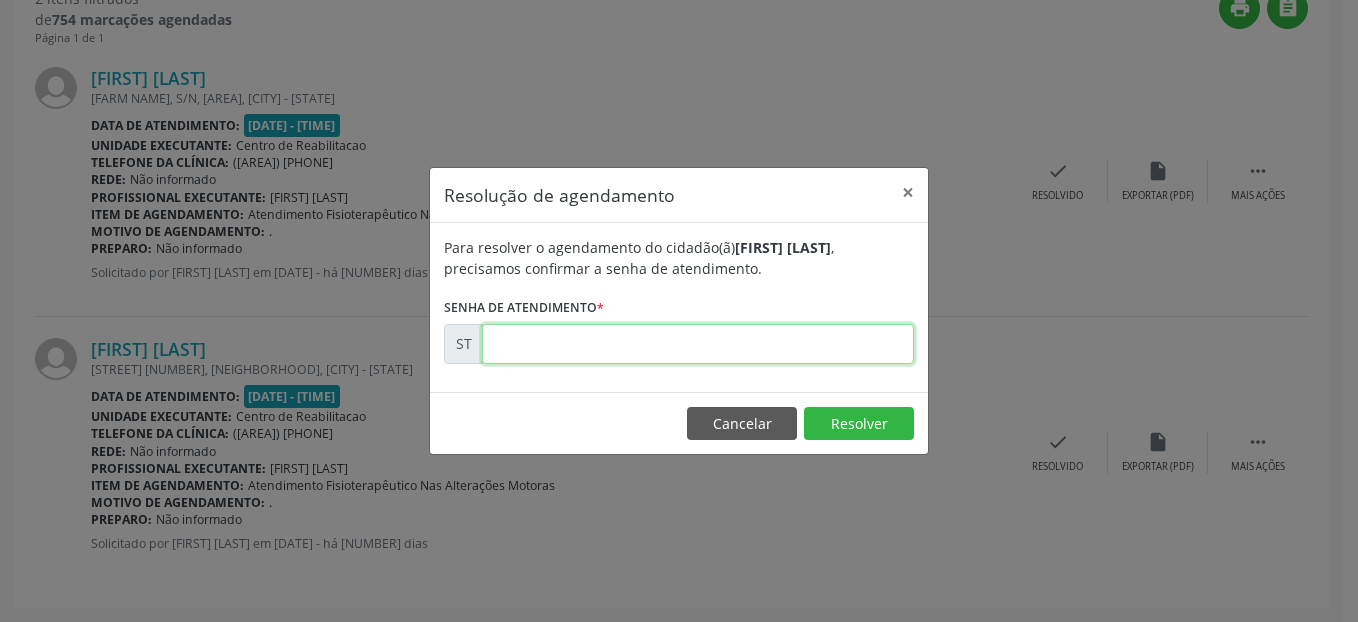 click at bounding box center (698, 344) 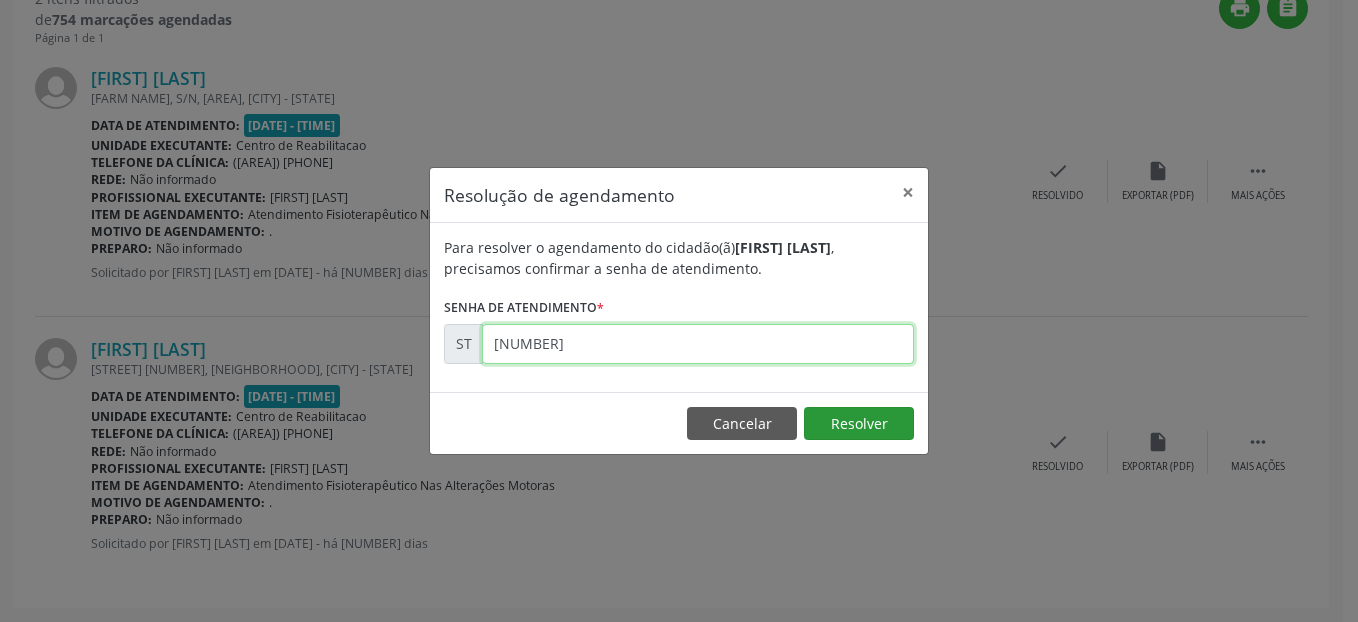 type on "[NUMBER]" 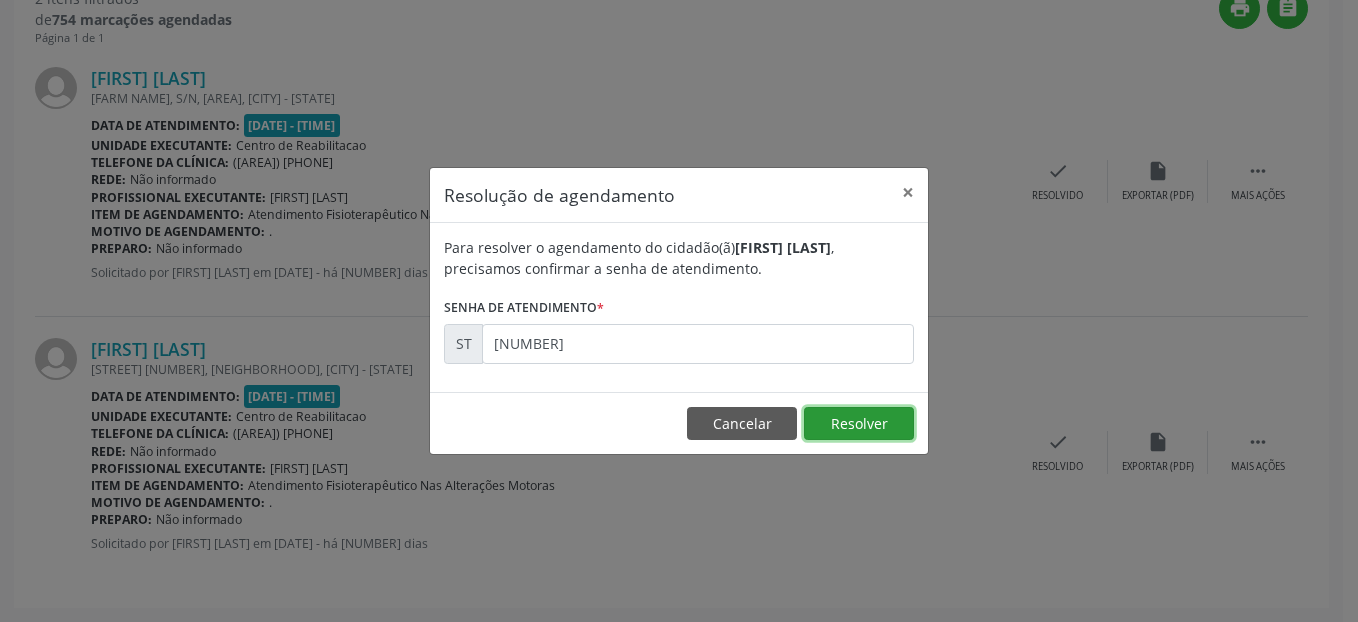 click on "Resolver" at bounding box center (859, 424) 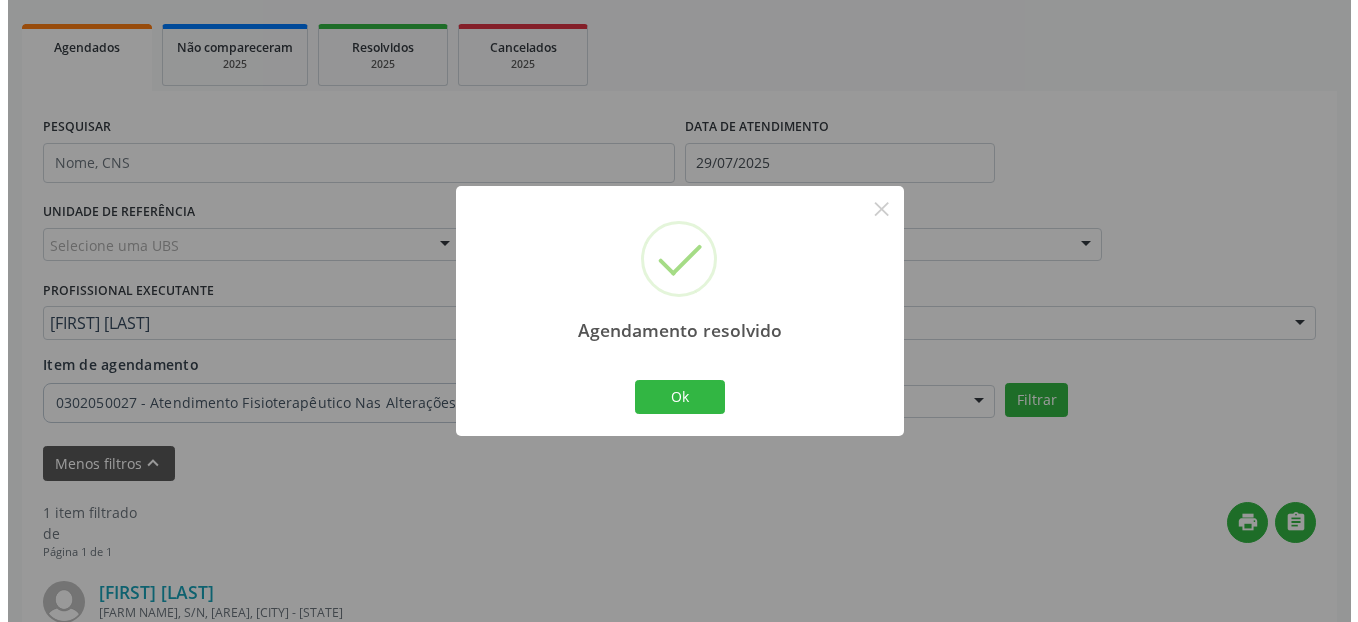 scroll, scrollTop: 518, scrollLeft: 0, axis: vertical 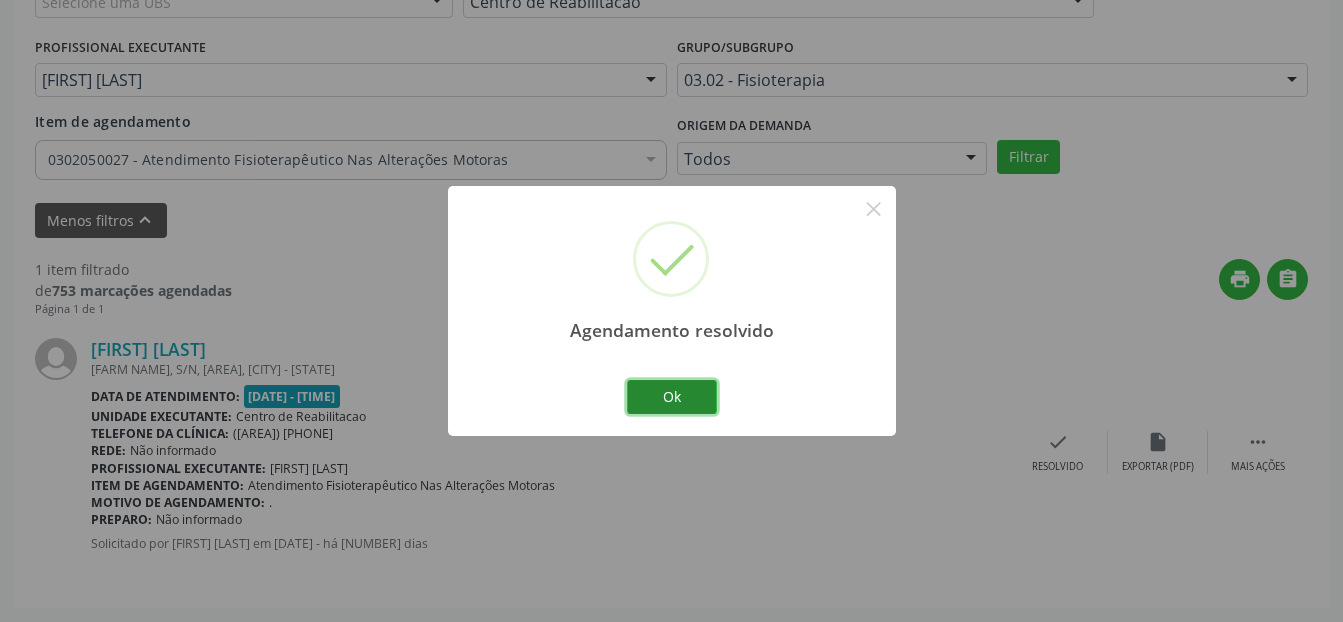 click on "Ok" at bounding box center (672, 397) 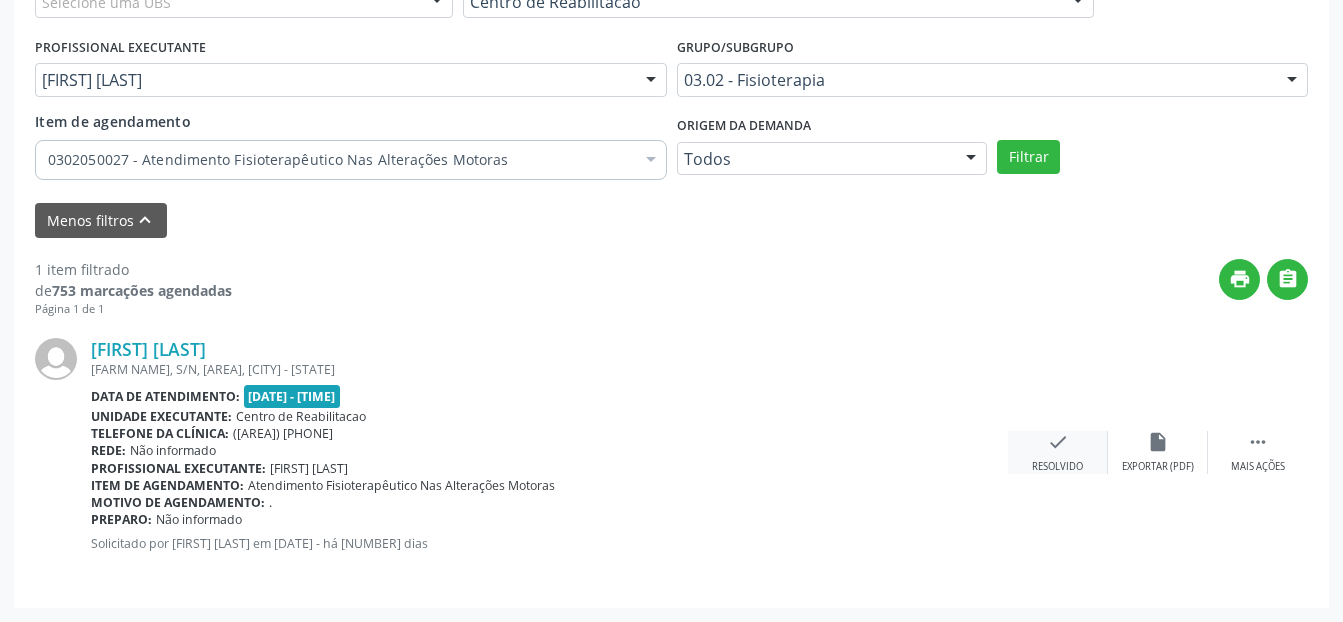 click on "check
Resolvido" at bounding box center (1058, 452) 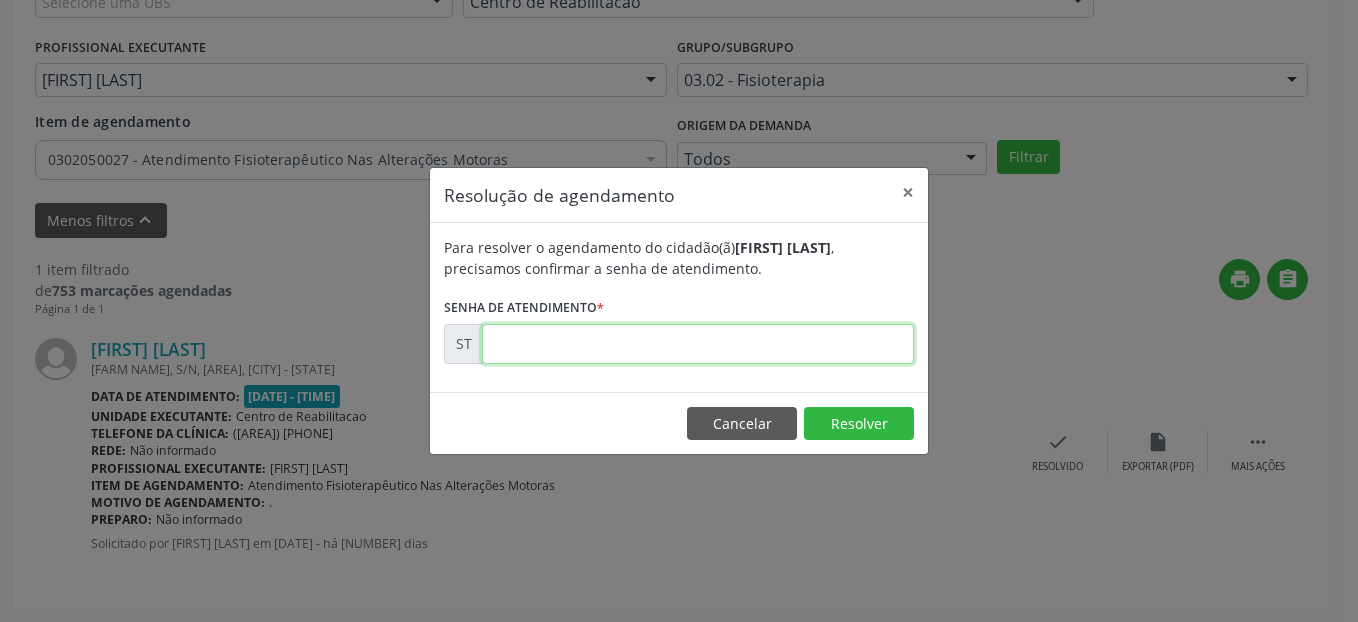 click at bounding box center (698, 344) 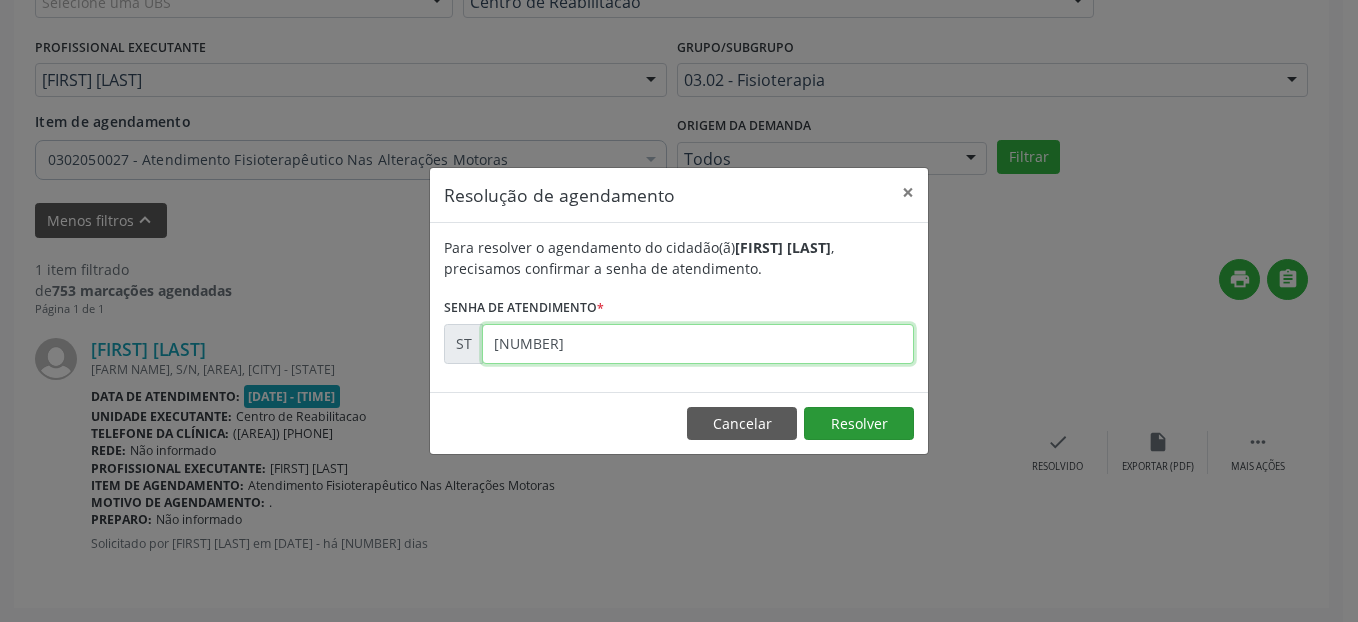 type on "[NUMBER]" 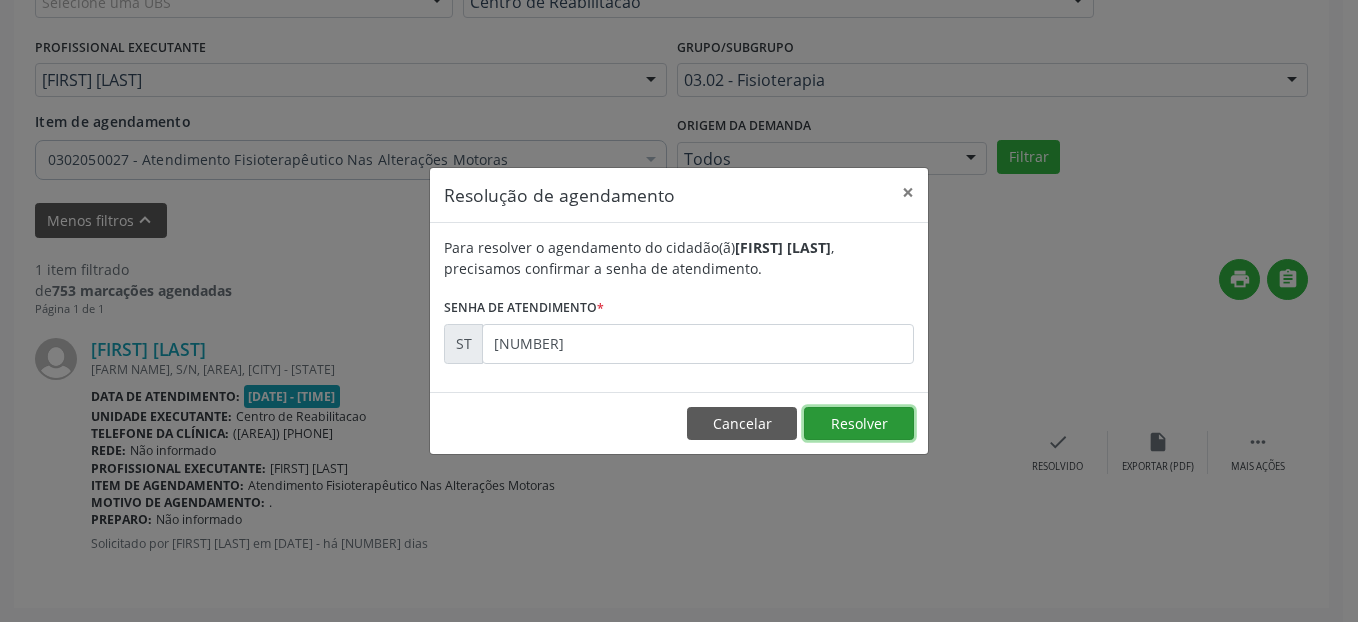 click on "Resolver" at bounding box center (859, 424) 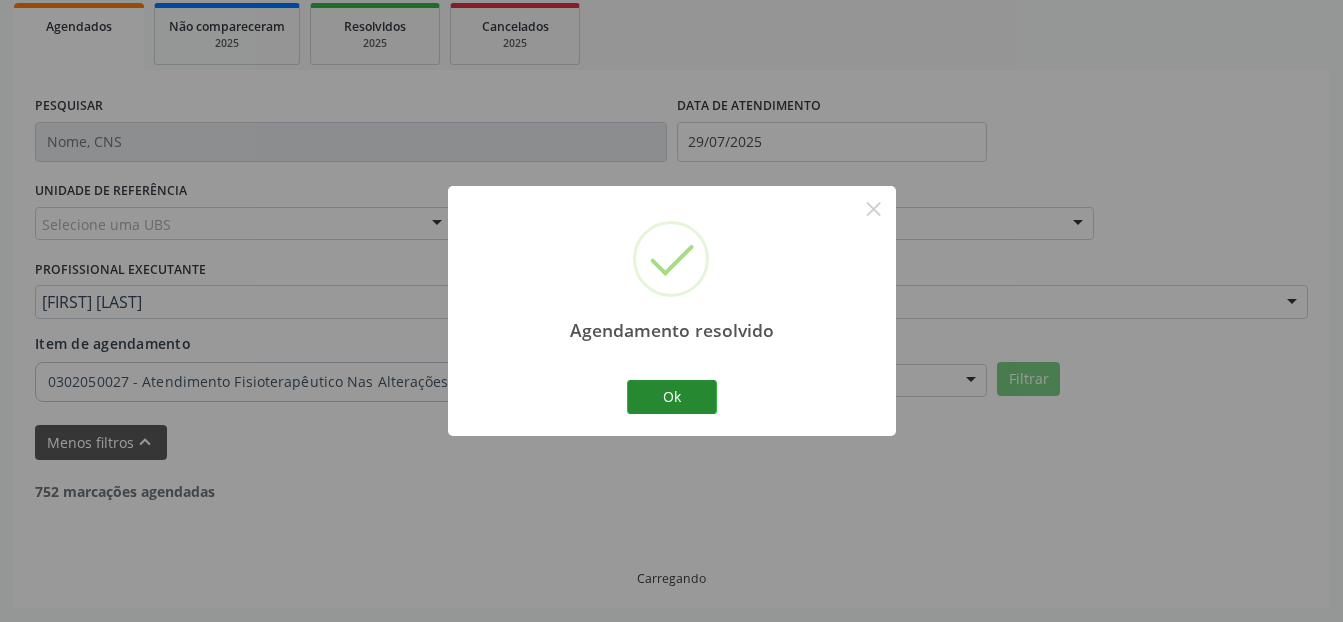 scroll, scrollTop: 232, scrollLeft: 0, axis: vertical 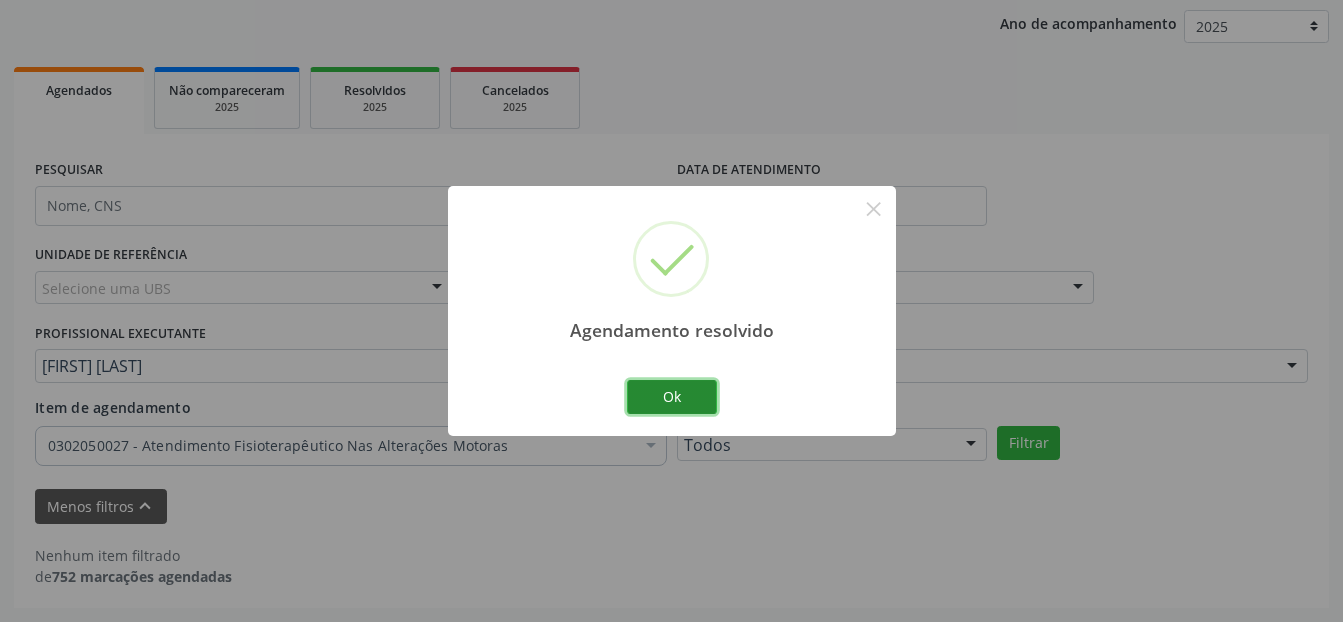 click on "Ok" at bounding box center [672, 397] 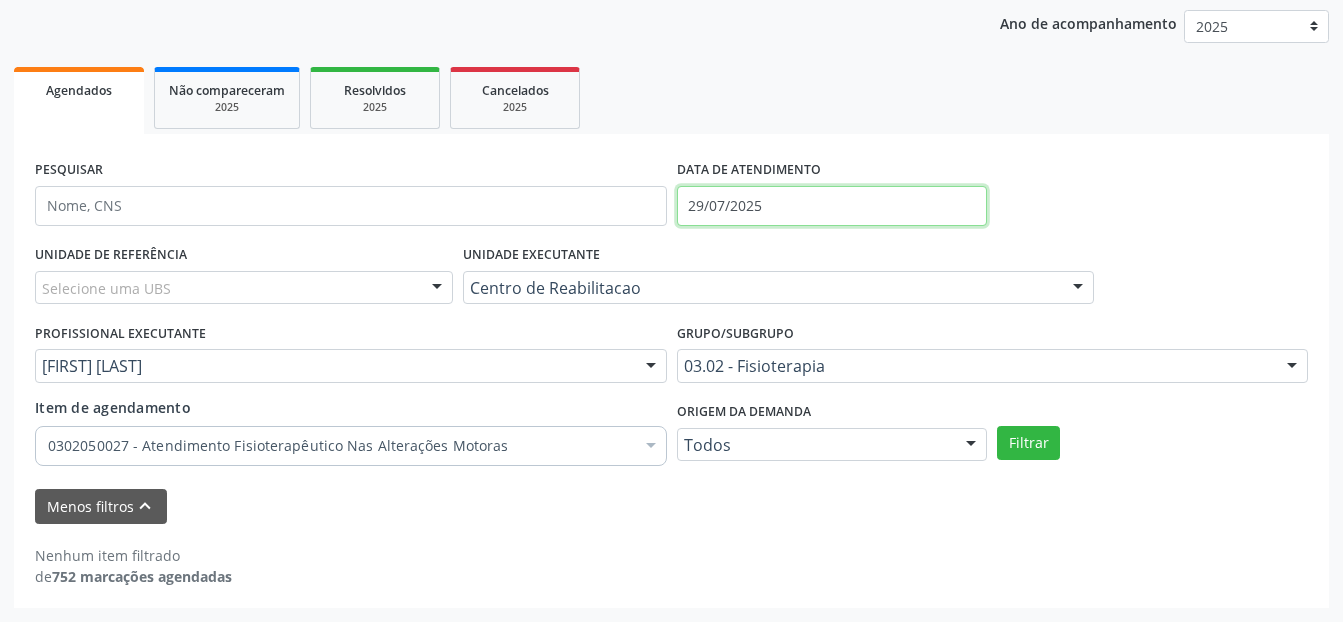 click on "29/07/2025" at bounding box center [832, 206] 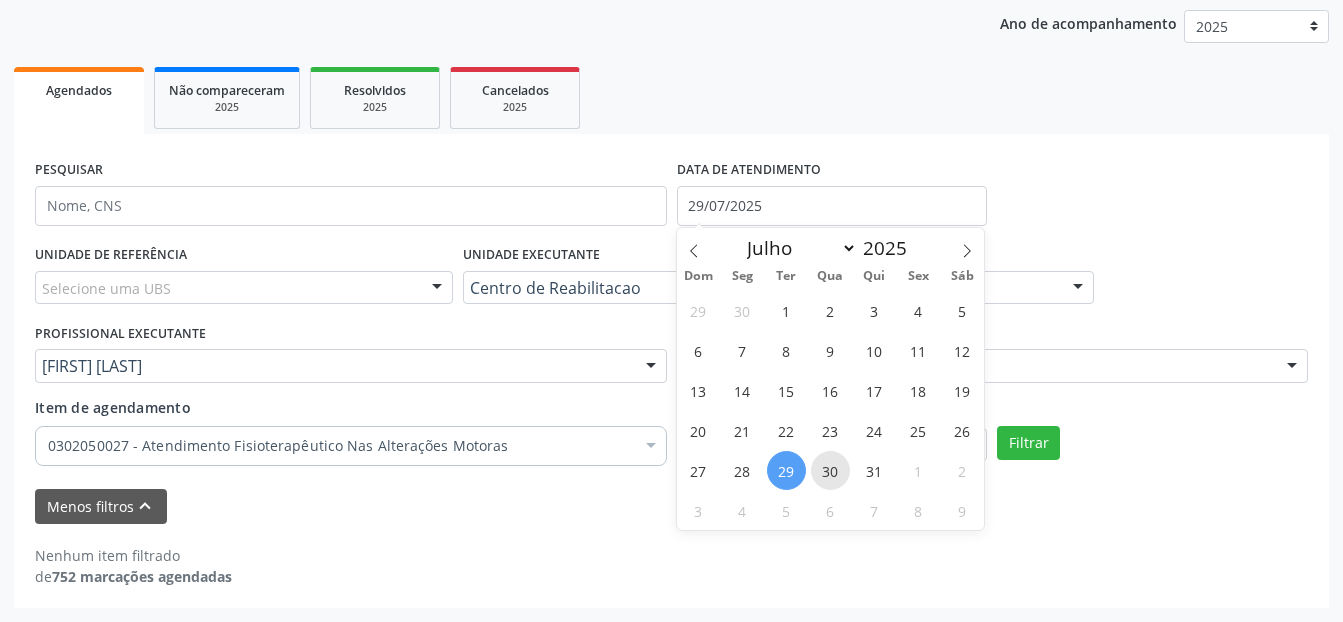 click on "30" at bounding box center [830, 470] 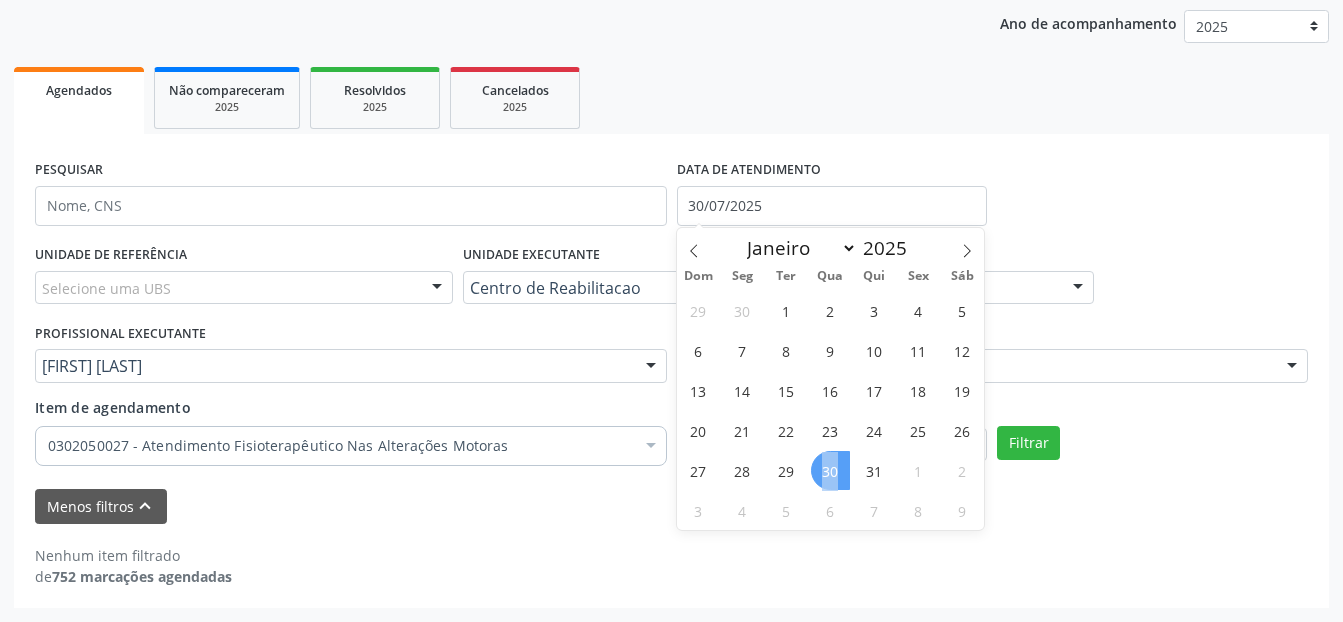 click on "30" at bounding box center (830, 470) 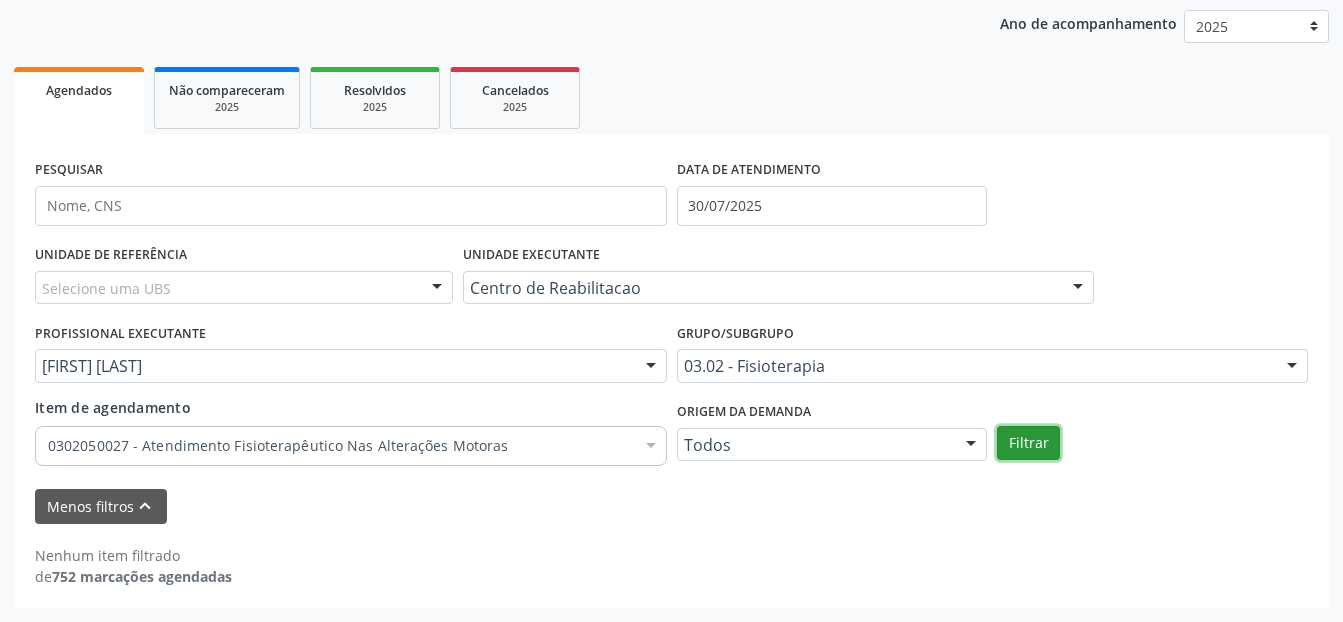 click on "Filtrar" at bounding box center [1028, 443] 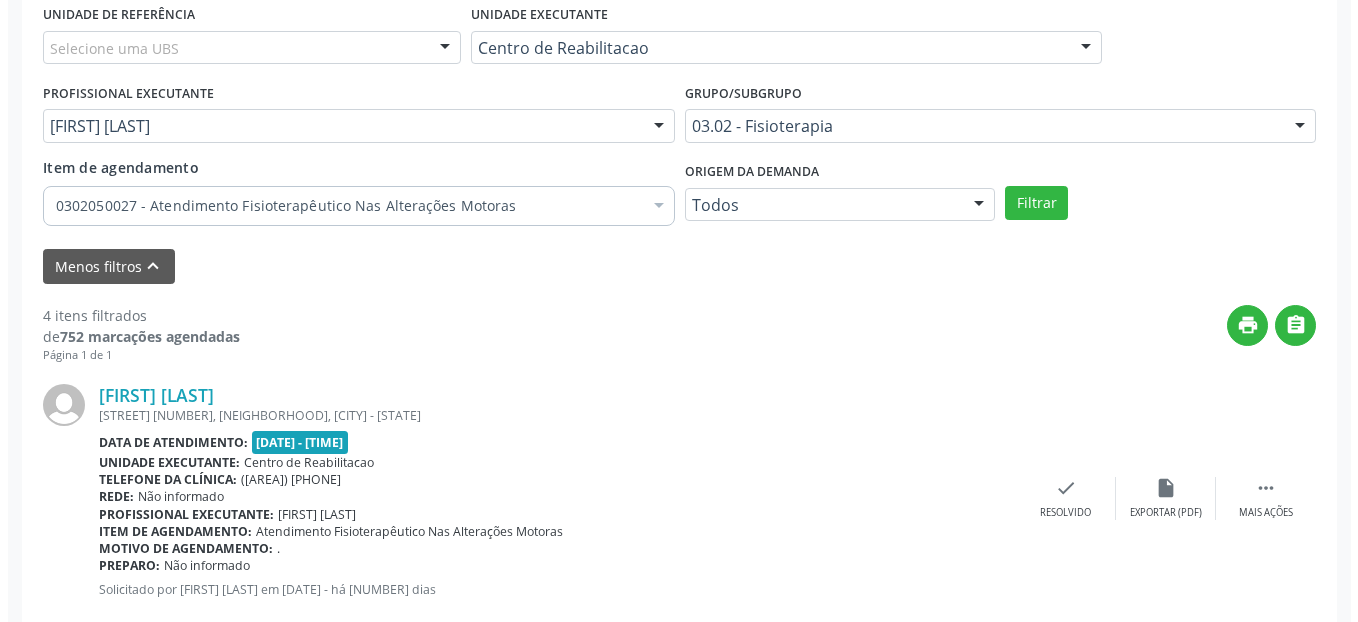 scroll, scrollTop: 532, scrollLeft: 0, axis: vertical 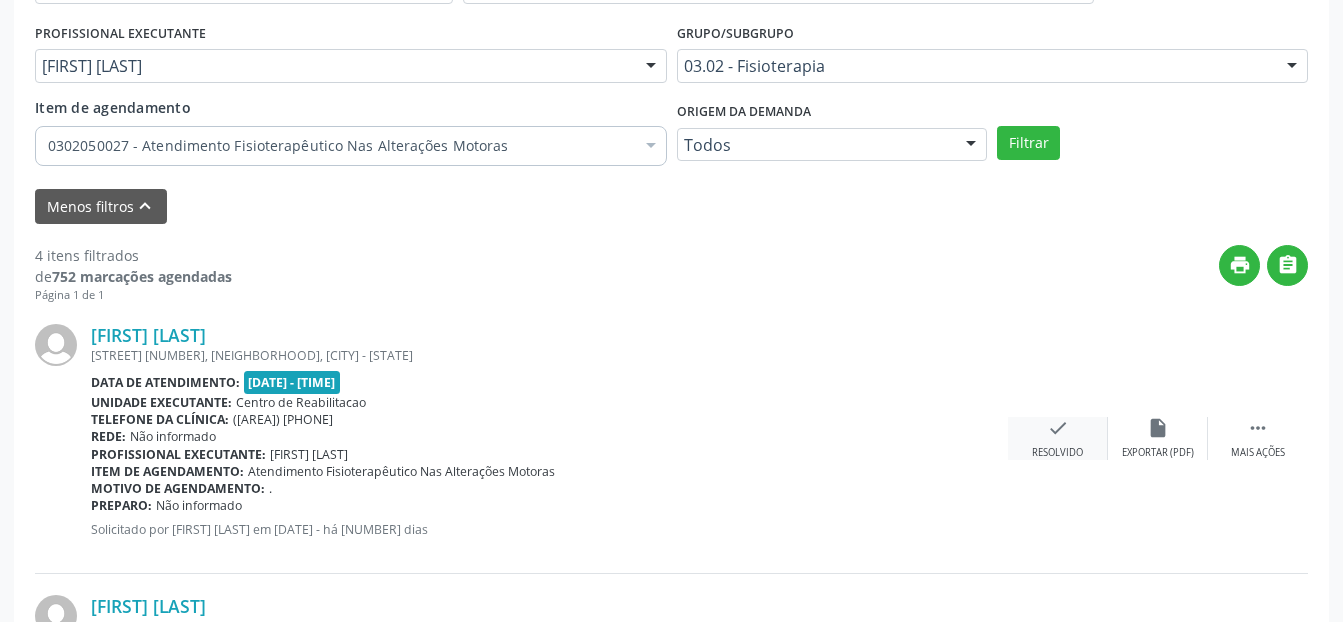 click on "check" at bounding box center [1058, 428] 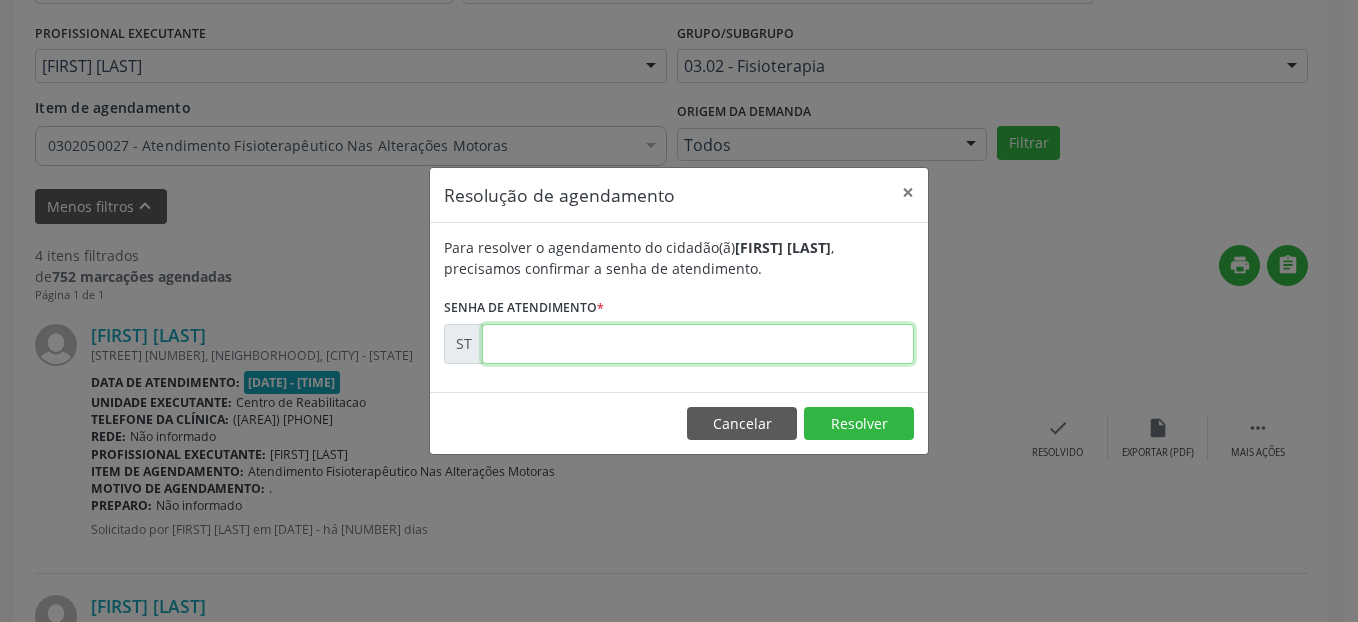 click at bounding box center [698, 344] 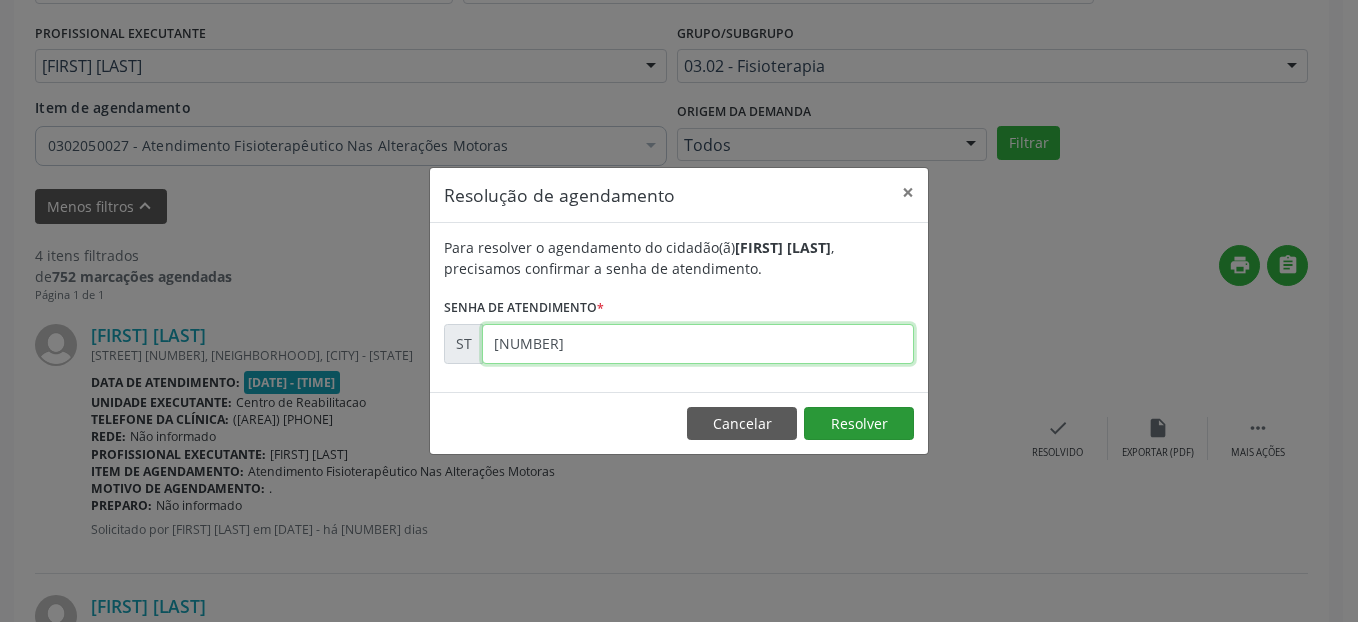type on "[NUMBER]" 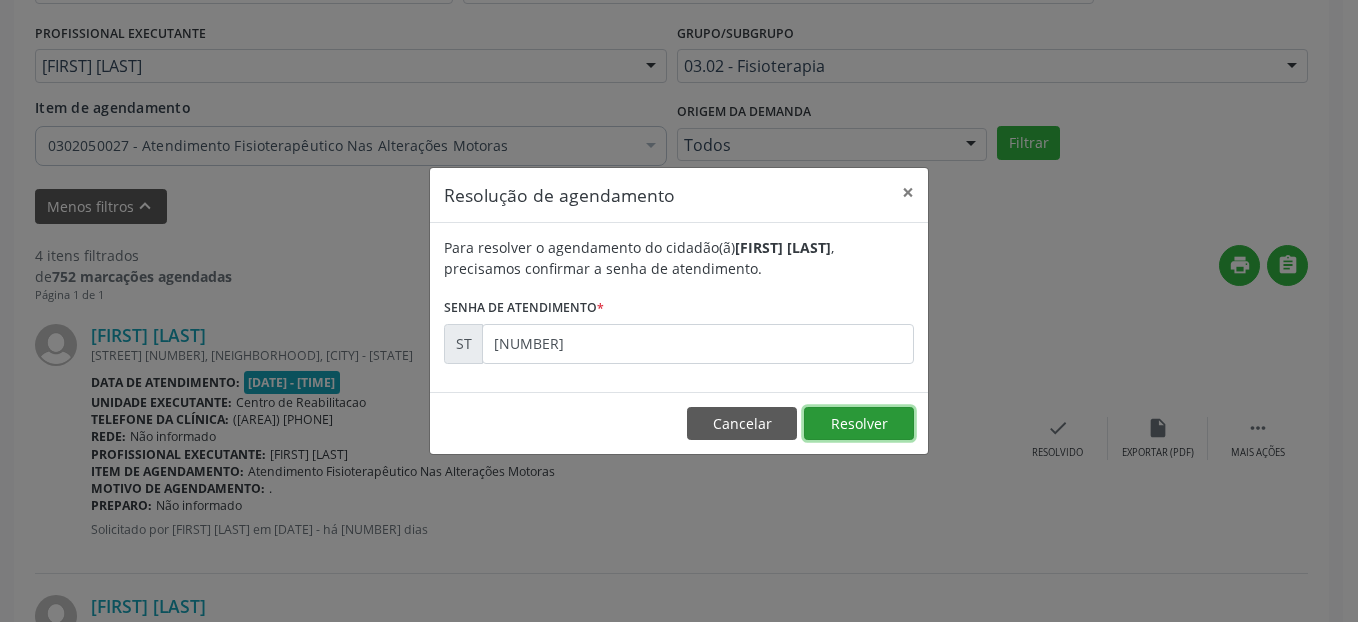 click on "Resolver" at bounding box center (859, 424) 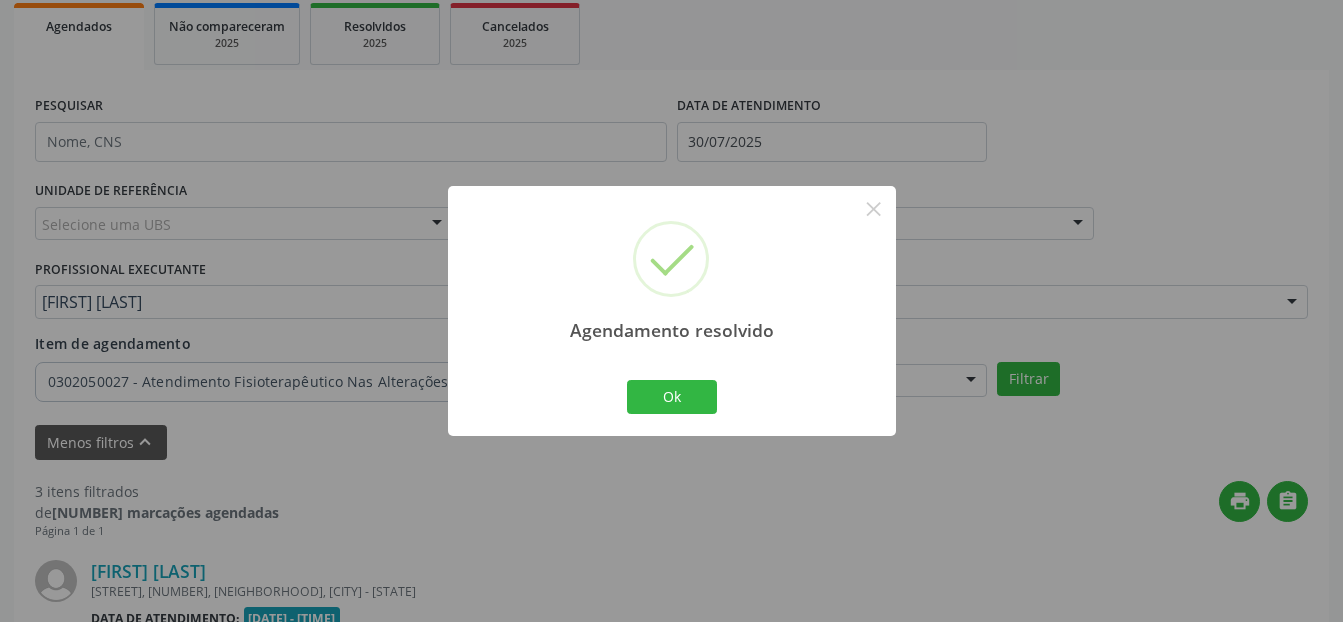 scroll, scrollTop: 532, scrollLeft: 0, axis: vertical 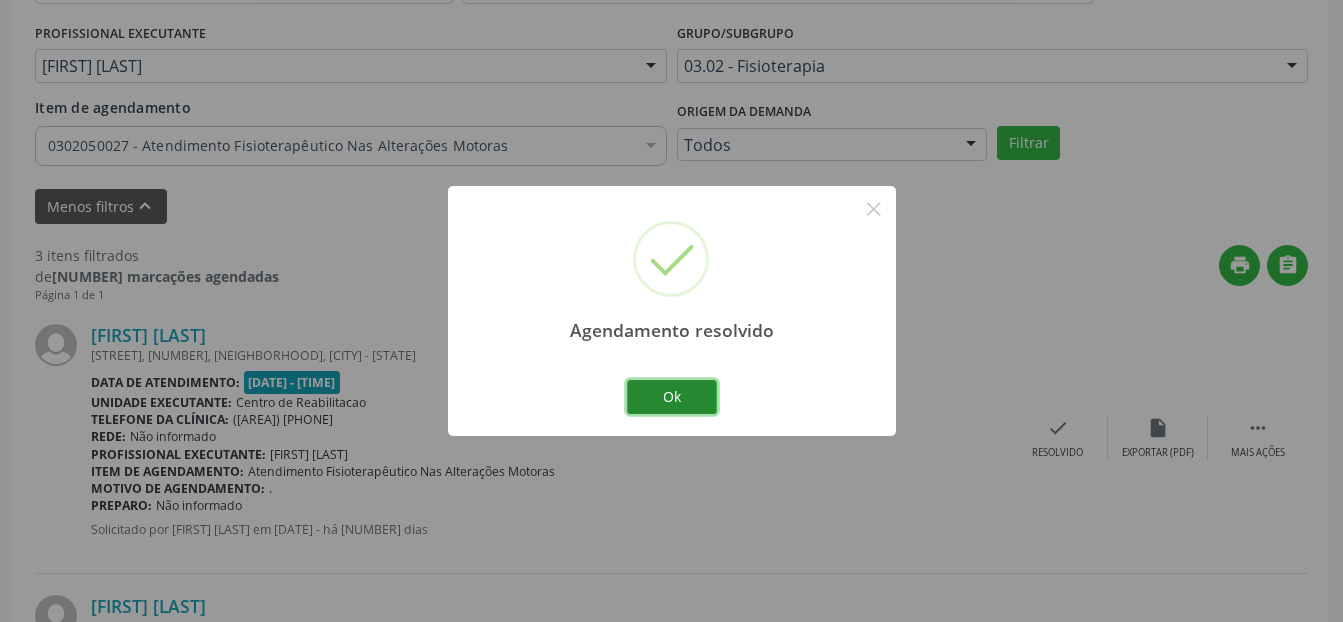 click on "Ok" at bounding box center (672, 397) 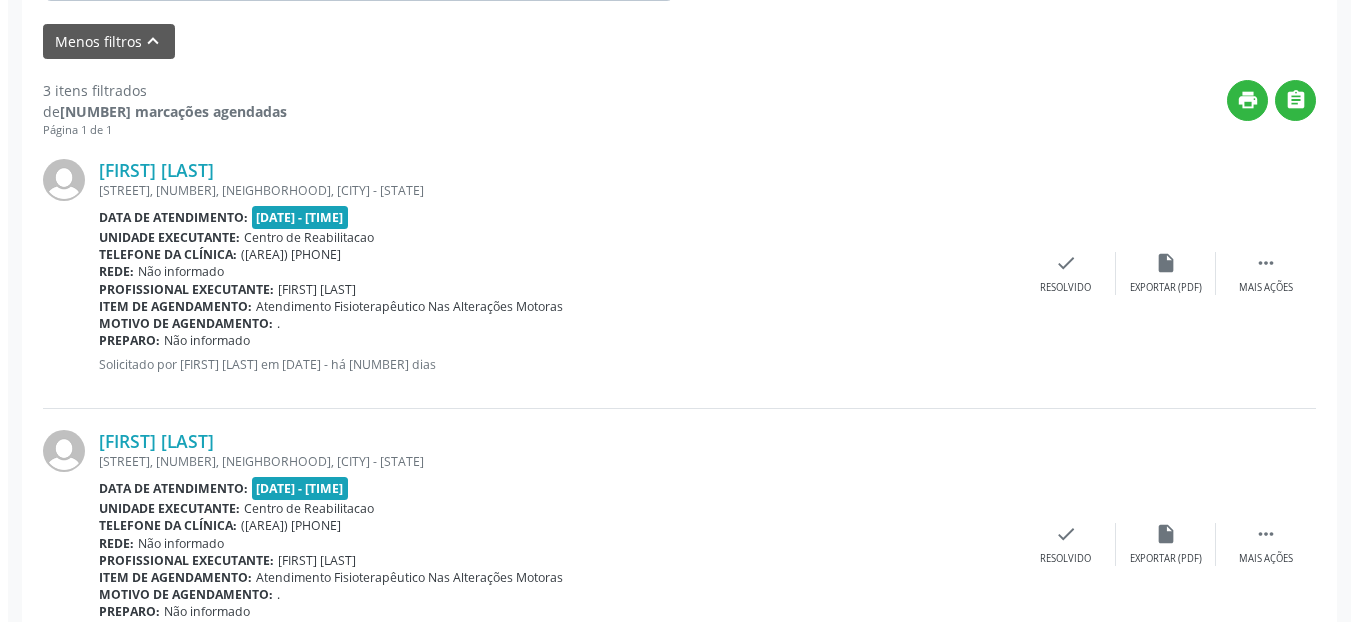 scroll, scrollTop: 732, scrollLeft: 0, axis: vertical 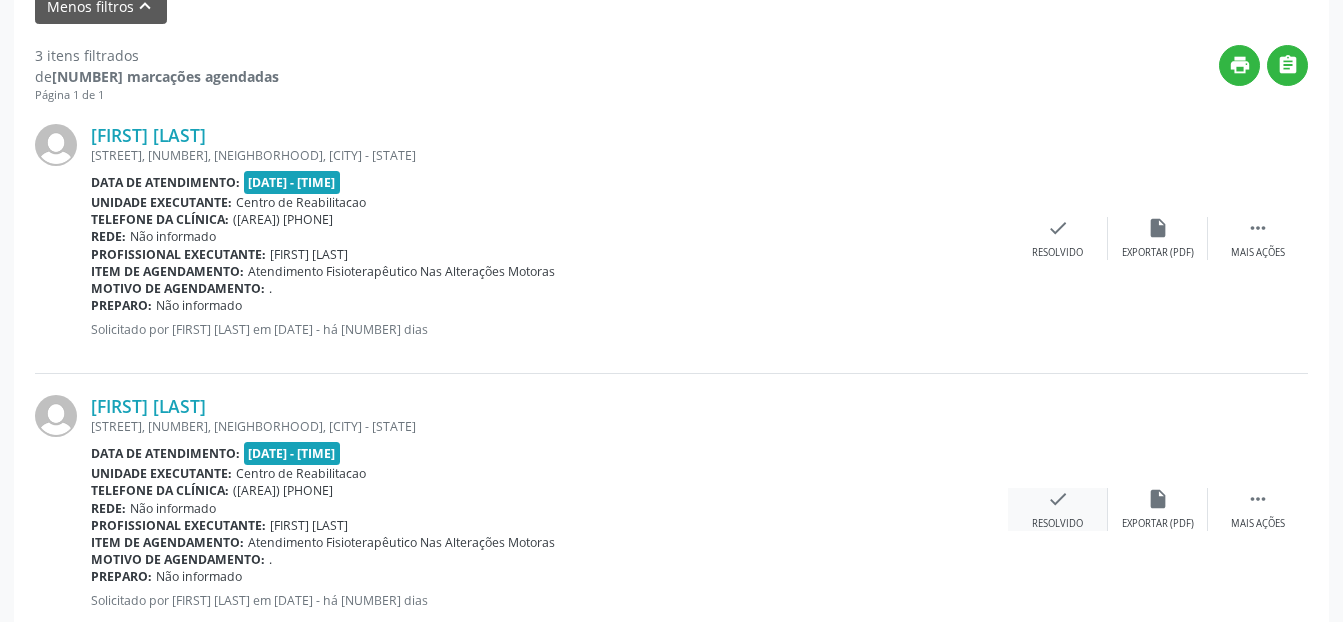 click on "check" at bounding box center [1058, 499] 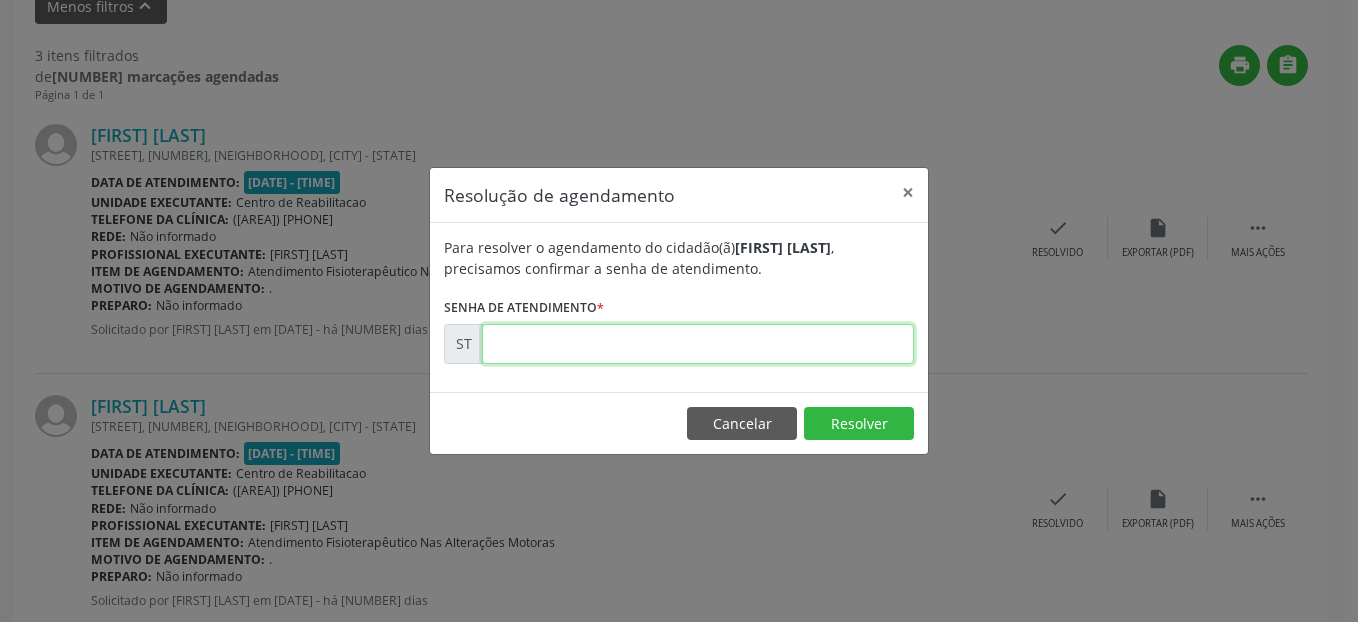 click at bounding box center (698, 344) 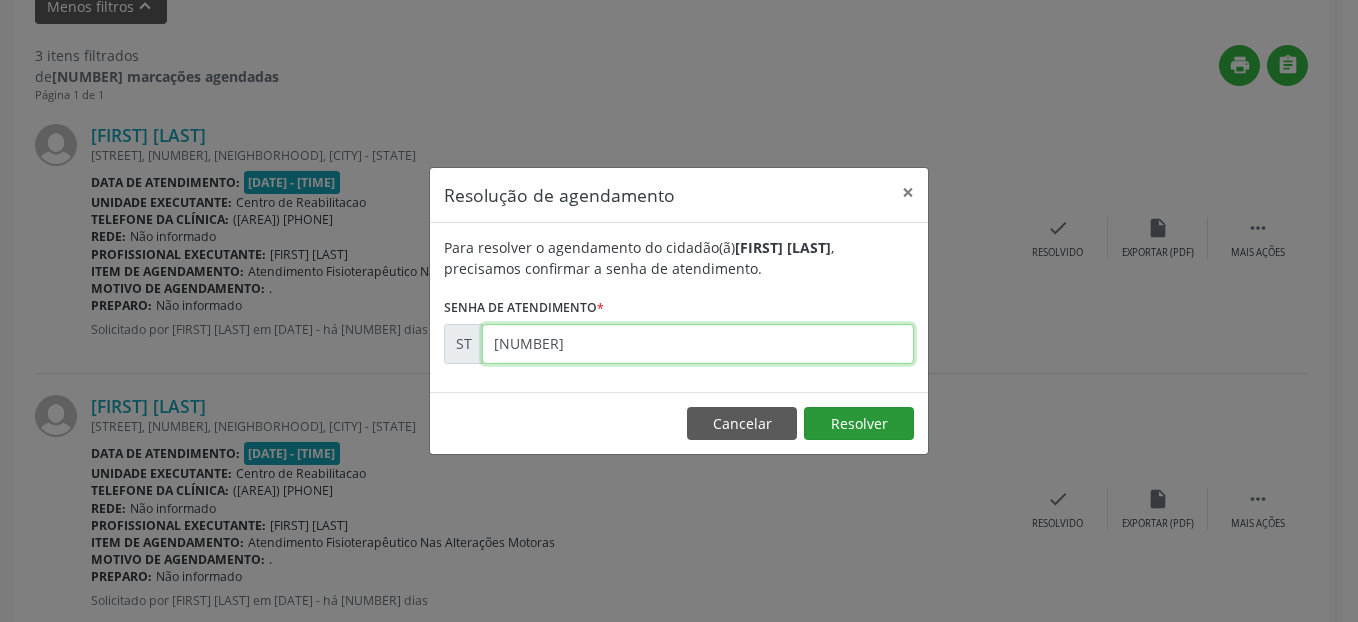 type on "[NUMBER]" 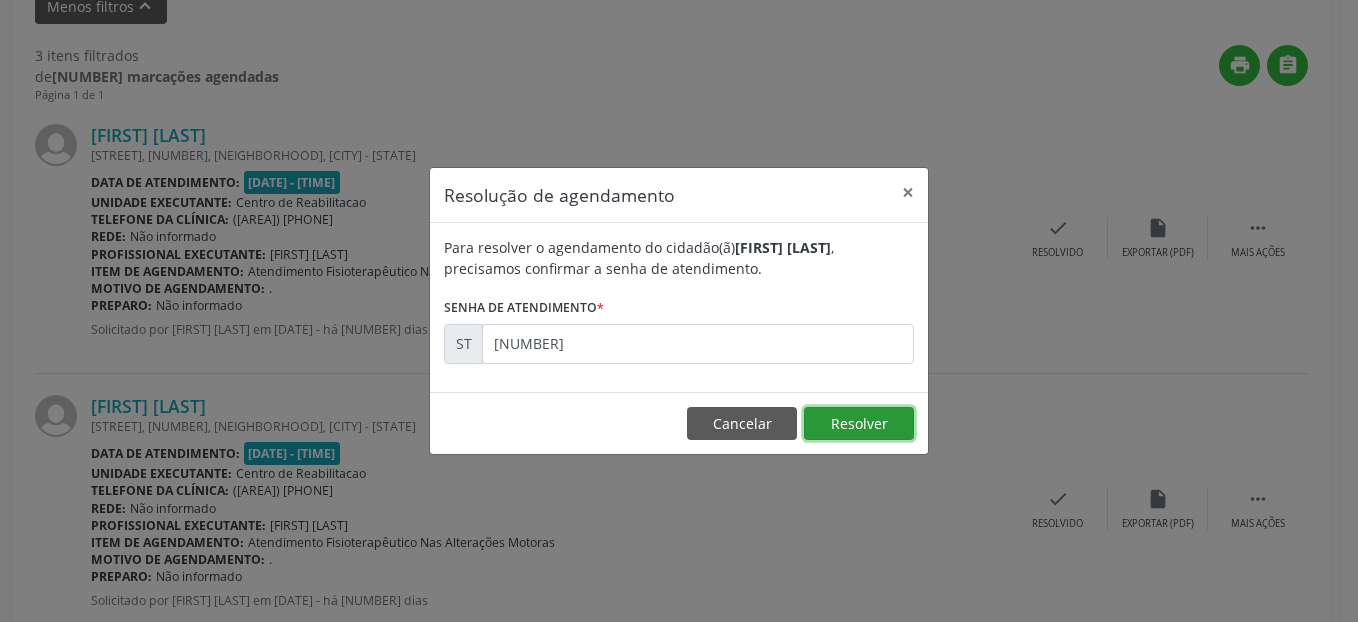 click on "Resolver" at bounding box center (859, 424) 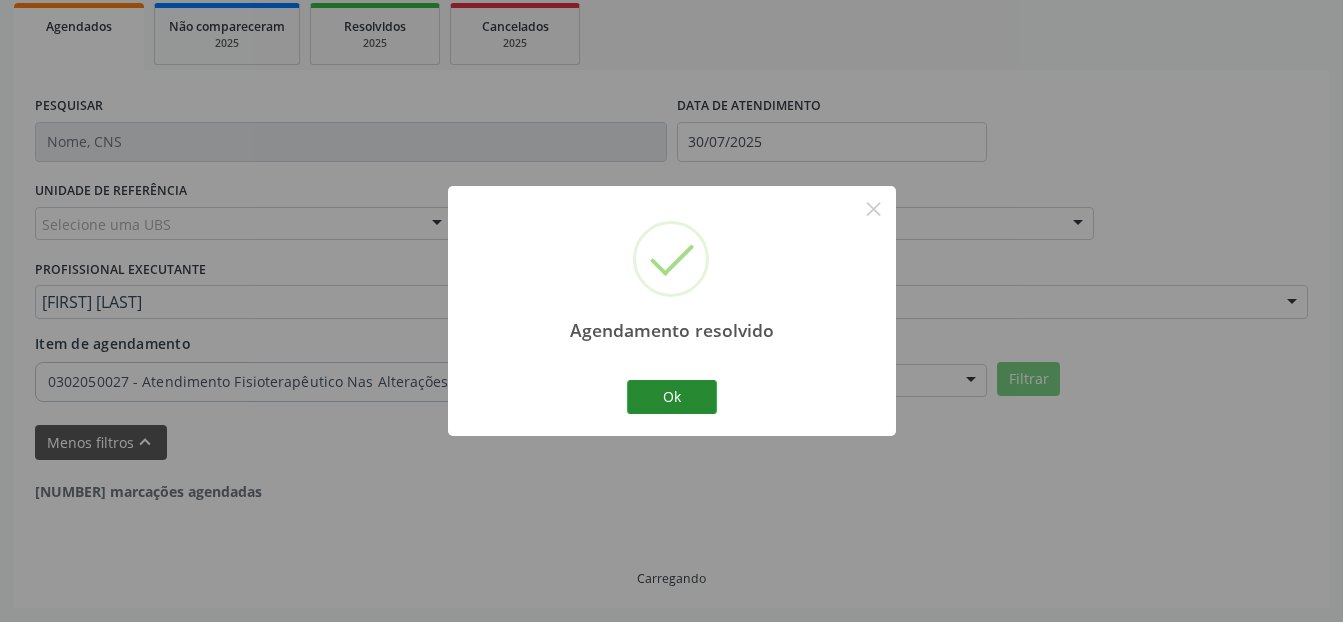 scroll, scrollTop: 732, scrollLeft: 0, axis: vertical 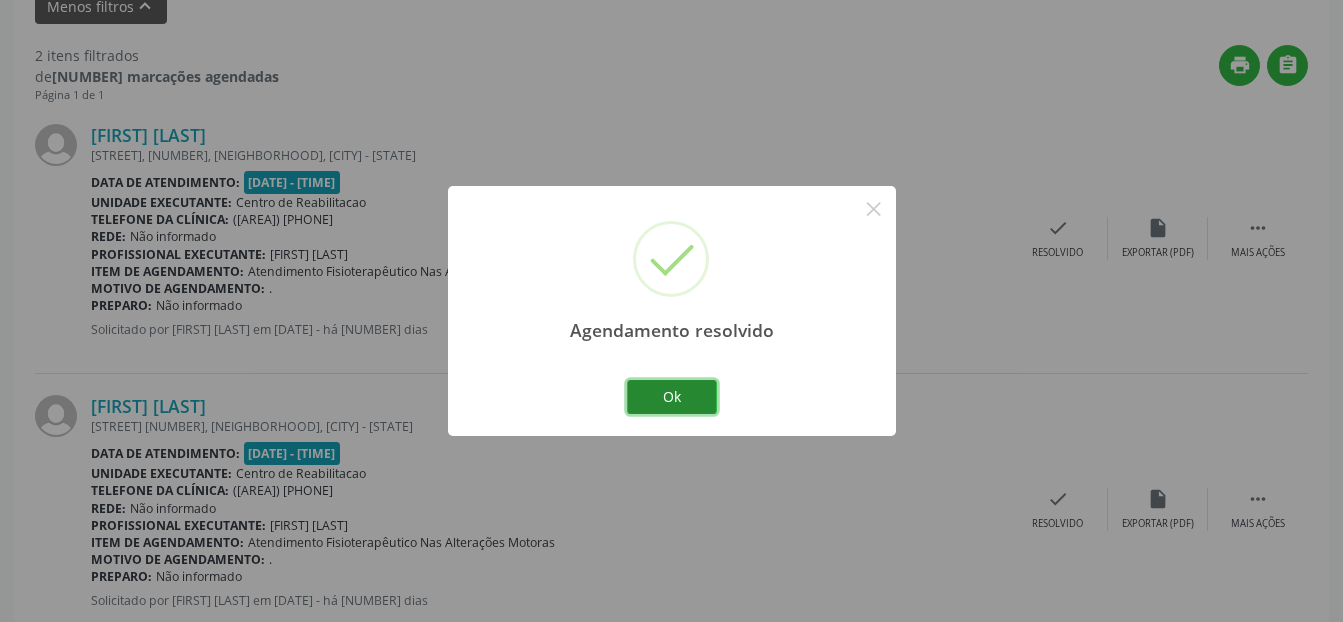 click on "Ok" at bounding box center (672, 397) 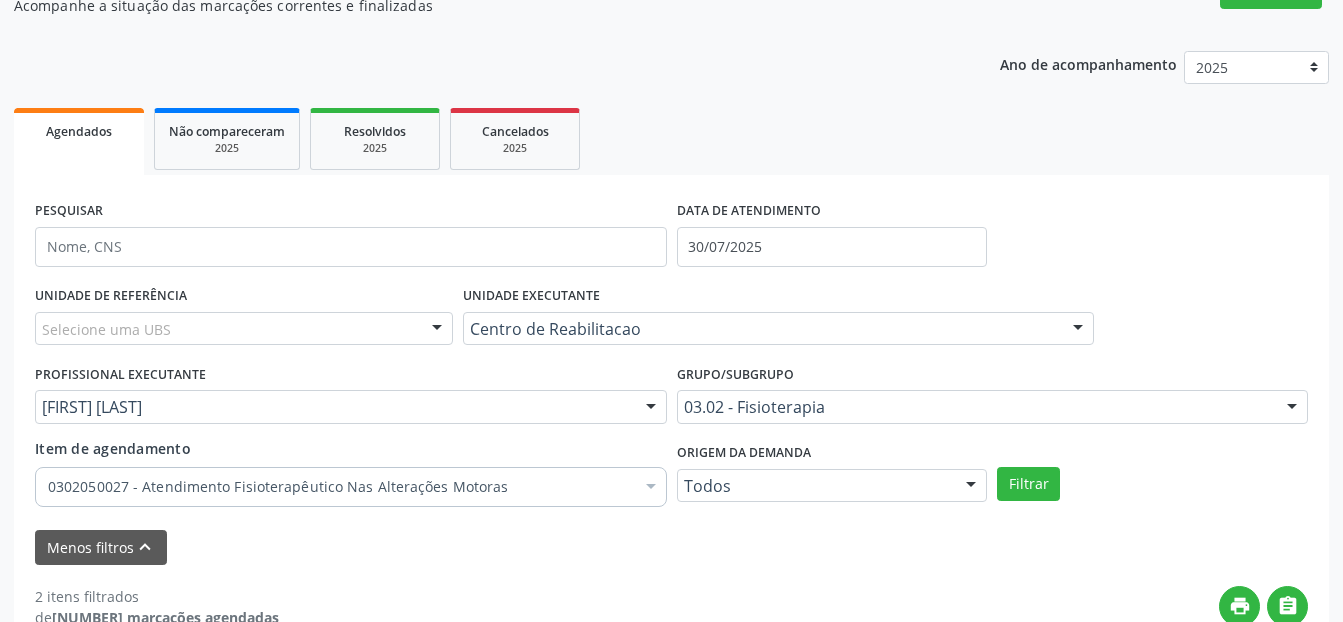 scroll, scrollTop: 189, scrollLeft: 0, axis: vertical 